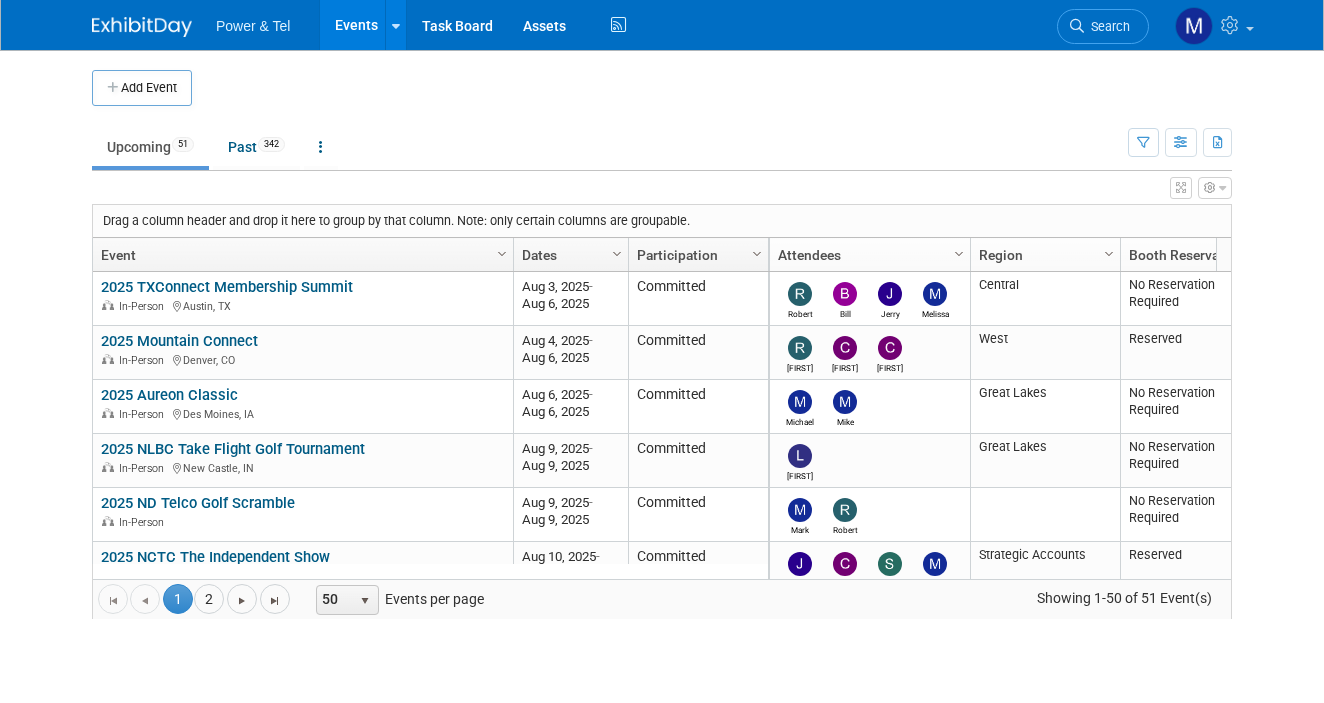 scroll, scrollTop: 0, scrollLeft: 0, axis: both 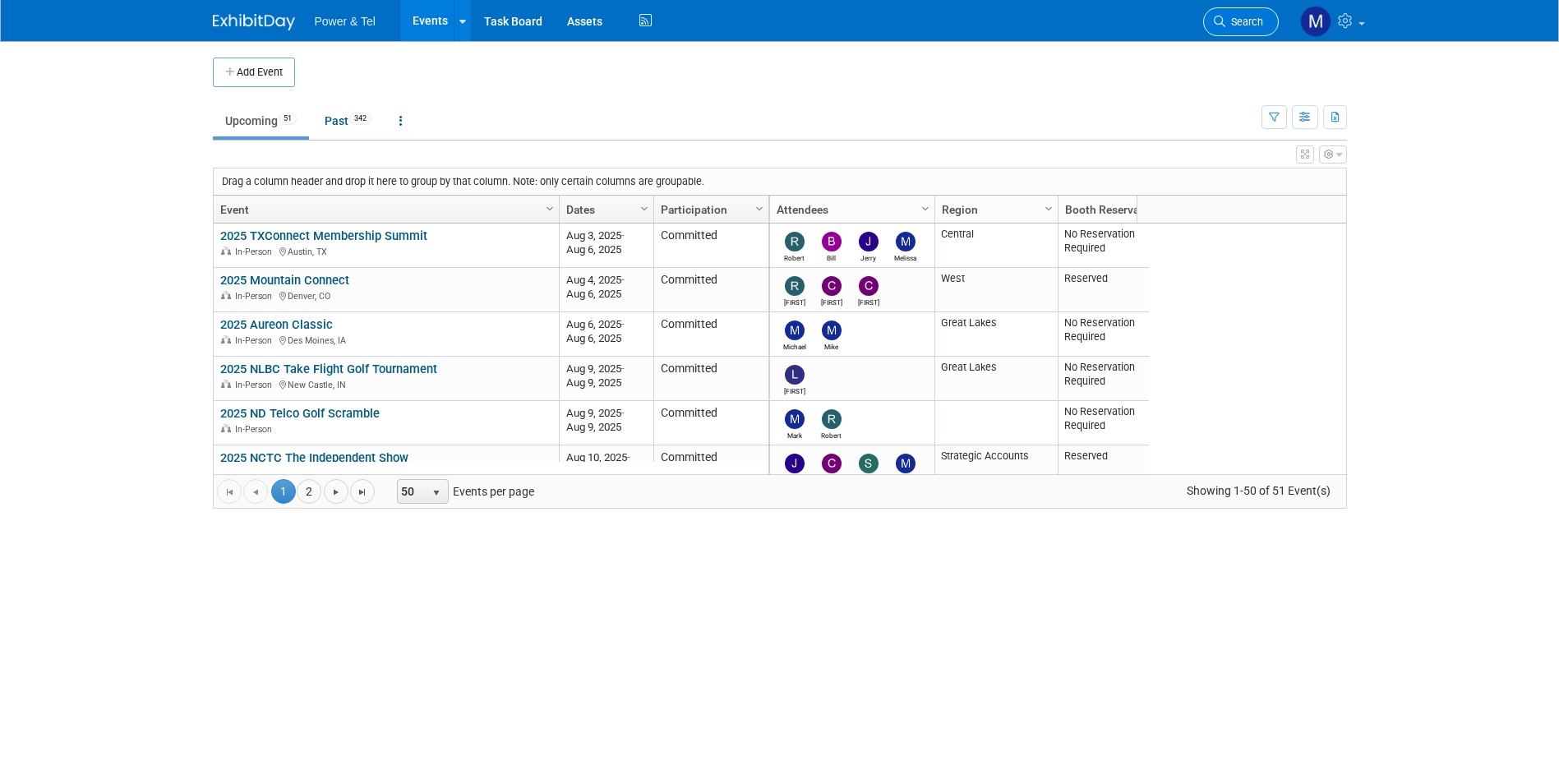 click on "Search" at bounding box center [1241, 21] 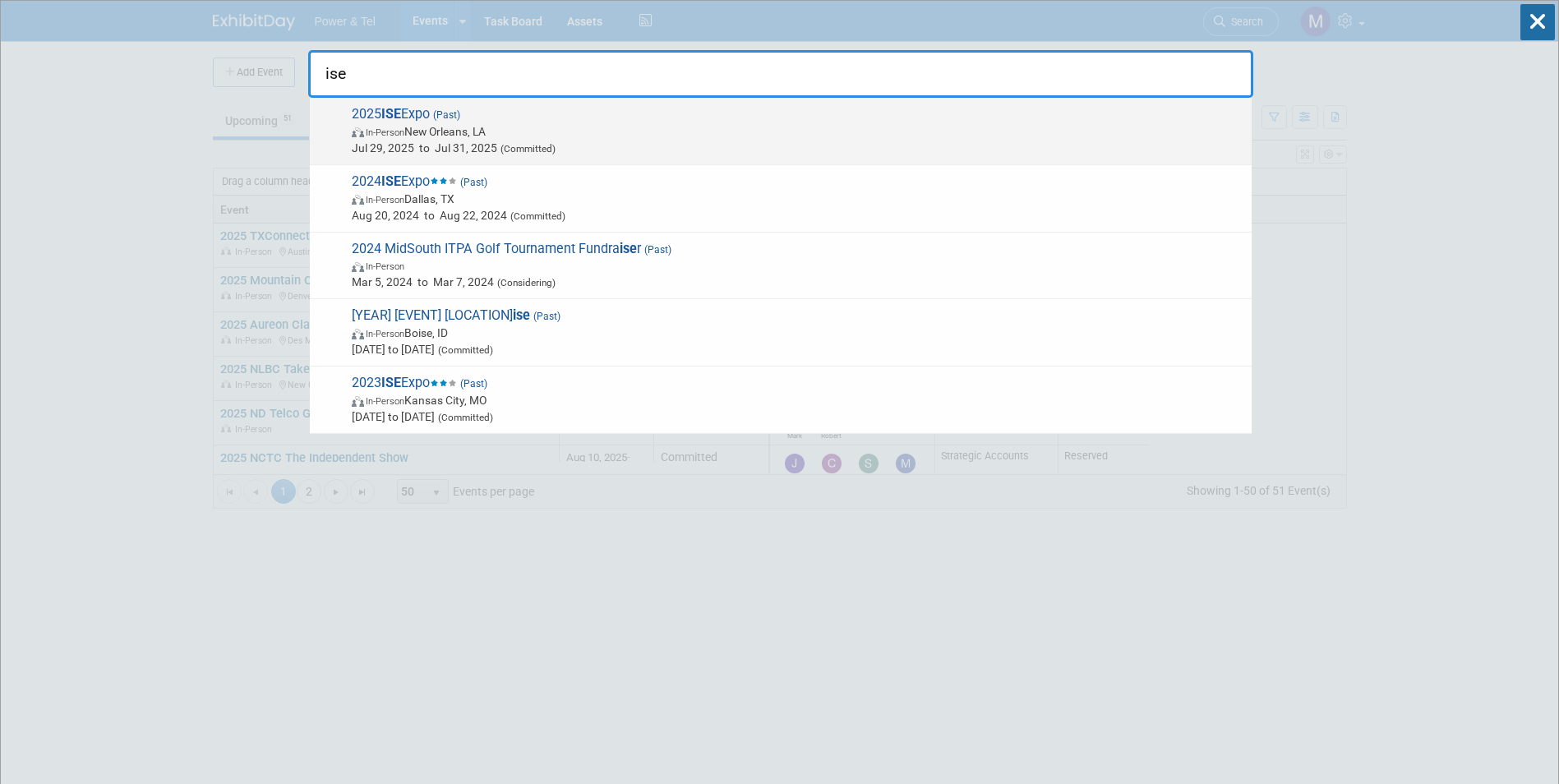 type on "ise" 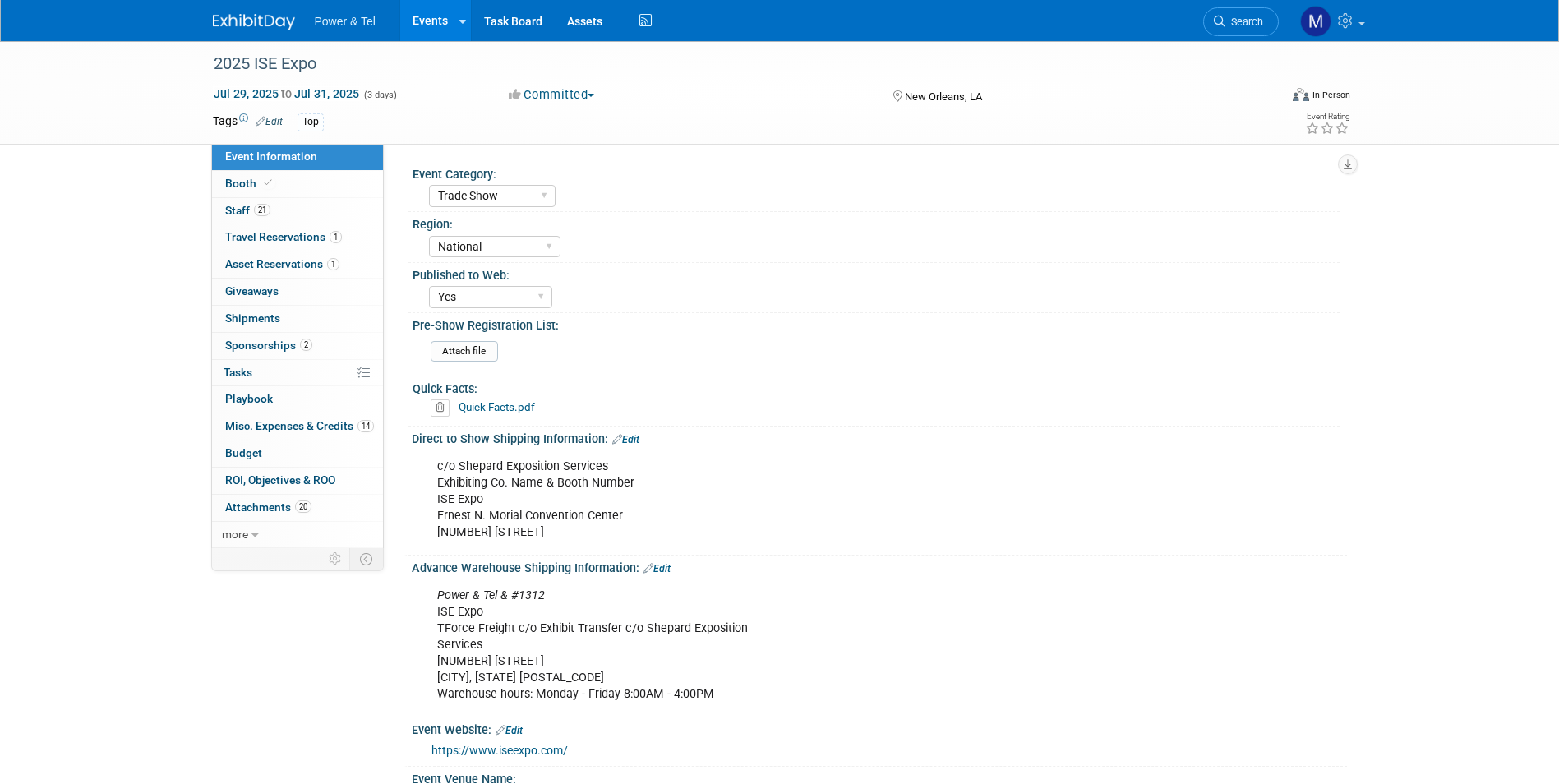 select on "Trade Show" 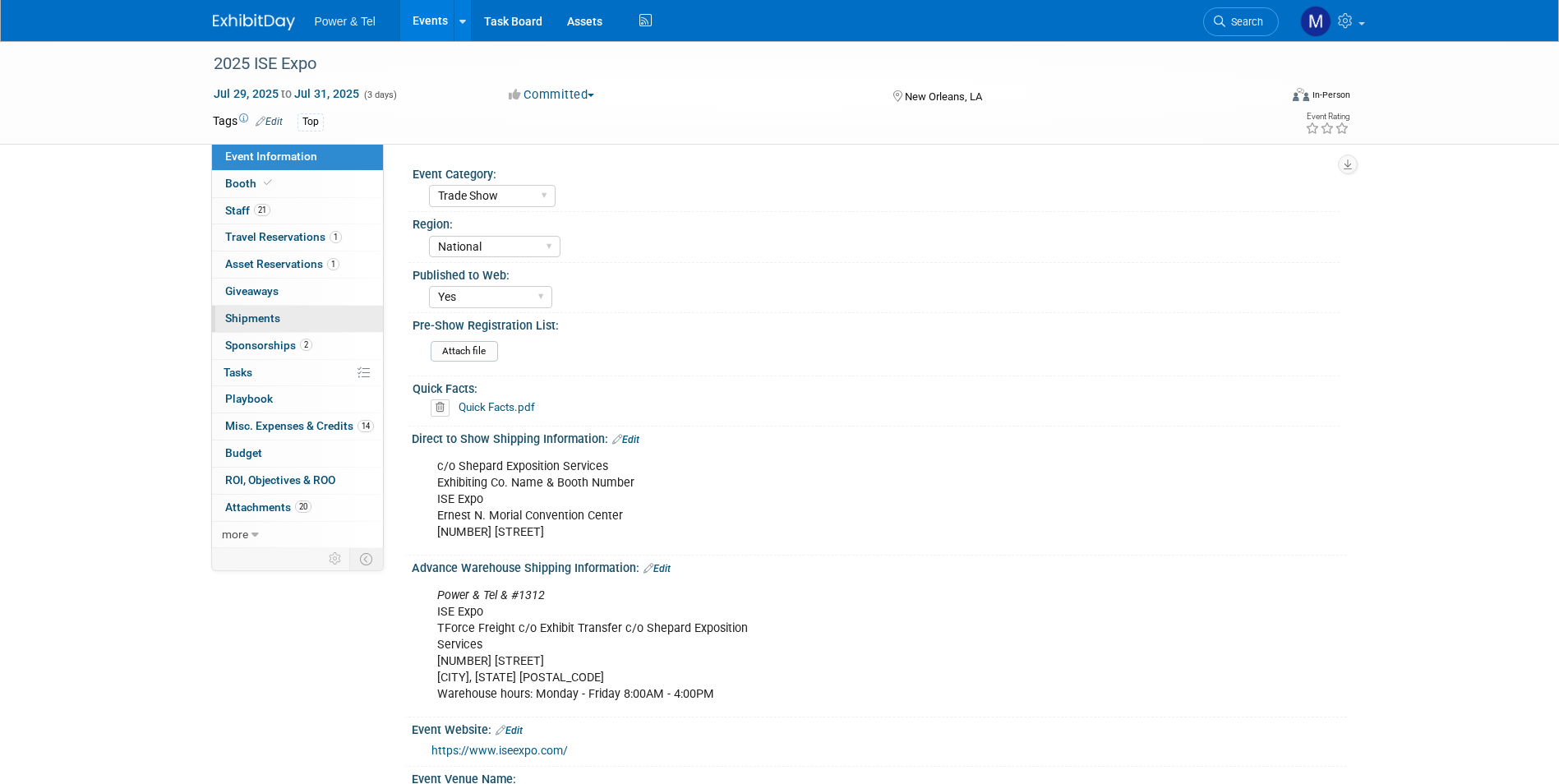 click on "0
Shipments 0" at bounding box center [298, 319] 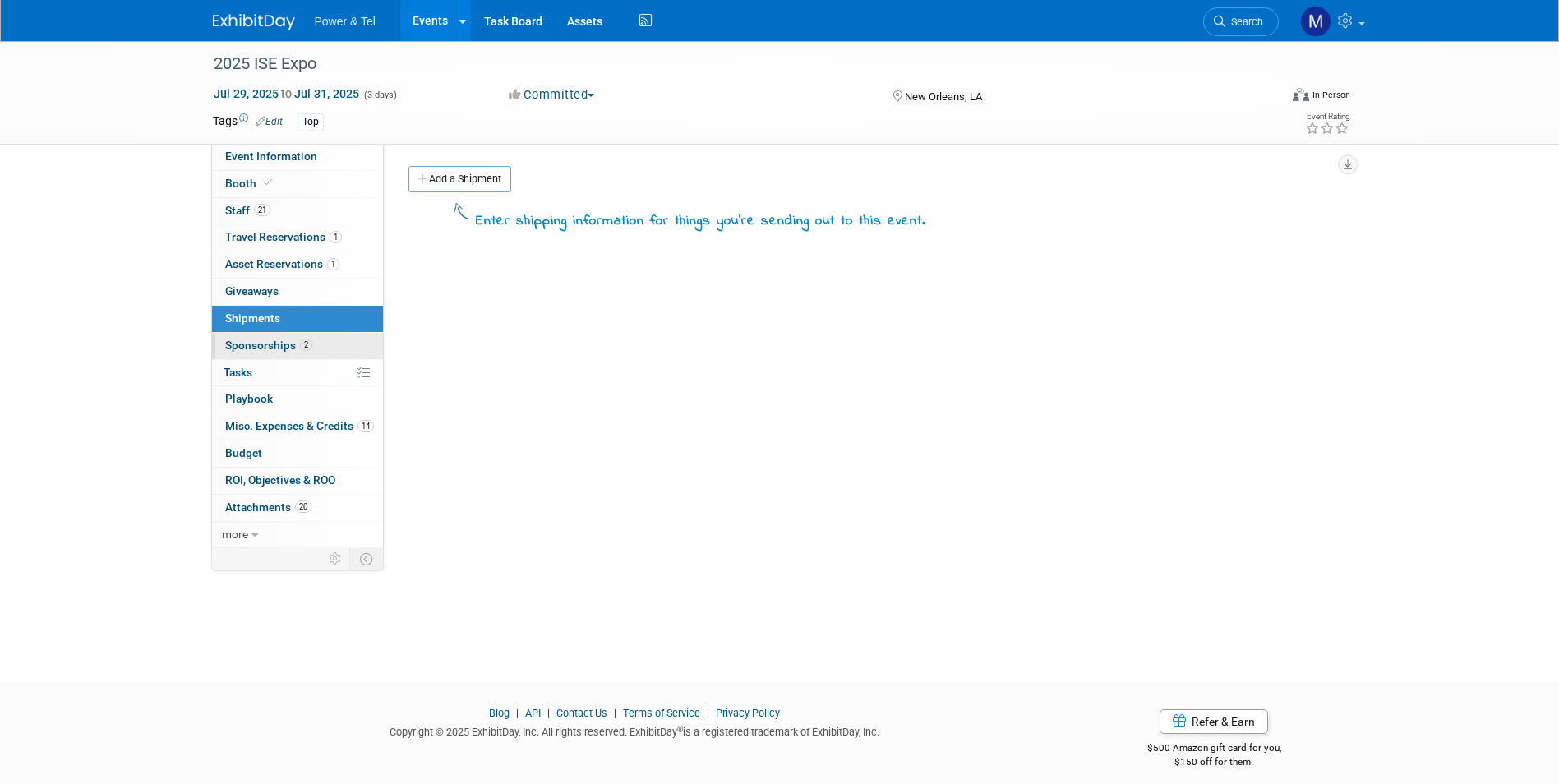 click on "2
Sponsorships 2" at bounding box center (298, 346) 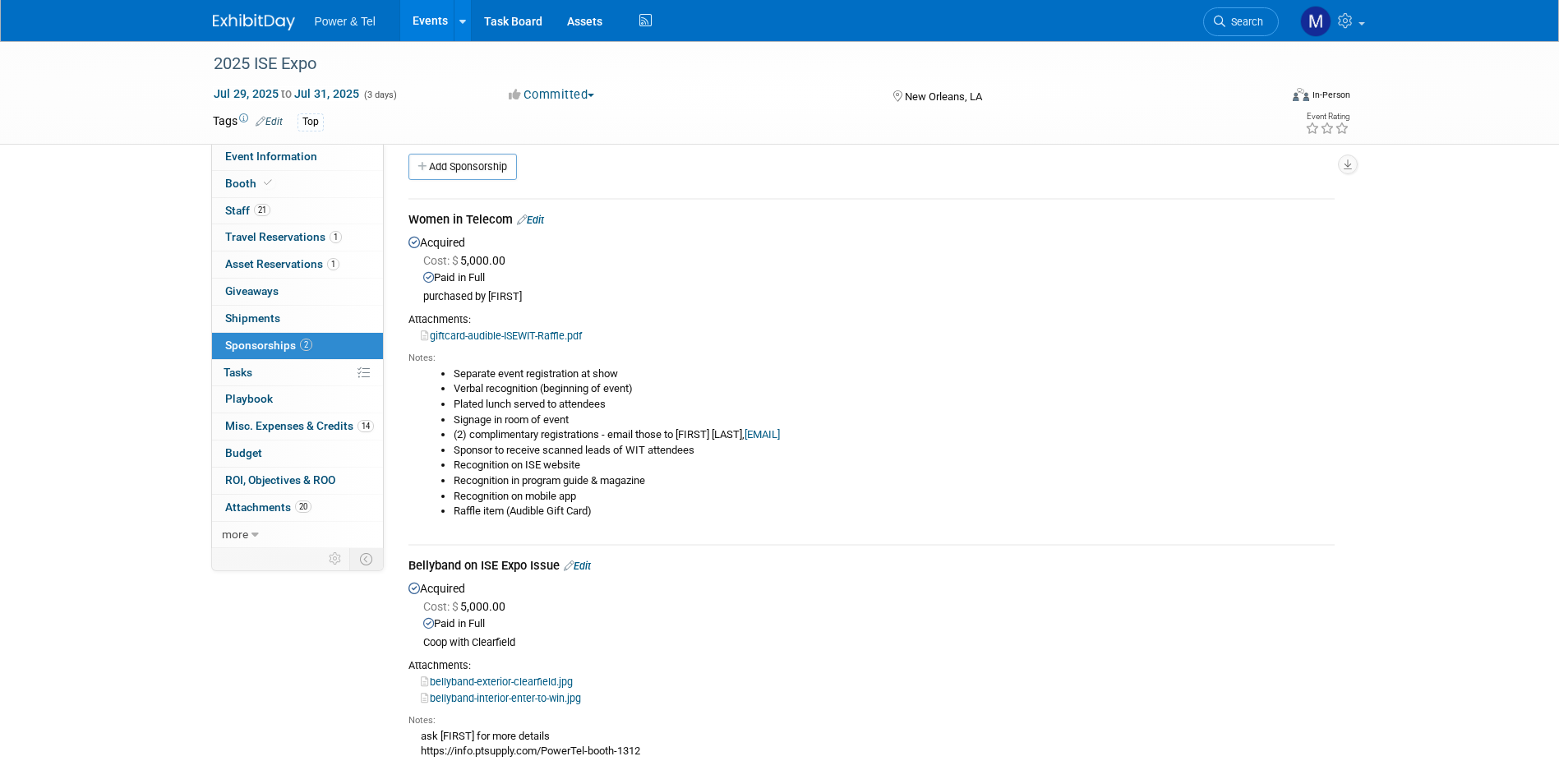 scroll, scrollTop: 183, scrollLeft: 0, axis: vertical 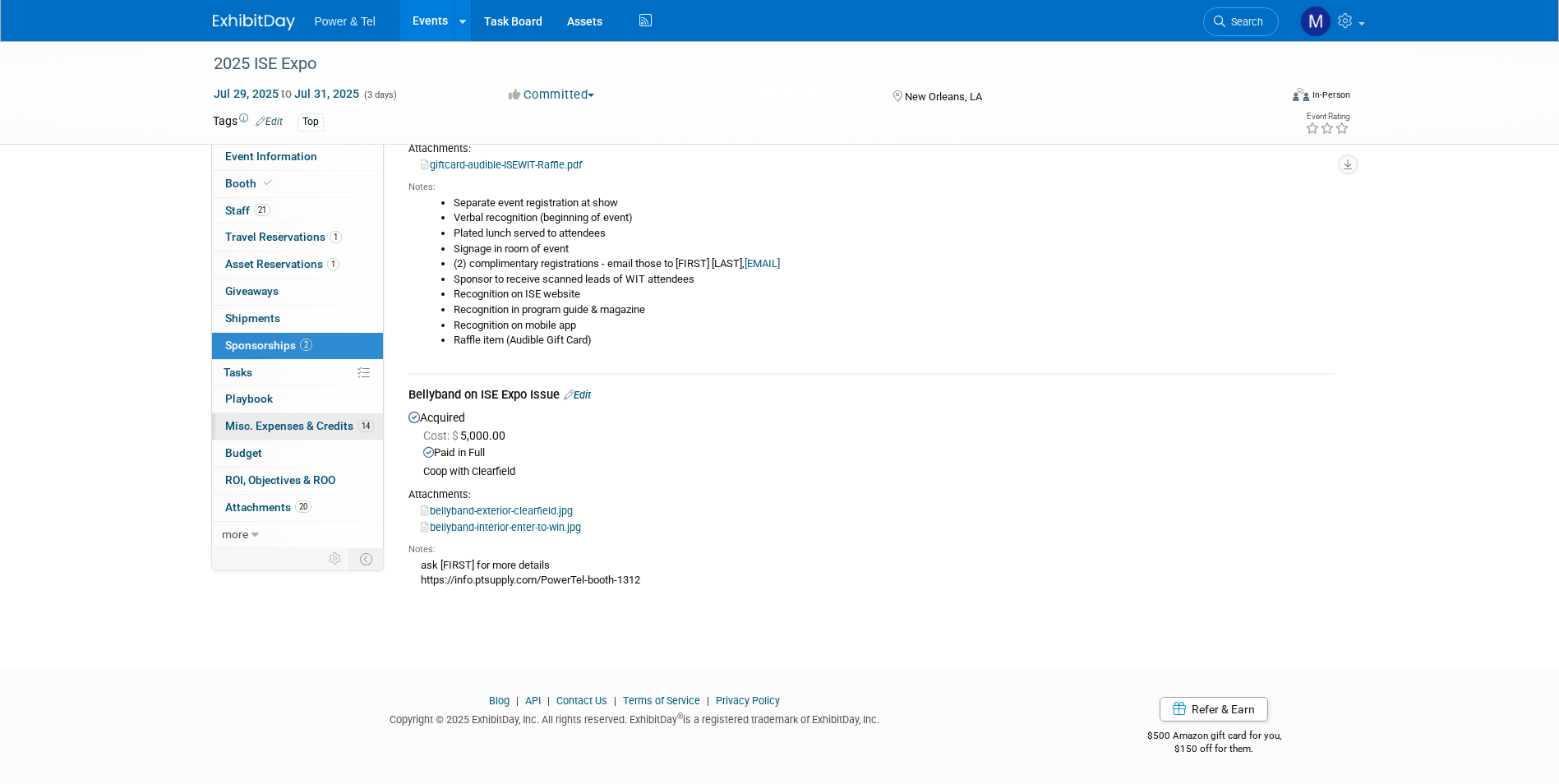 click on "14
Misc. Expenses & Credits 14" at bounding box center [298, 427] 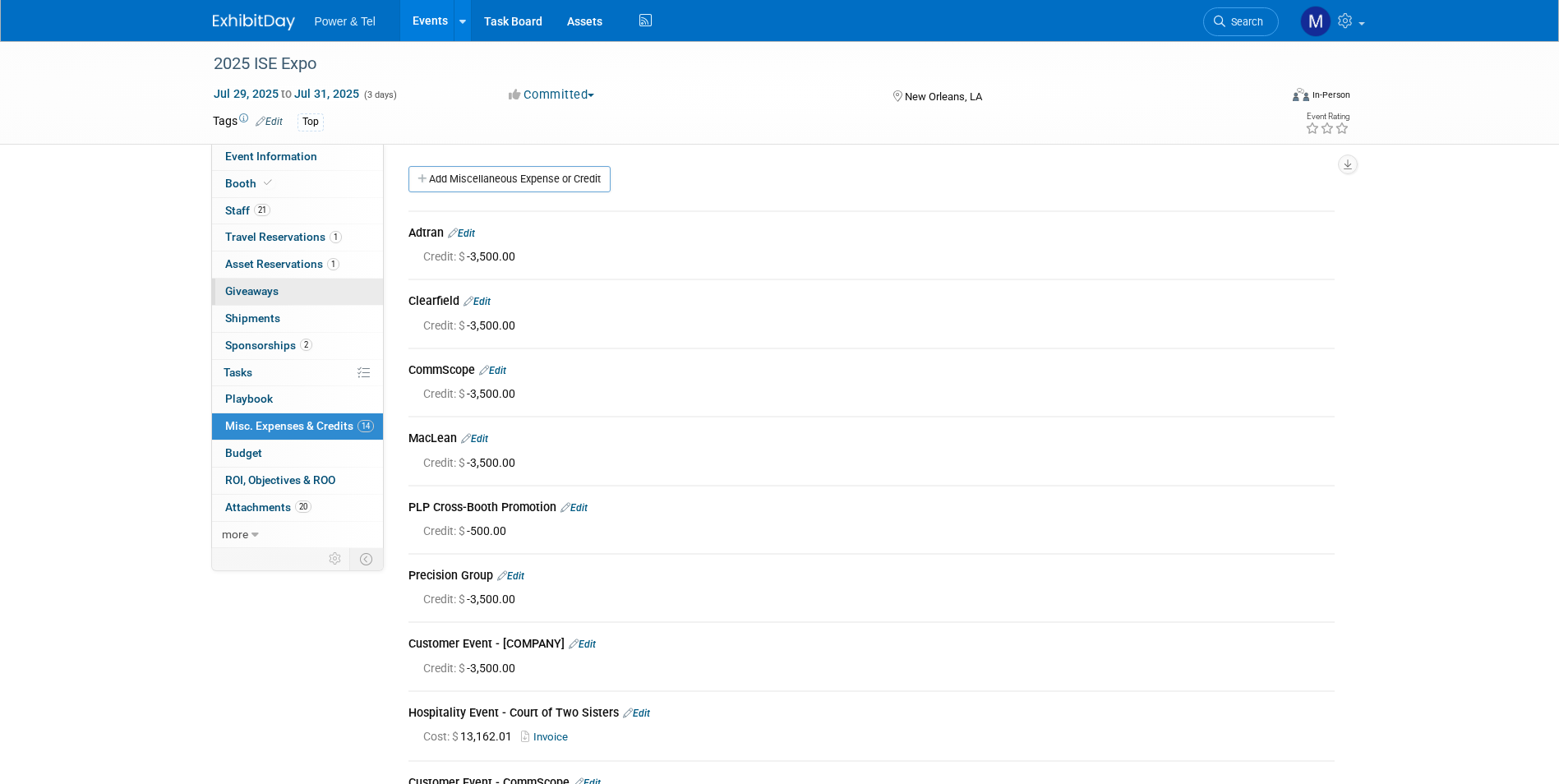 click on "0
Giveaways 0" at bounding box center (298, 292) 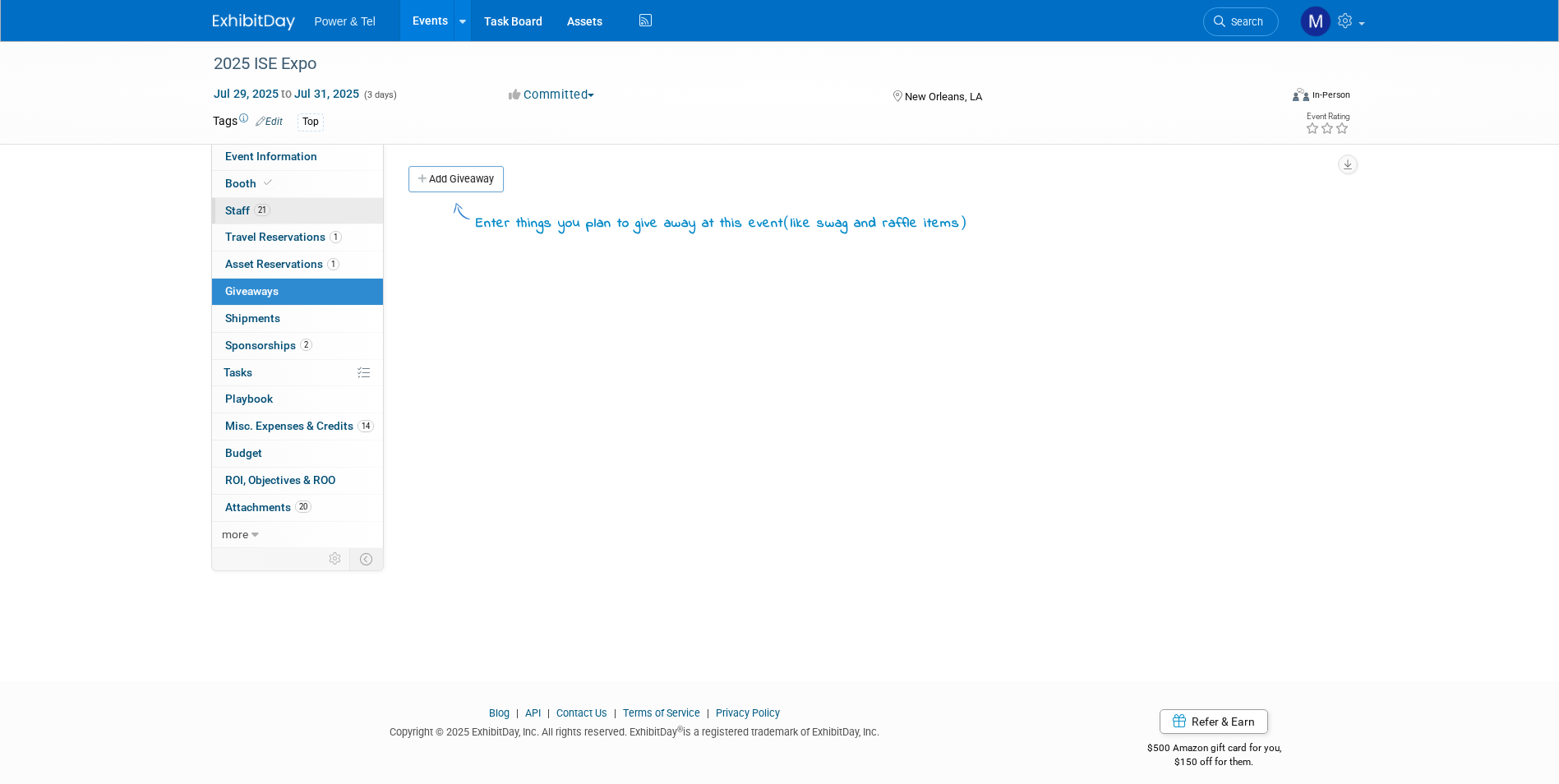 click on "21
Staff 21" at bounding box center (298, 211) 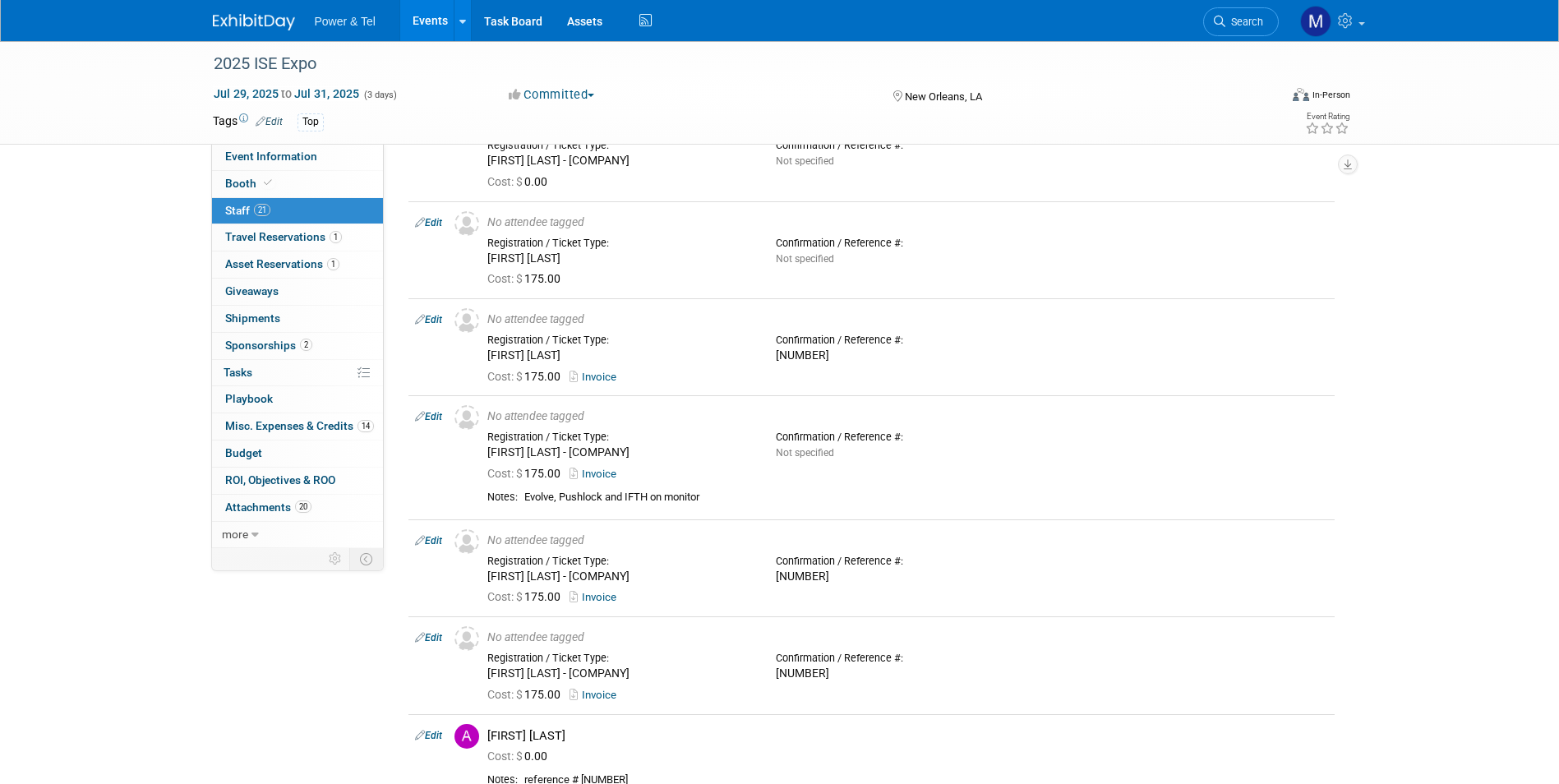 scroll, scrollTop: 493, scrollLeft: 0, axis: vertical 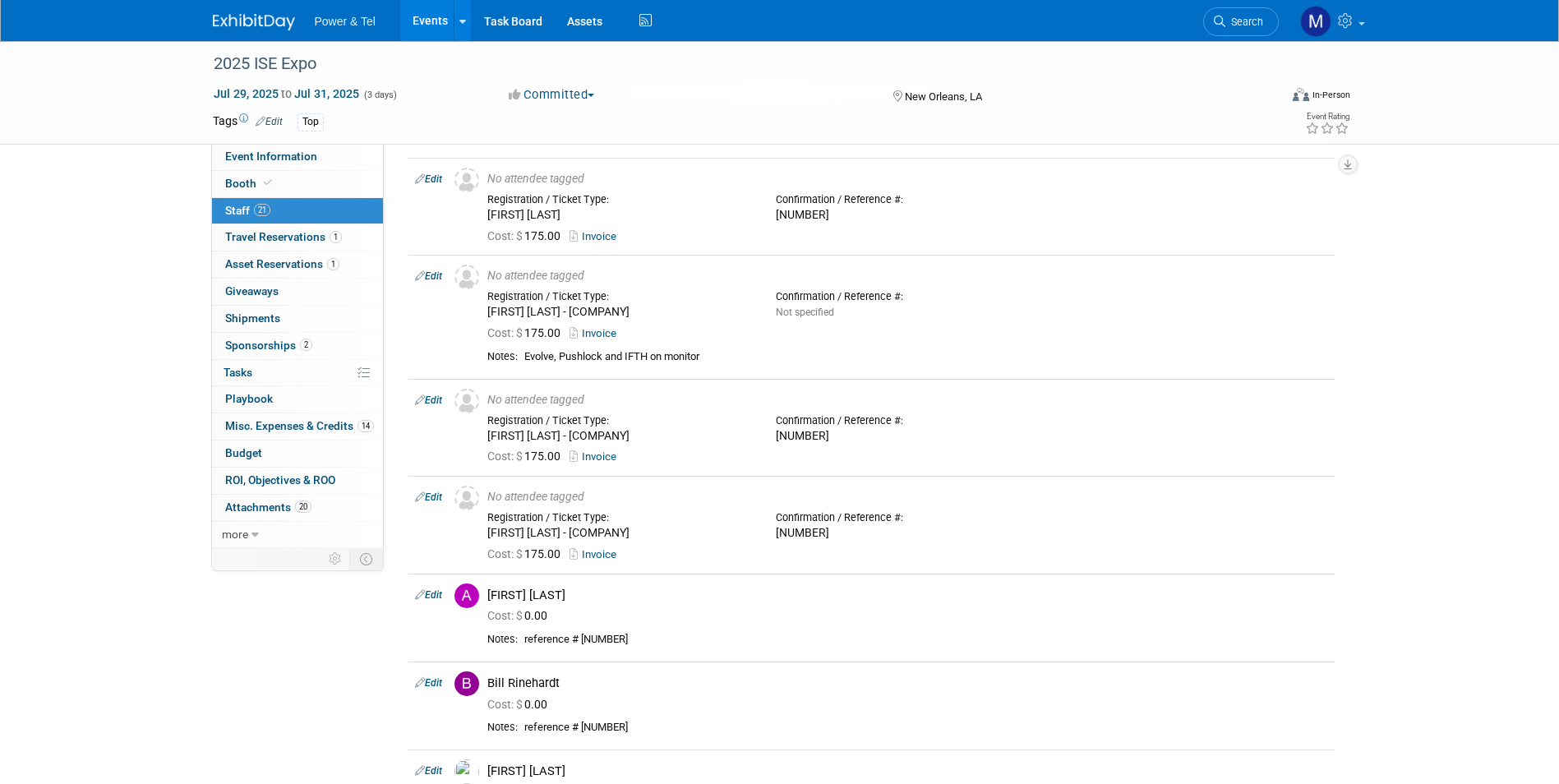 click on "Power & Tel
Events
Add Event
Bulk Upload Events
Shareable Event Boards
Recently Viewed Events:
2025 ISE Expo
New Orleans, LA
Jul 29, 2025  to  Jul 31, 2025
2025 TribalNet Conference & Tradeshow
Reno, NV
Sep 15, 2025  to  Sep 18, 2025
2025 TANE Annual Meeting
Oct 27, 2025  to  Oct 29, 2025
Task Board
Assets
Activity Feed
My Account
My Profile & Preferences
Sync to External Calendar...
Team Workspace
Users and Permissions
Workspace Settings
Metrics & Analytics
Budgeting, ROI & ROO
Annual Budgets (all events)
Refer & Earn
Contact us
Sign out
Search" at bounding box center [779, 21] 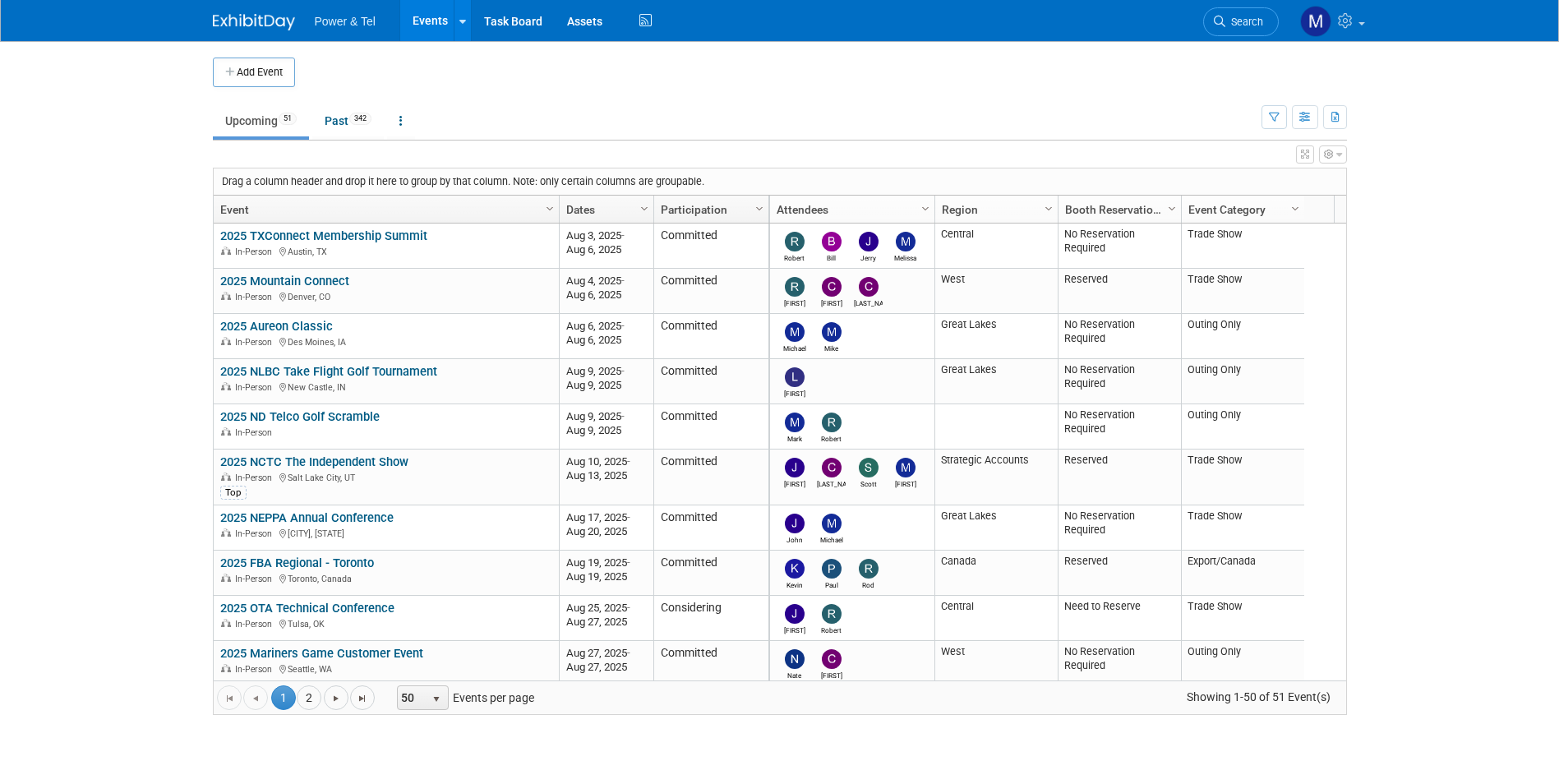 scroll, scrollTop: 0, scrollLeft: 0, axis: both 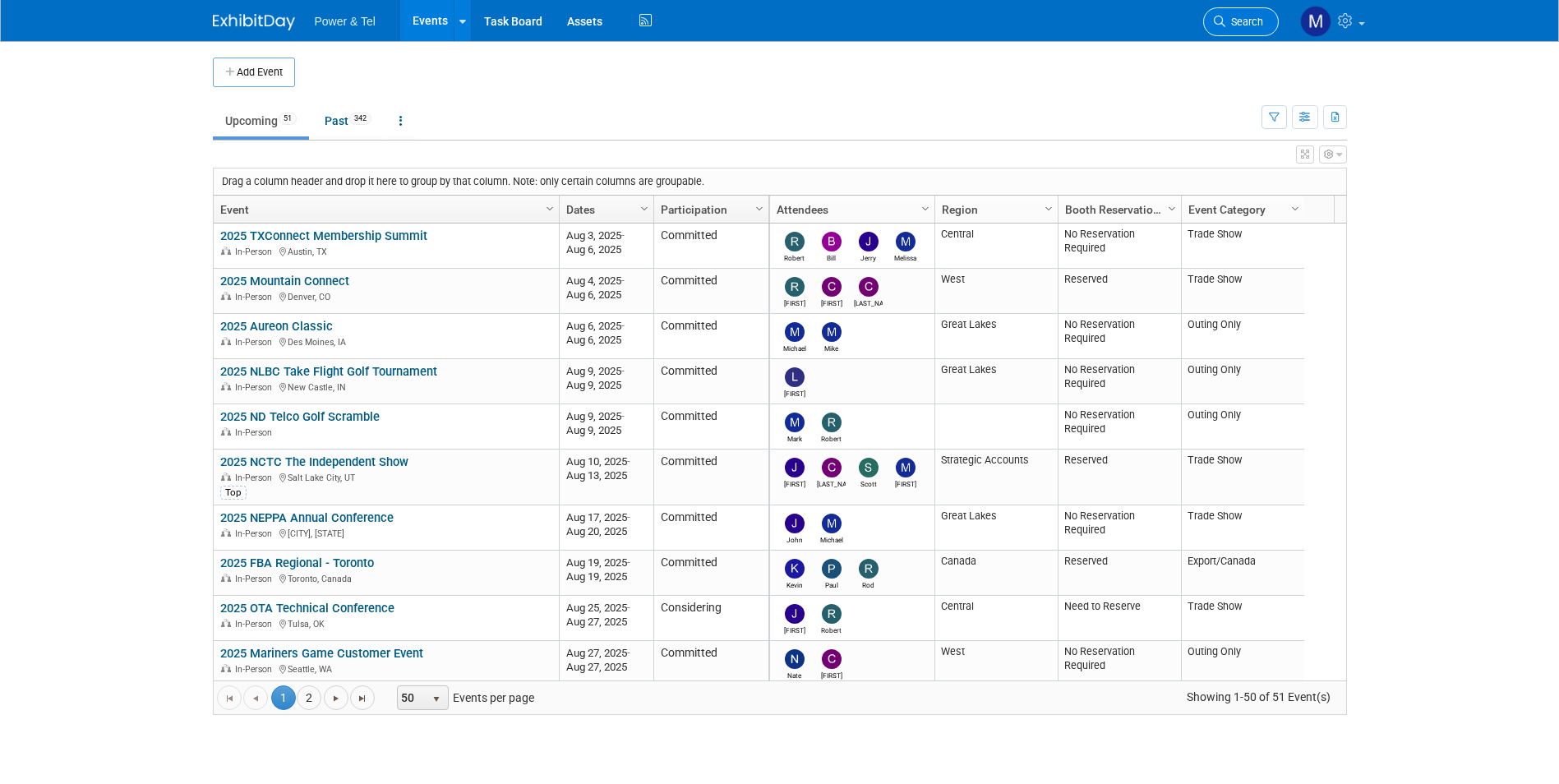click on "Search" at bounding box center (1241, 21) 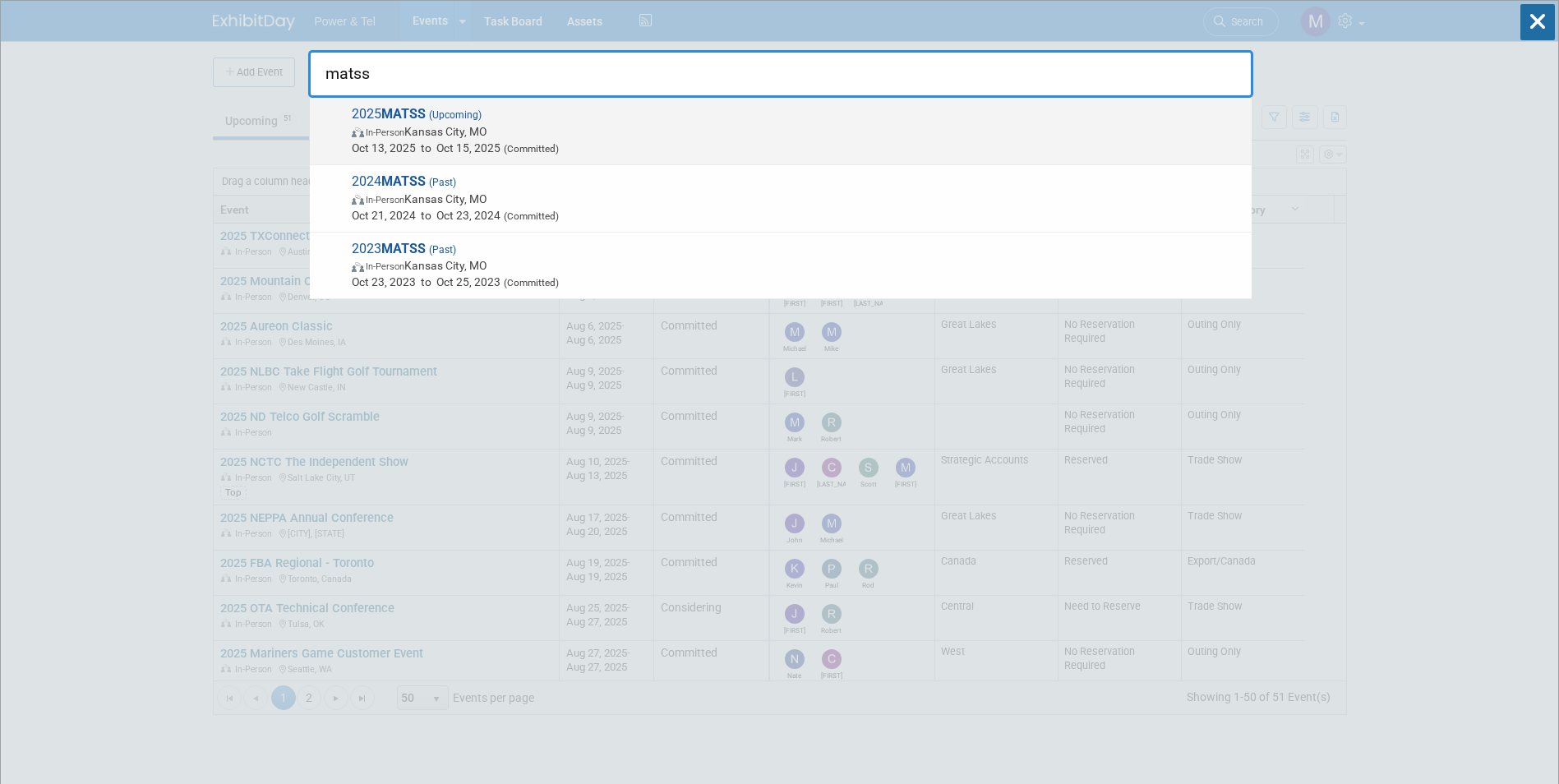 type on "matss" 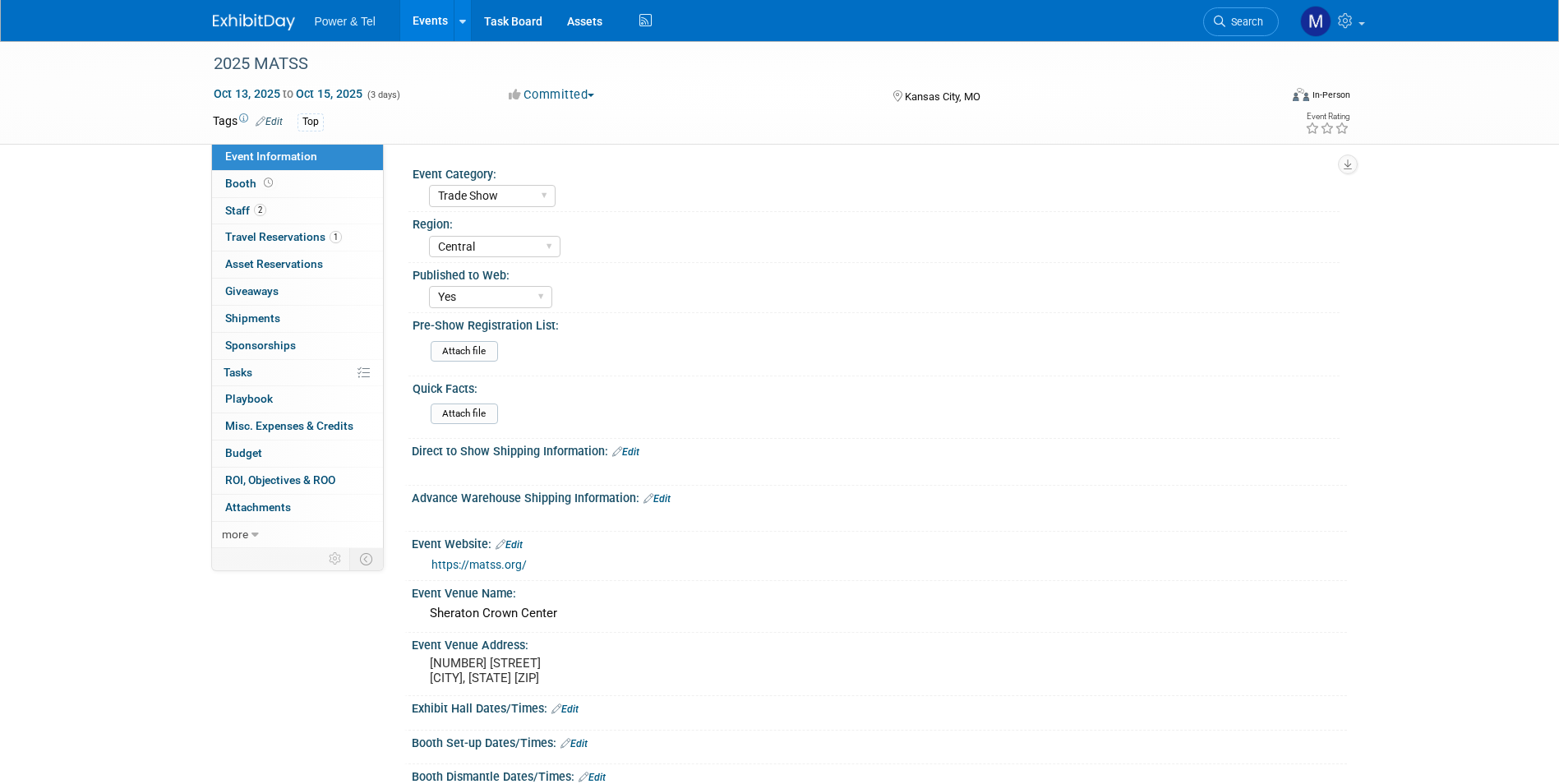 select on "Trade Show" 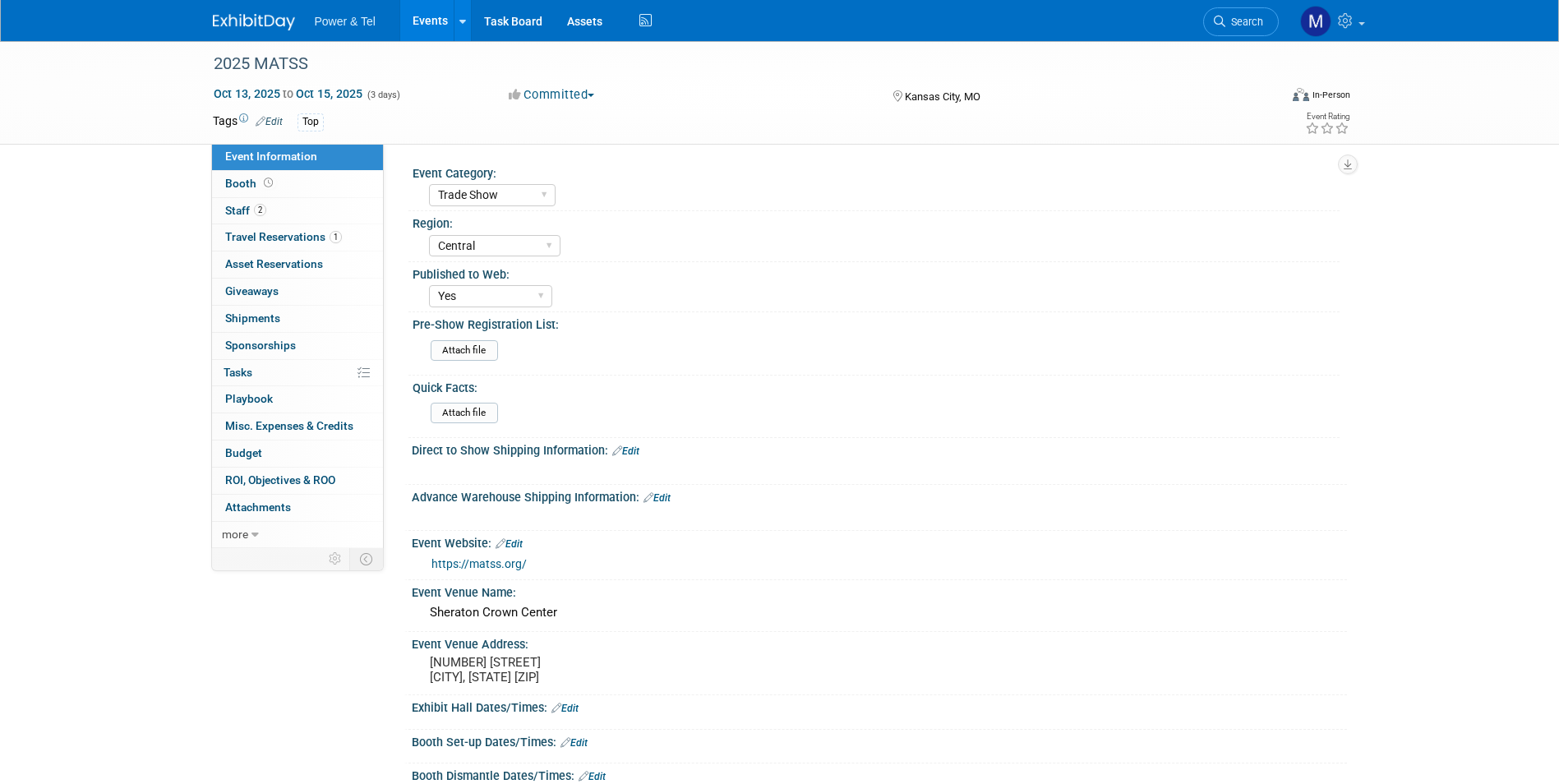 scroll, scrollTop: 336, scrollLeft: 0, axis: vertical 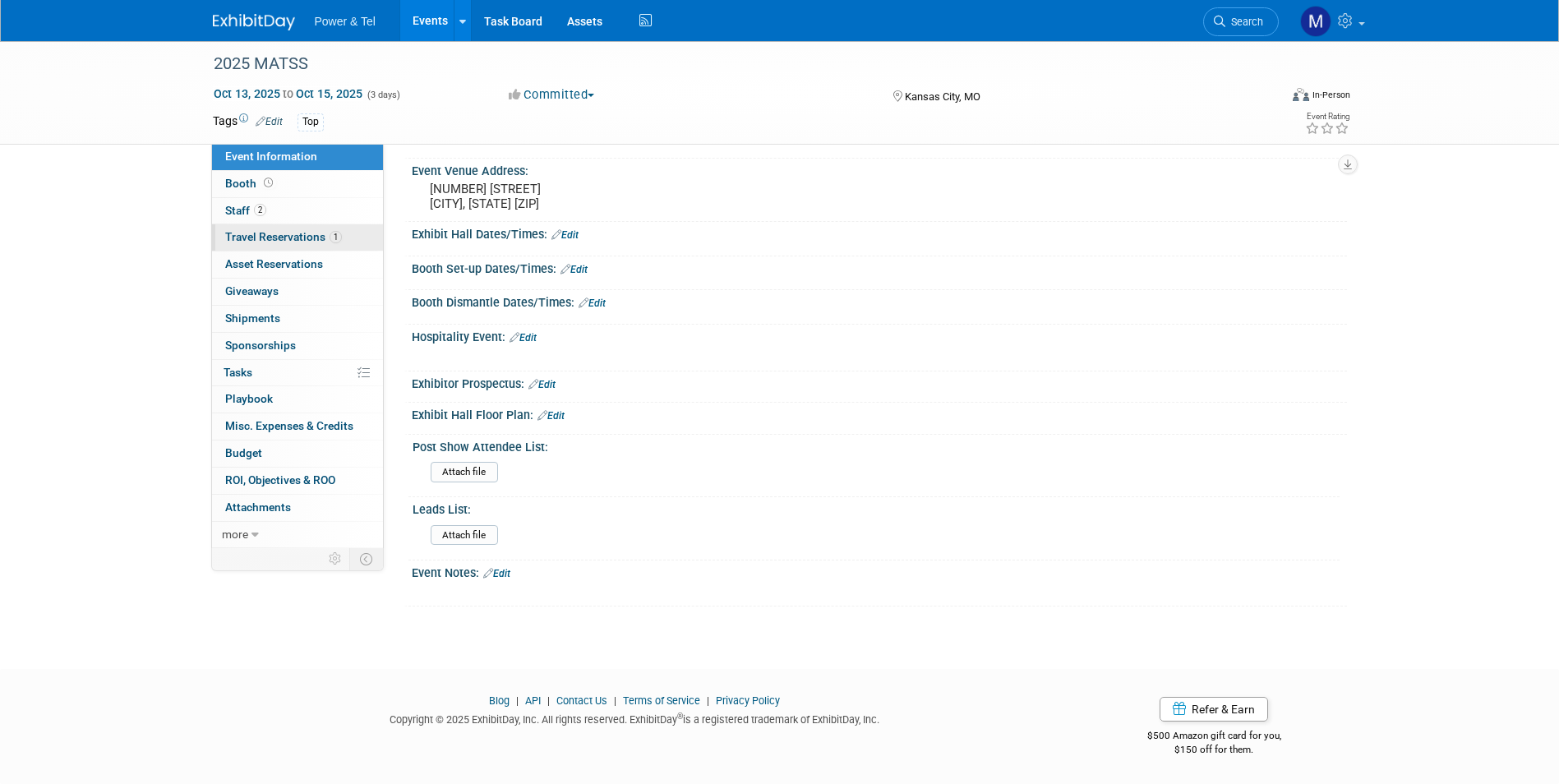 click on "1
Travel Reservations 1" at bounding box center [298, 238] 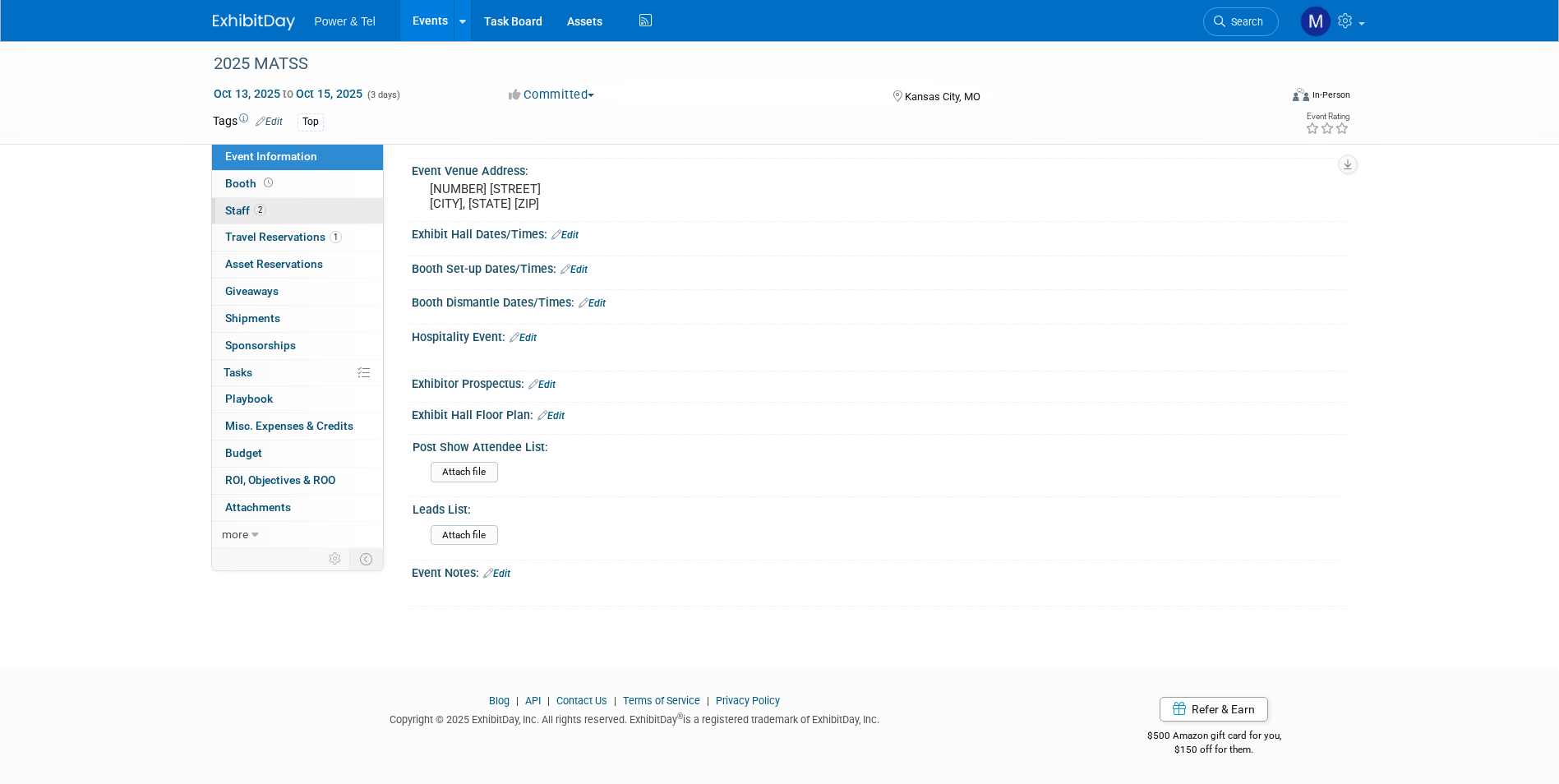 scroll, scrollTop: 0, scrollLeft: 0, axis: both 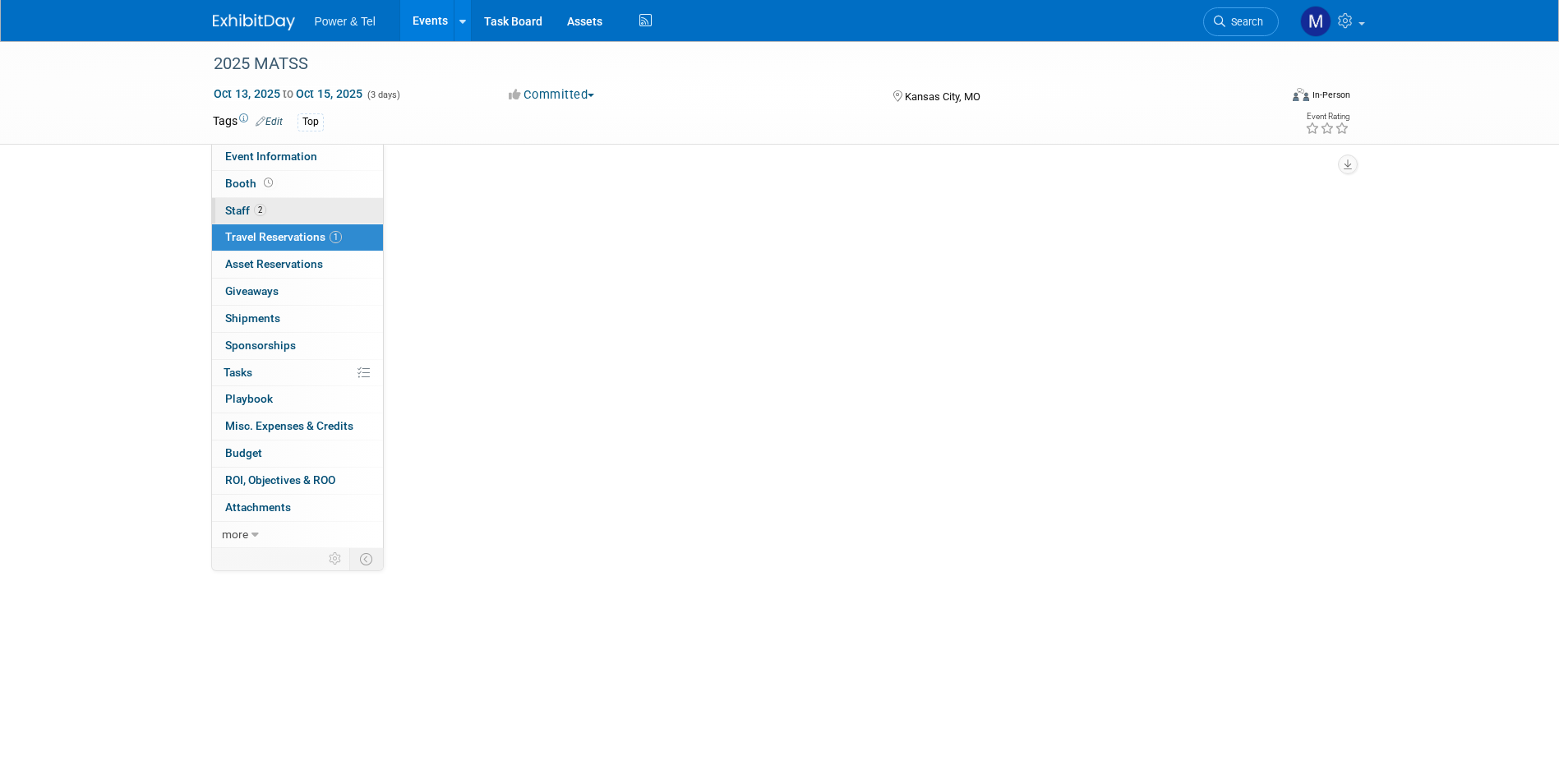 click on "2
Staff 2" at bounding box center [298, 211] 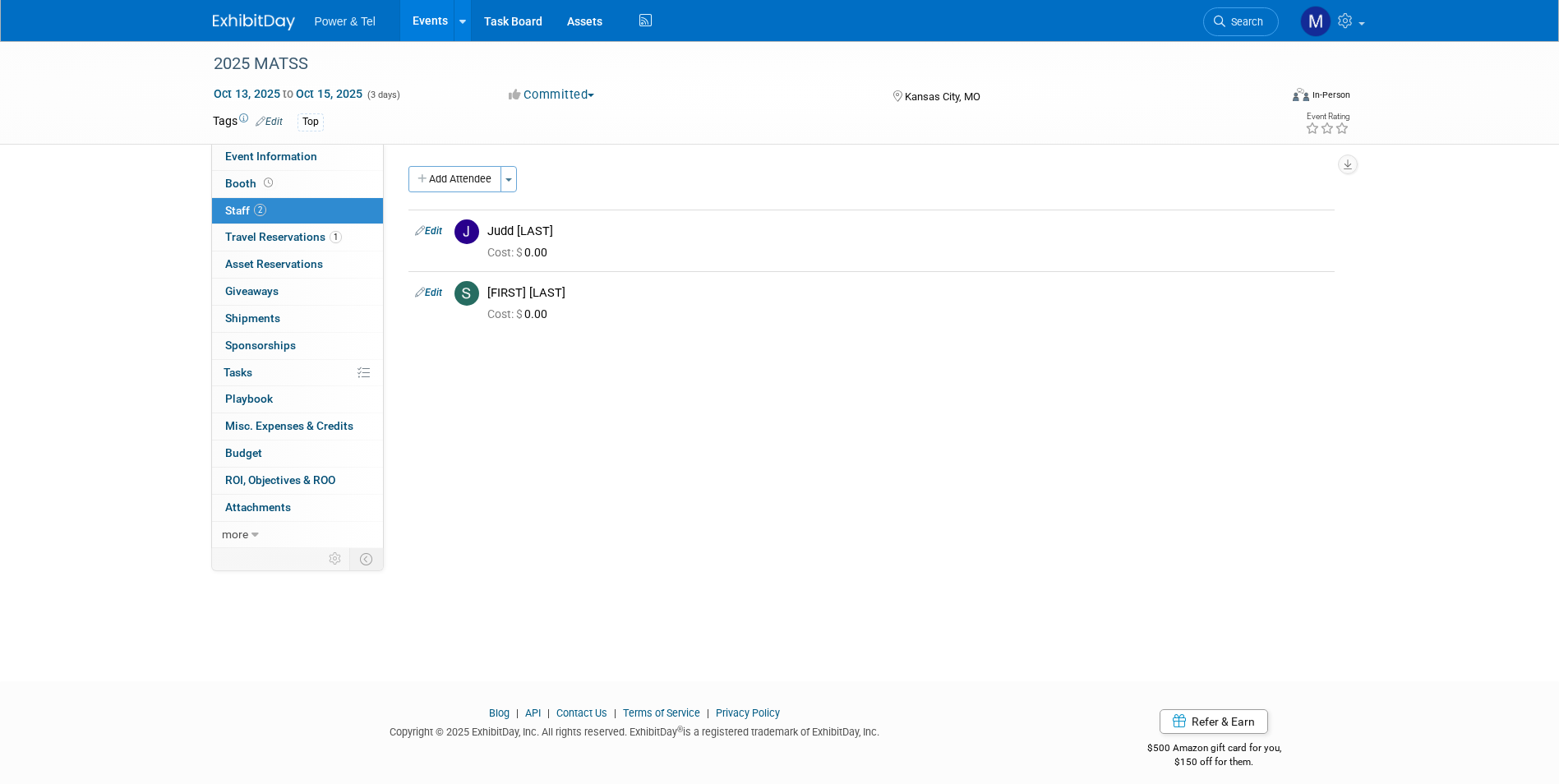click on "Add Attendee
Toggle Dropdown
Quick -Tag Attendees
Apply X (me) select all cancel" at bounding box center (871, 250) 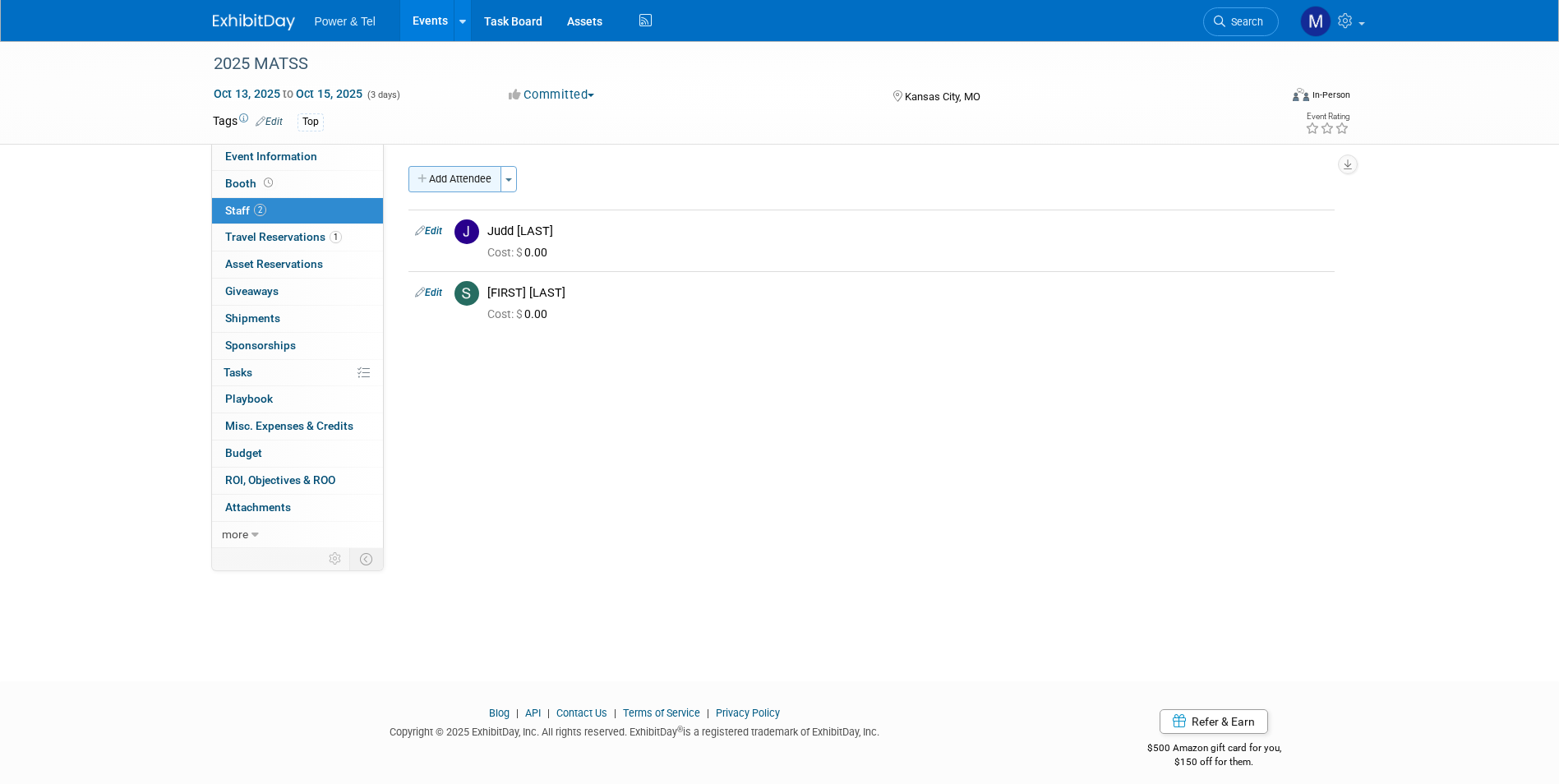 click on "Add Attendee" at bounding box center [454, 179] 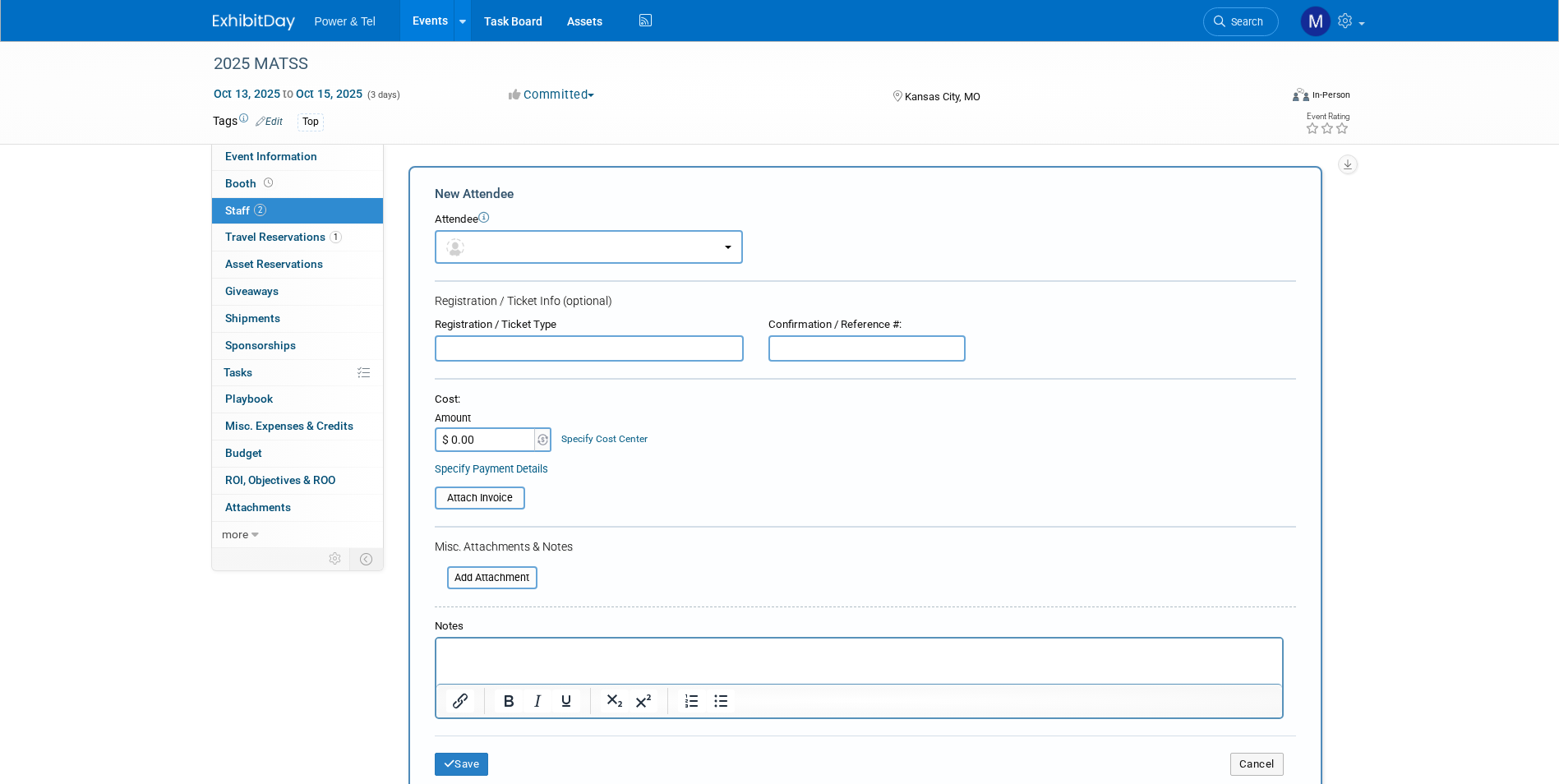 scroll, scrollTop: 0, scrollLeft: 0, axis: both 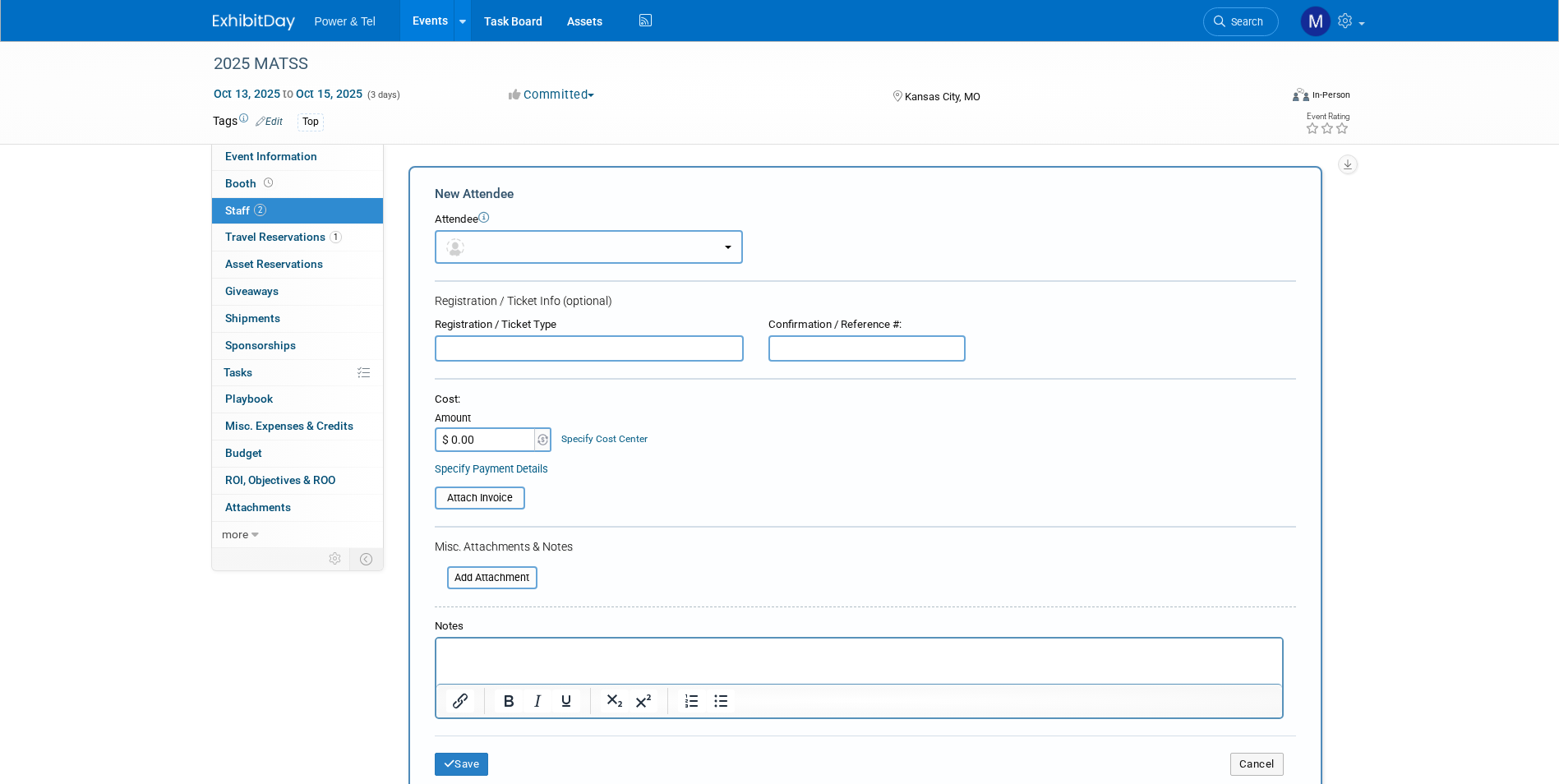 click at bounding box center [588, 247] 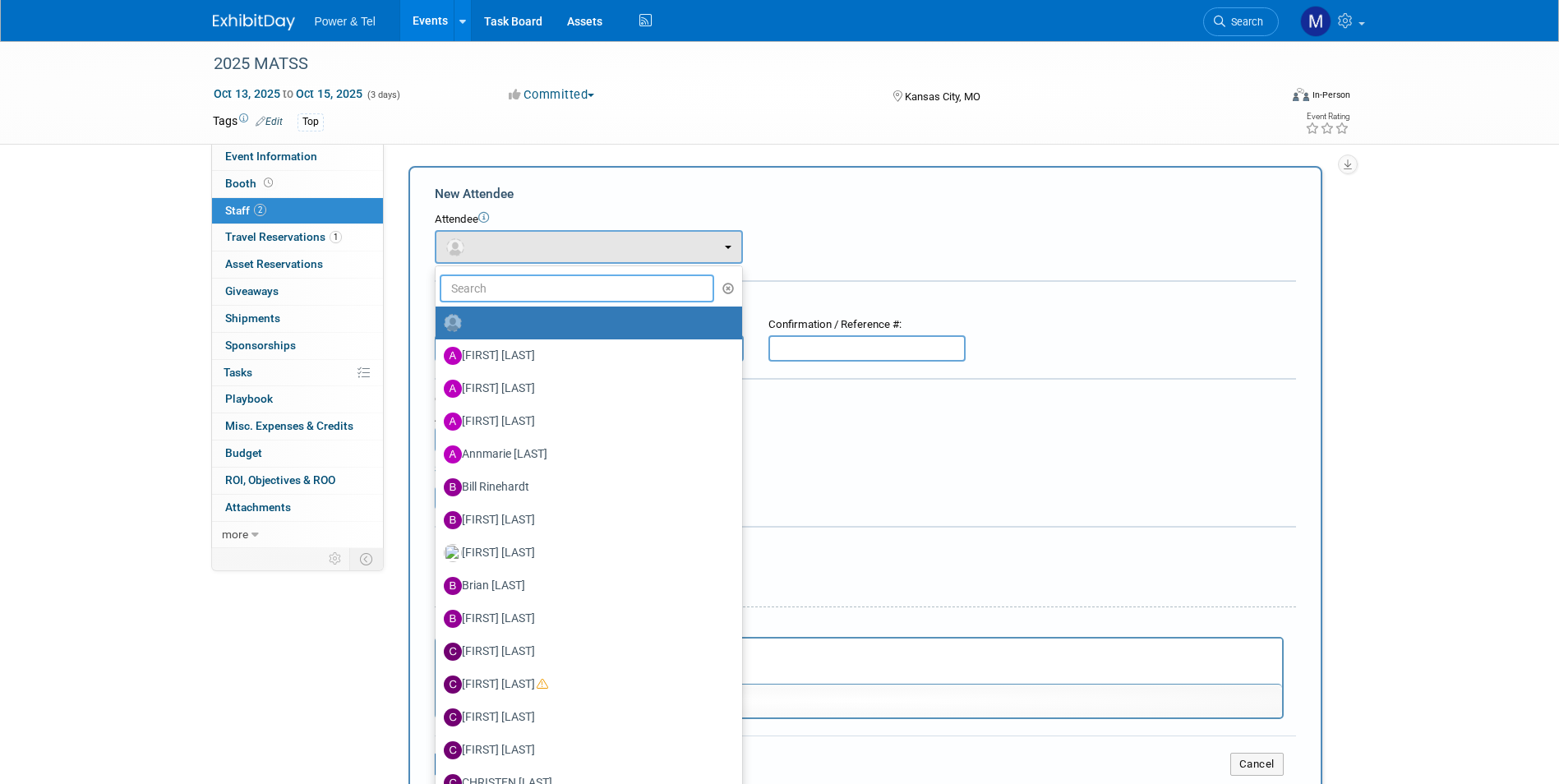 click at bounding box center [577, 288] 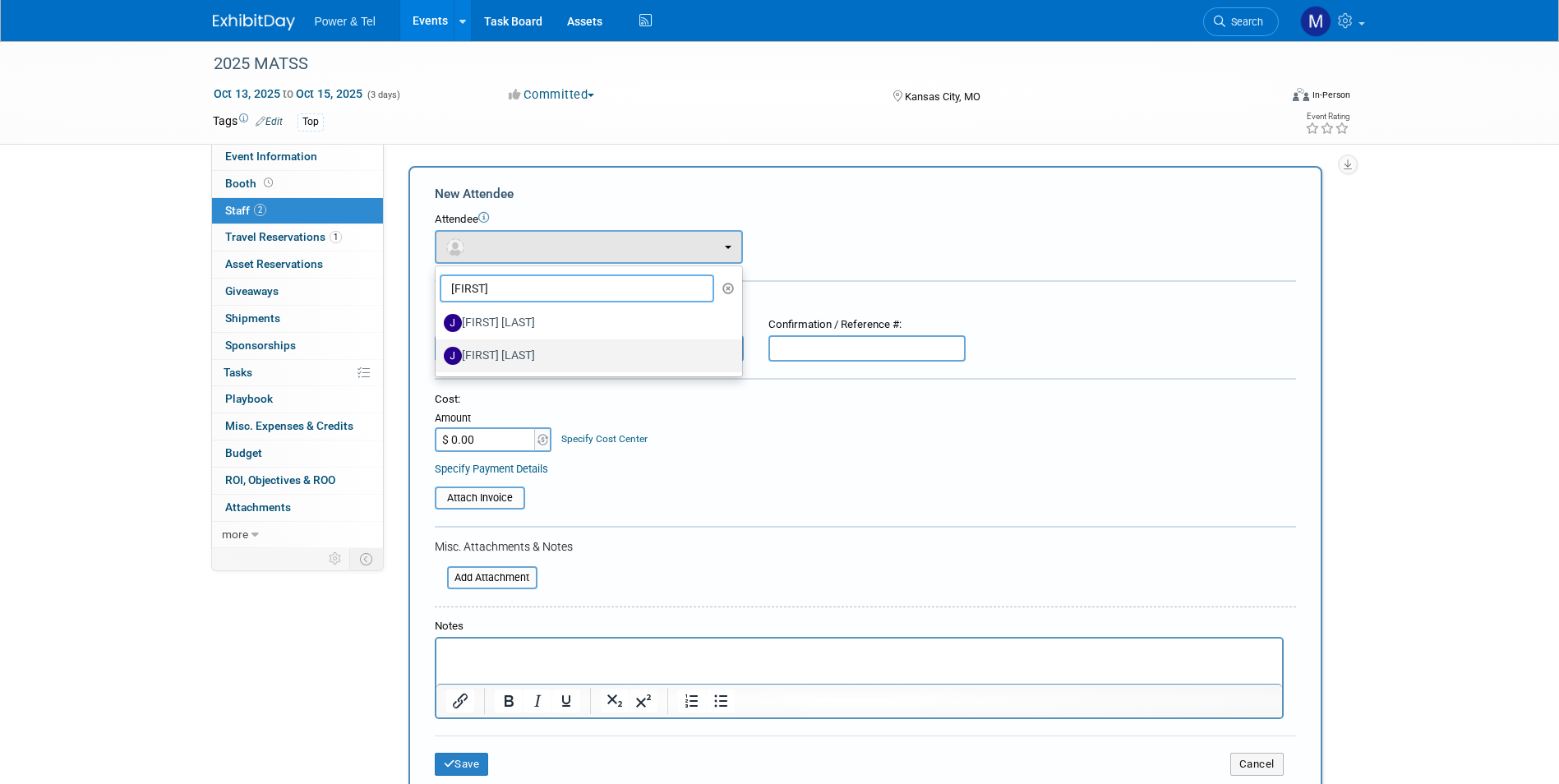 type on "jason" 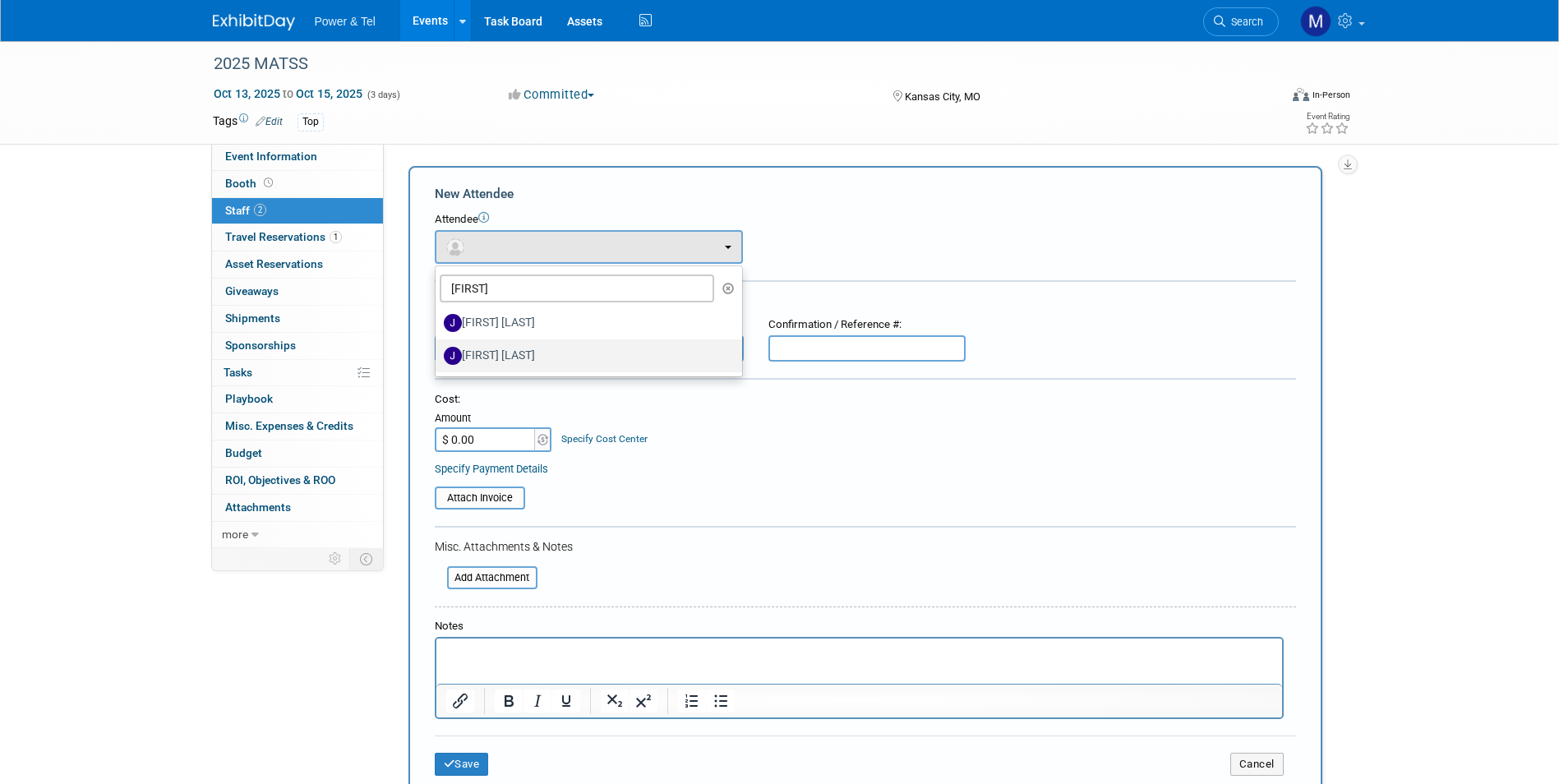 click on "[FIRST] [LAST]" at bounding box center (584, 356) 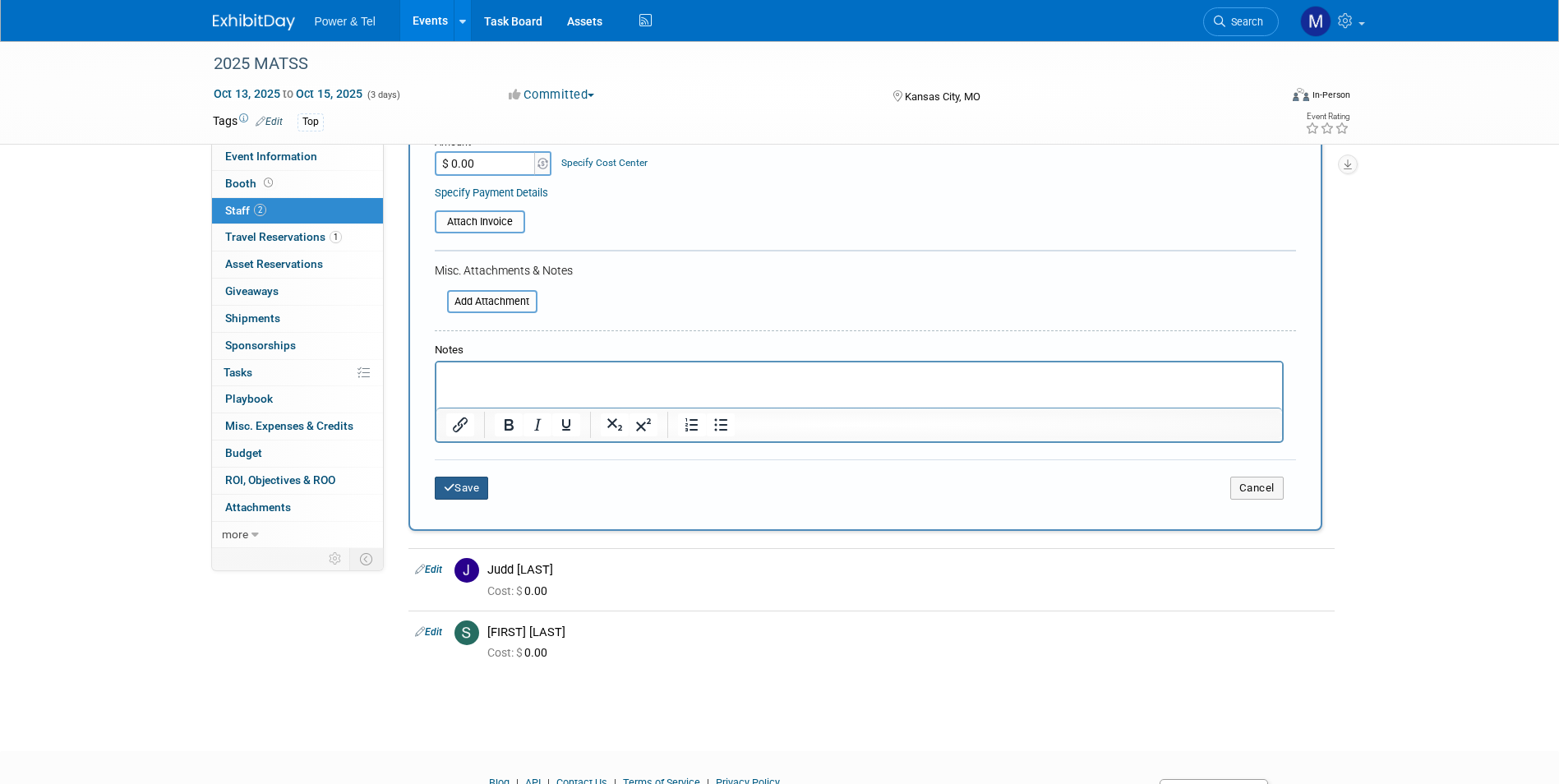 click on "Save" at bounding box center [462, 488] 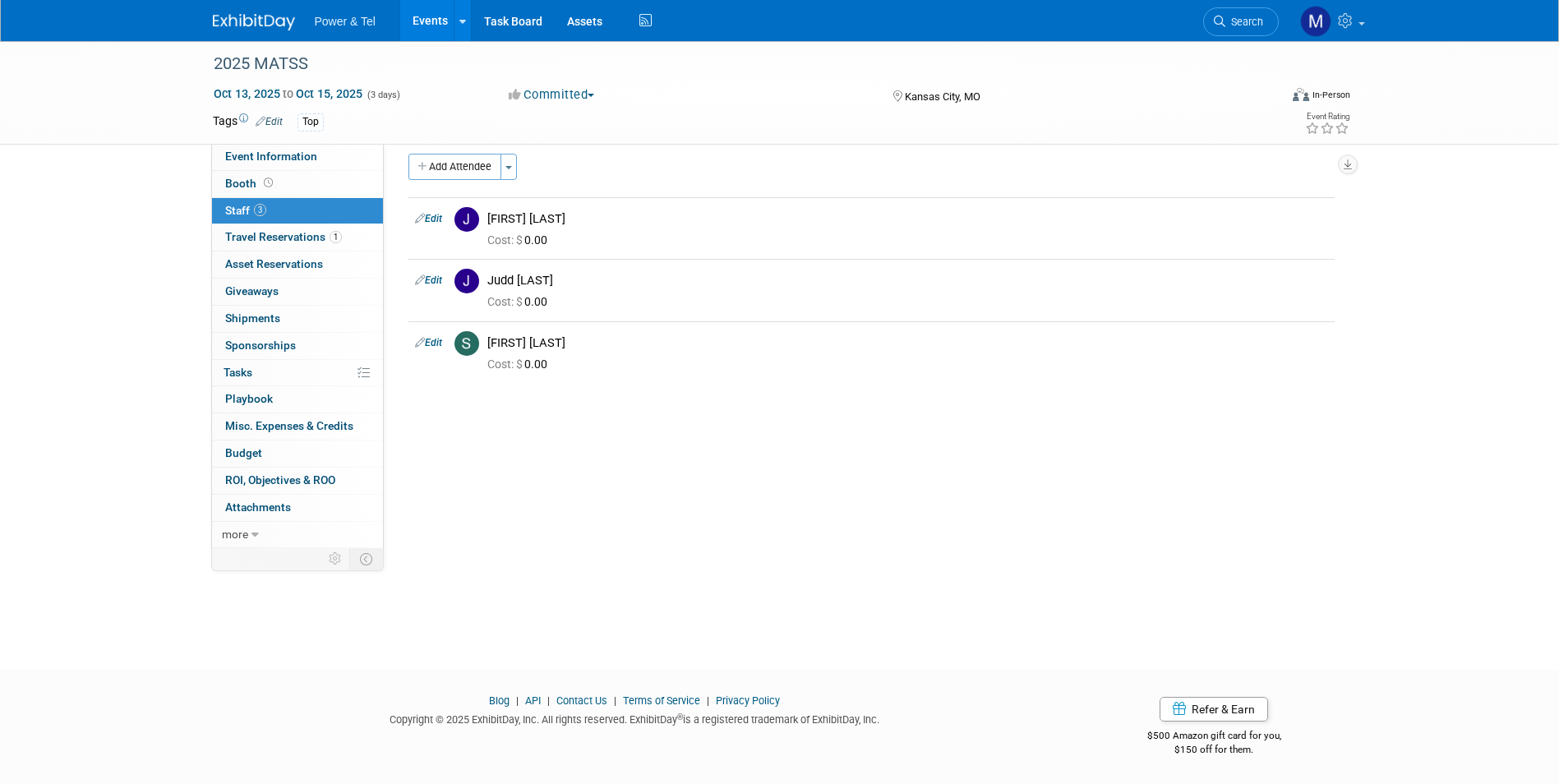 drag, startPoint x: 429, startPoint y: 173, endPoint x: 437, endPoint y: 185, distance: 14.422205 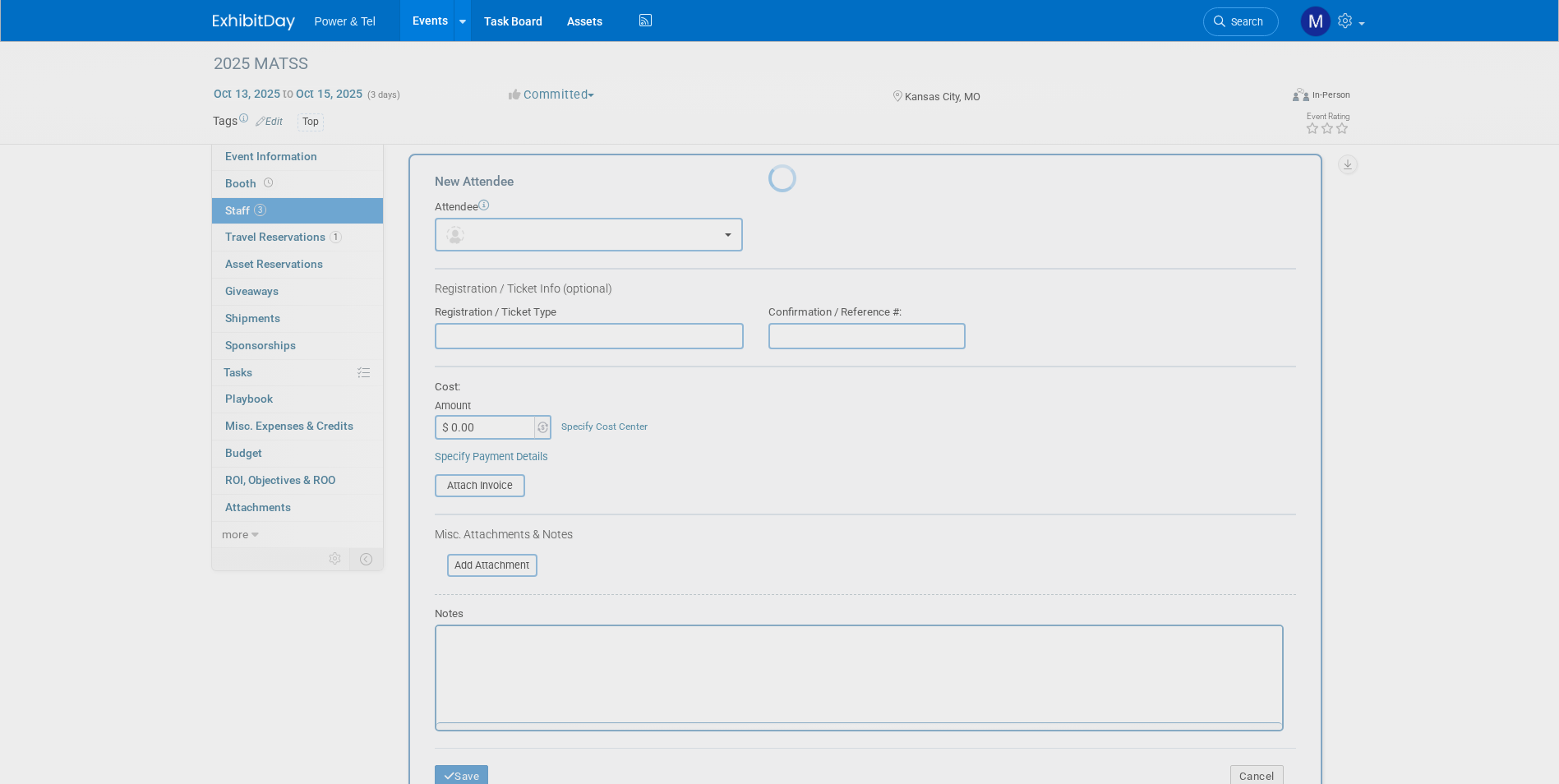 scroll, scrollTop: 0, scrollLeft: 0, axis: both 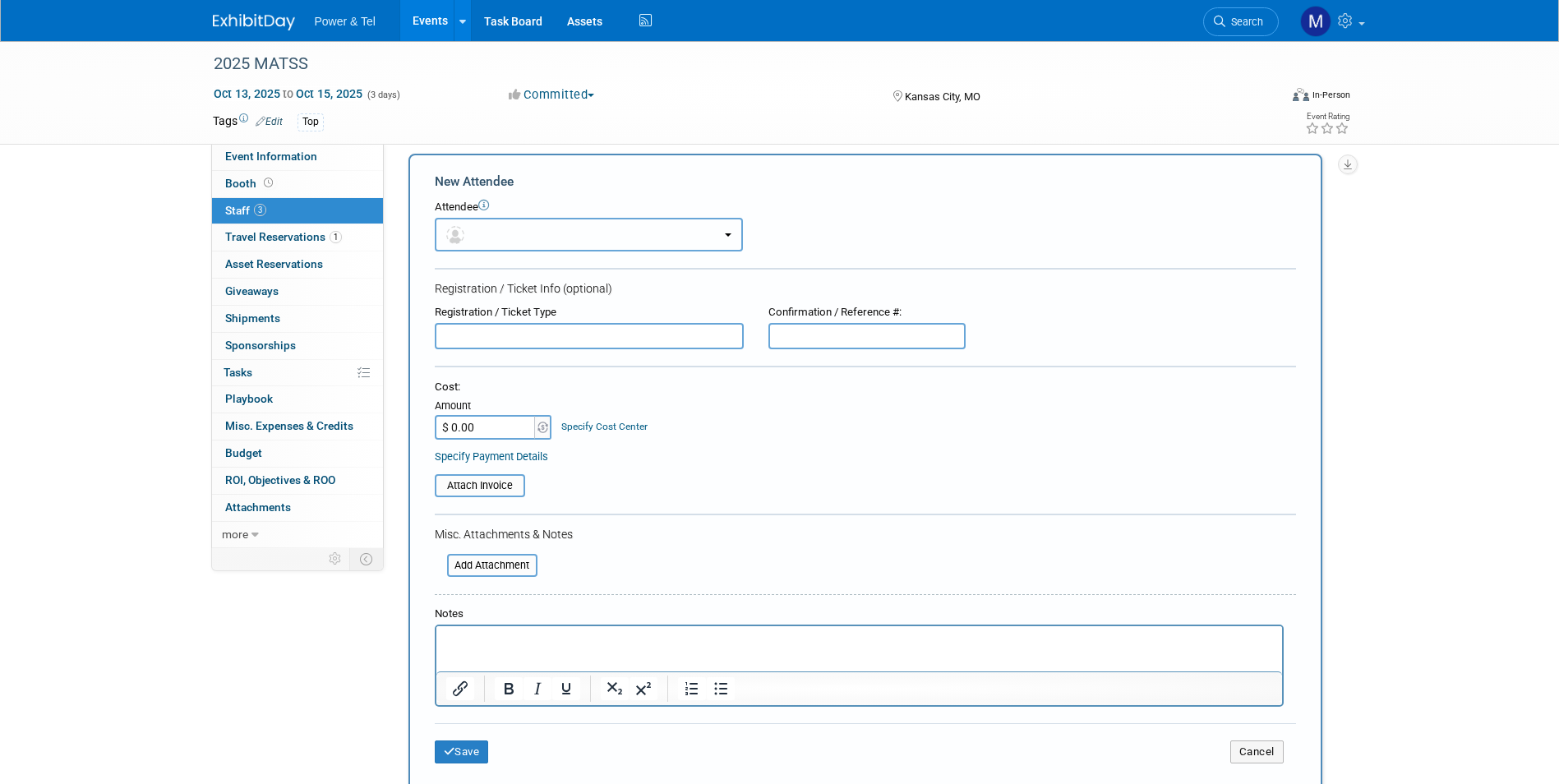 click at bounding box center [588, 234] 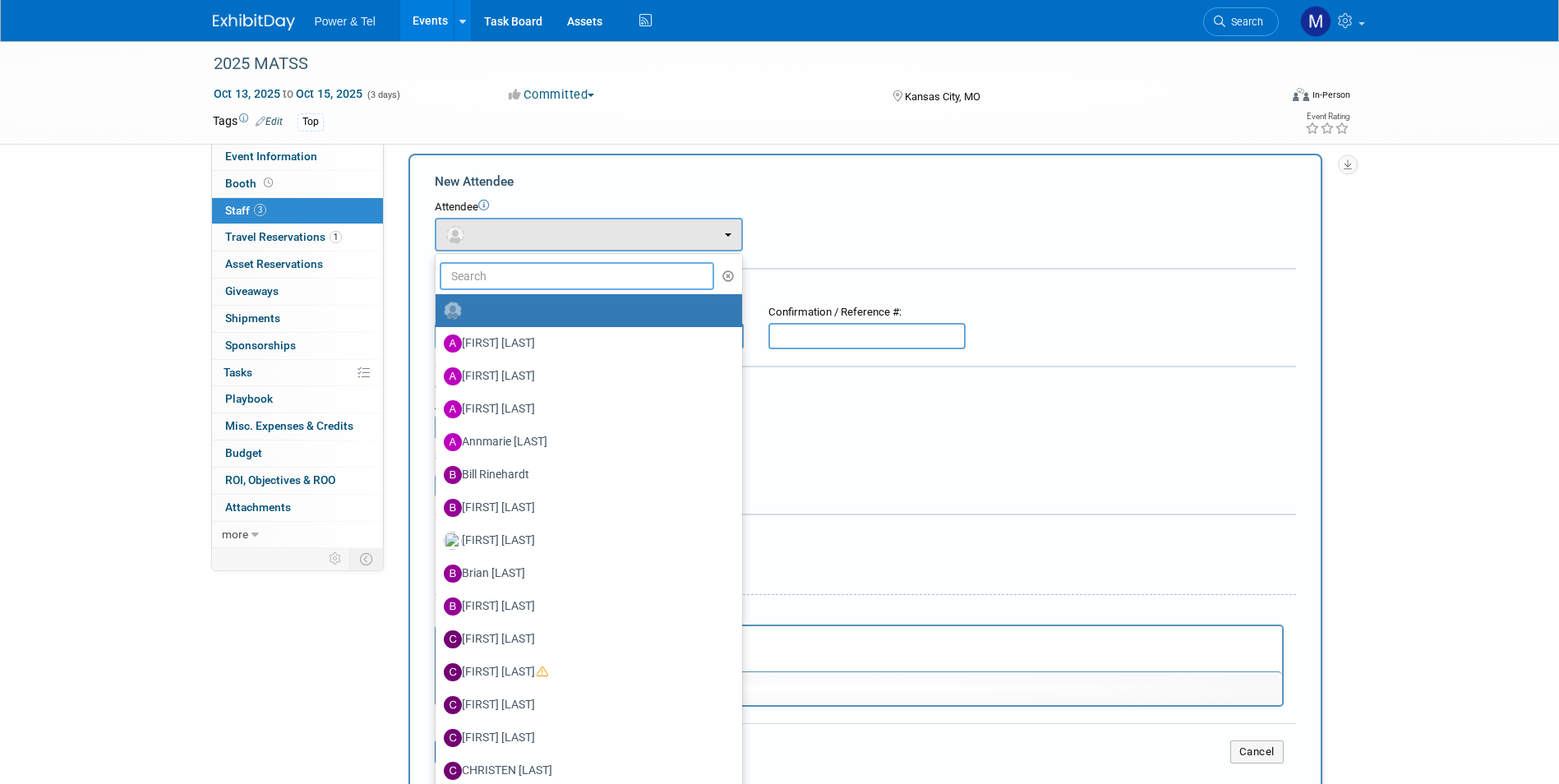click at bounding box center [577, 276] 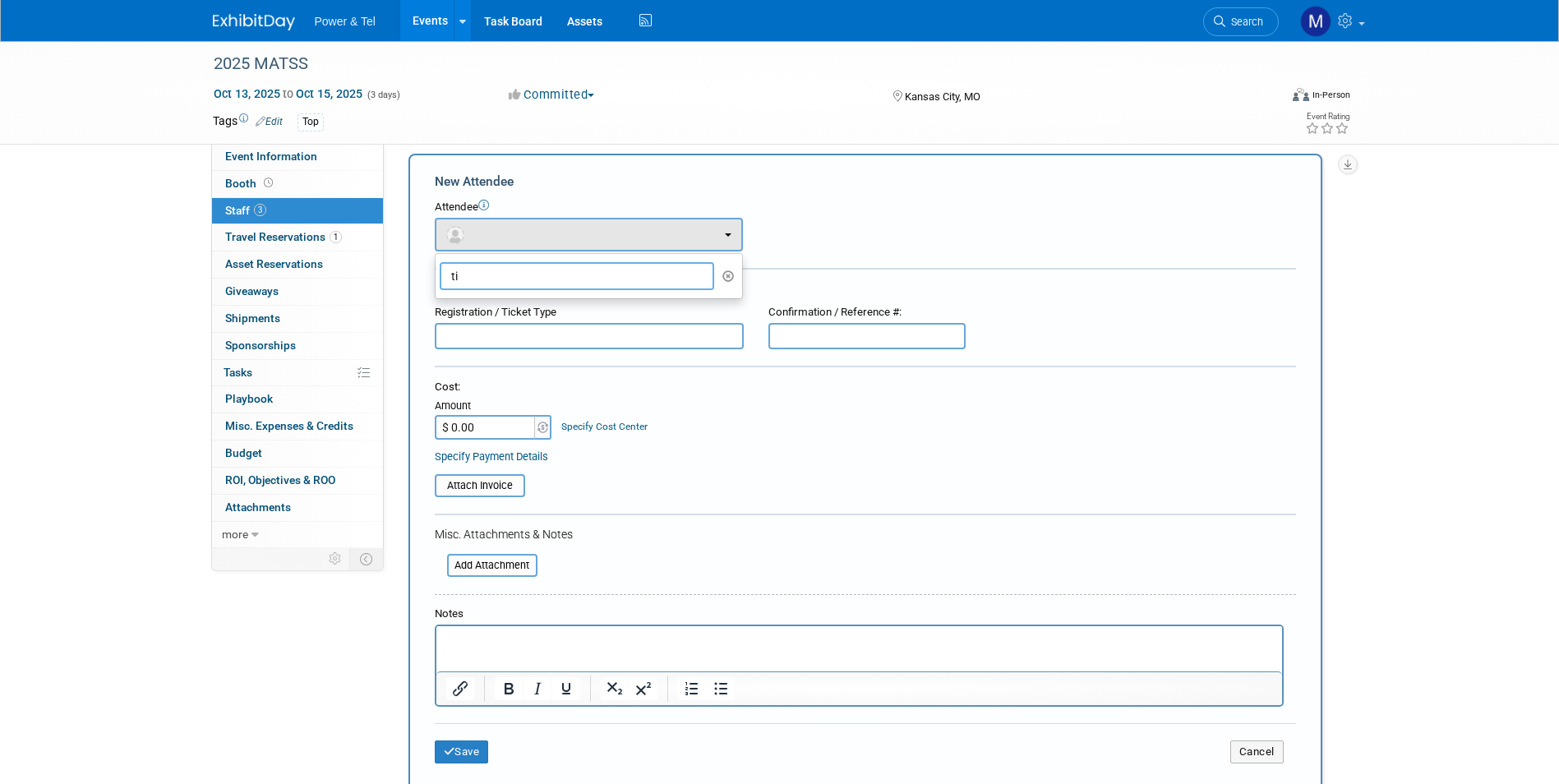 type on "t" 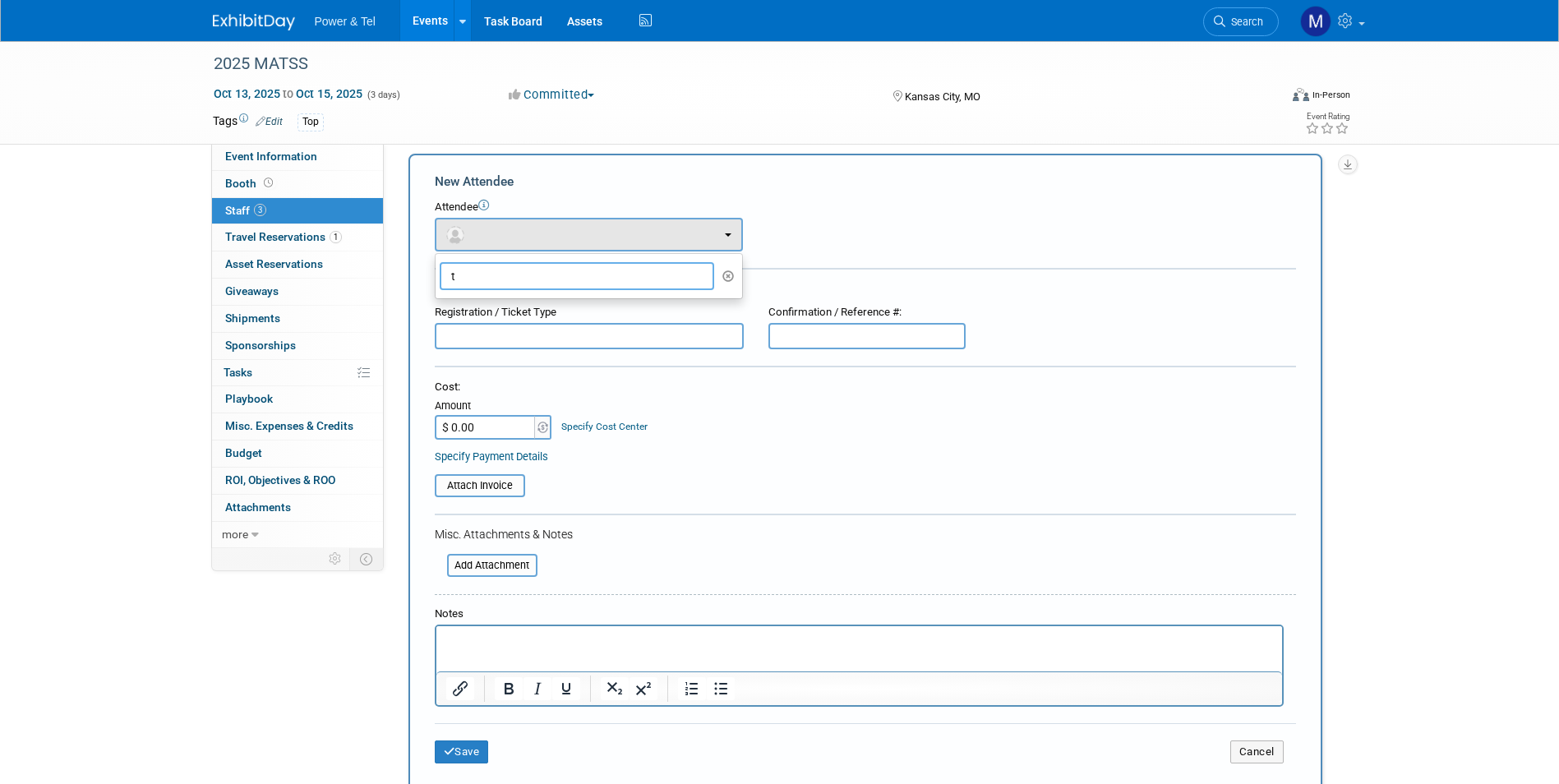 type 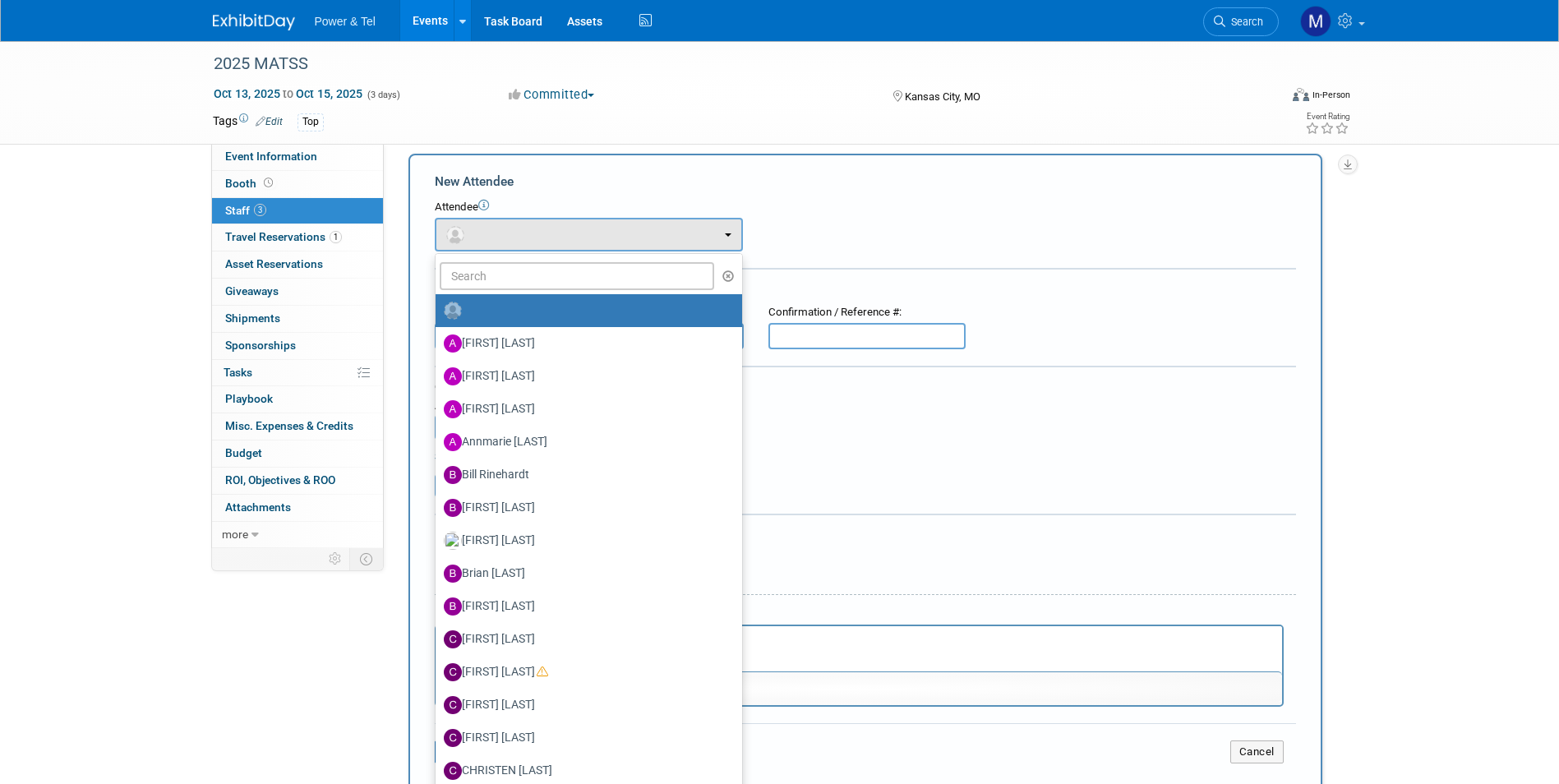 click on "New Attendee
Attendee
<img src="https://www.exhibitday.com/Images/Unassigned-User-Icon.png" style="width: 22px; height: 22px; border-radius: 11px; margin-top: 2px; margin-bottom: 2px; margin-left: 0px;" />
X" at bounding box center (865, 474) 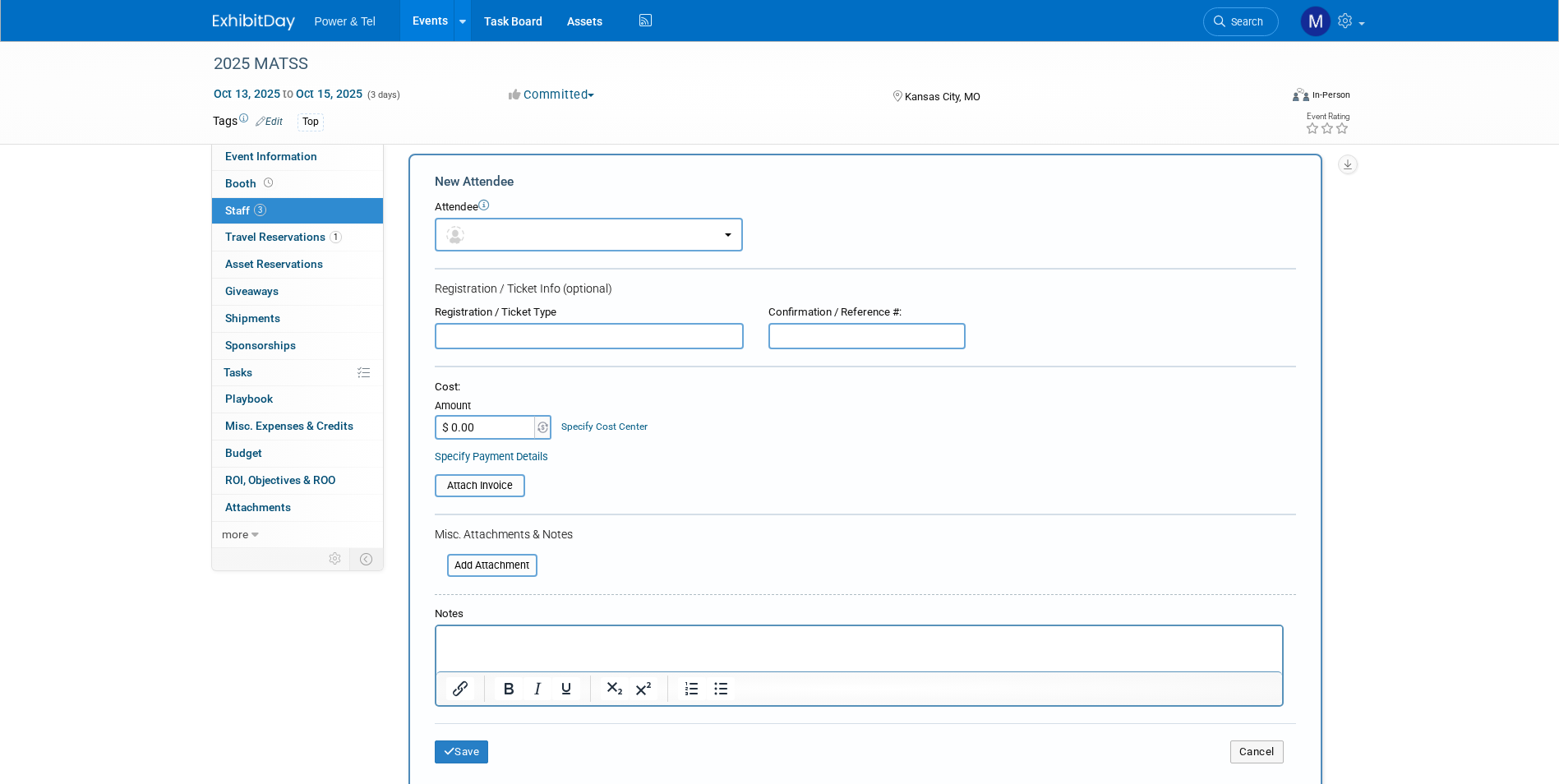click at bounding box center [589, 336] 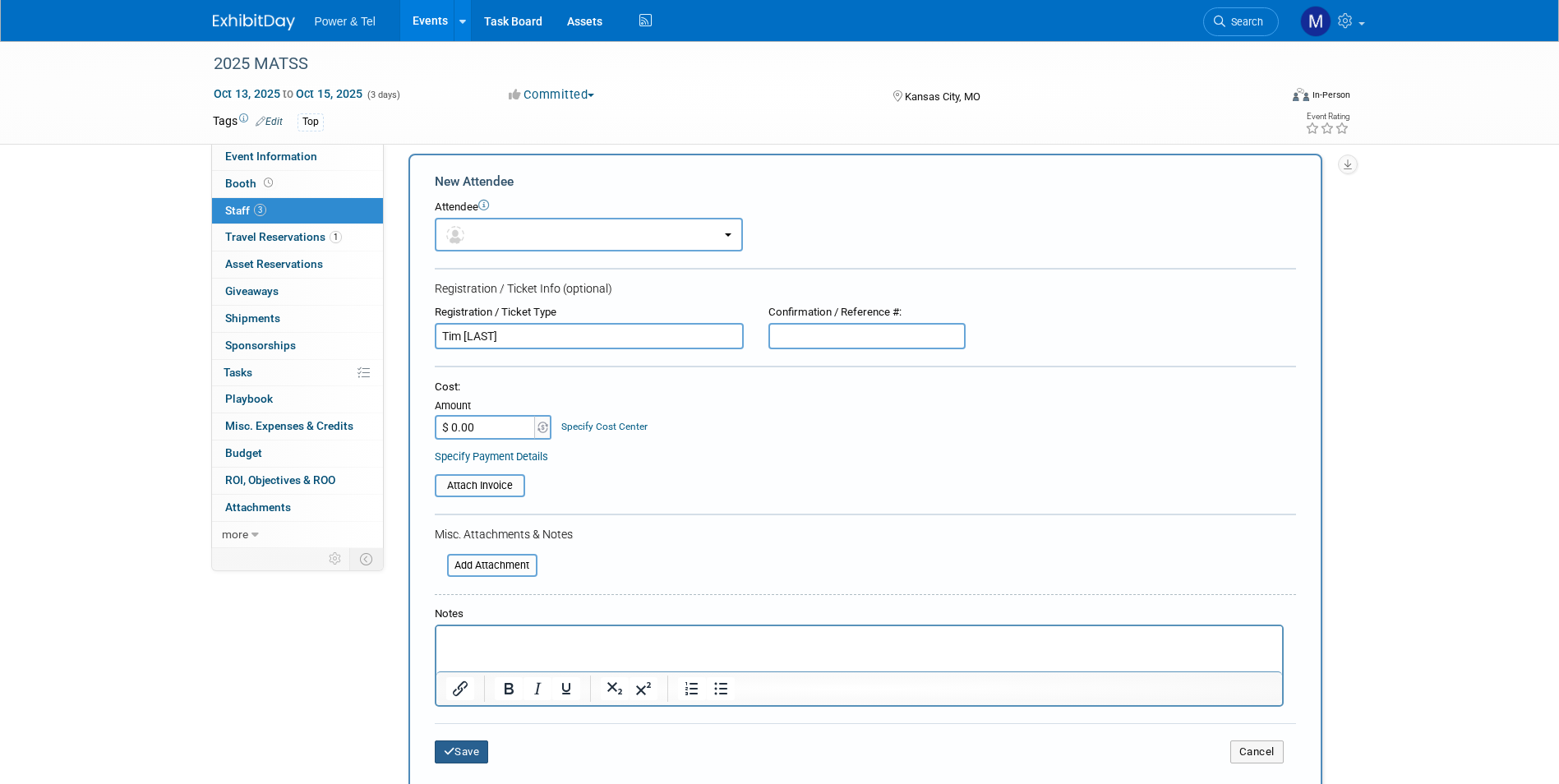 type on "Tim Hoffmann" 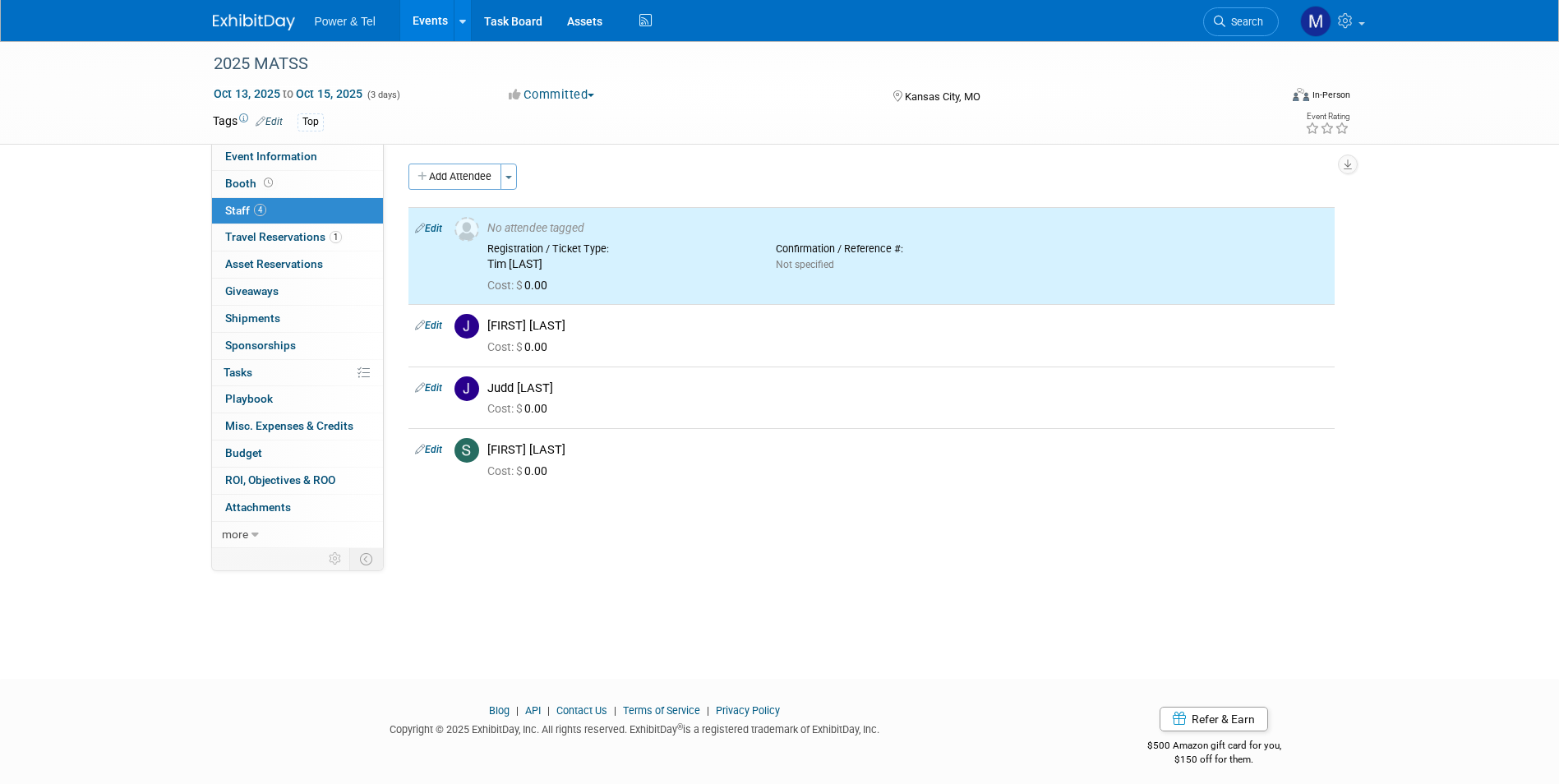 scroll, scrollTop: 0, scrollLeft: 0, axis: both 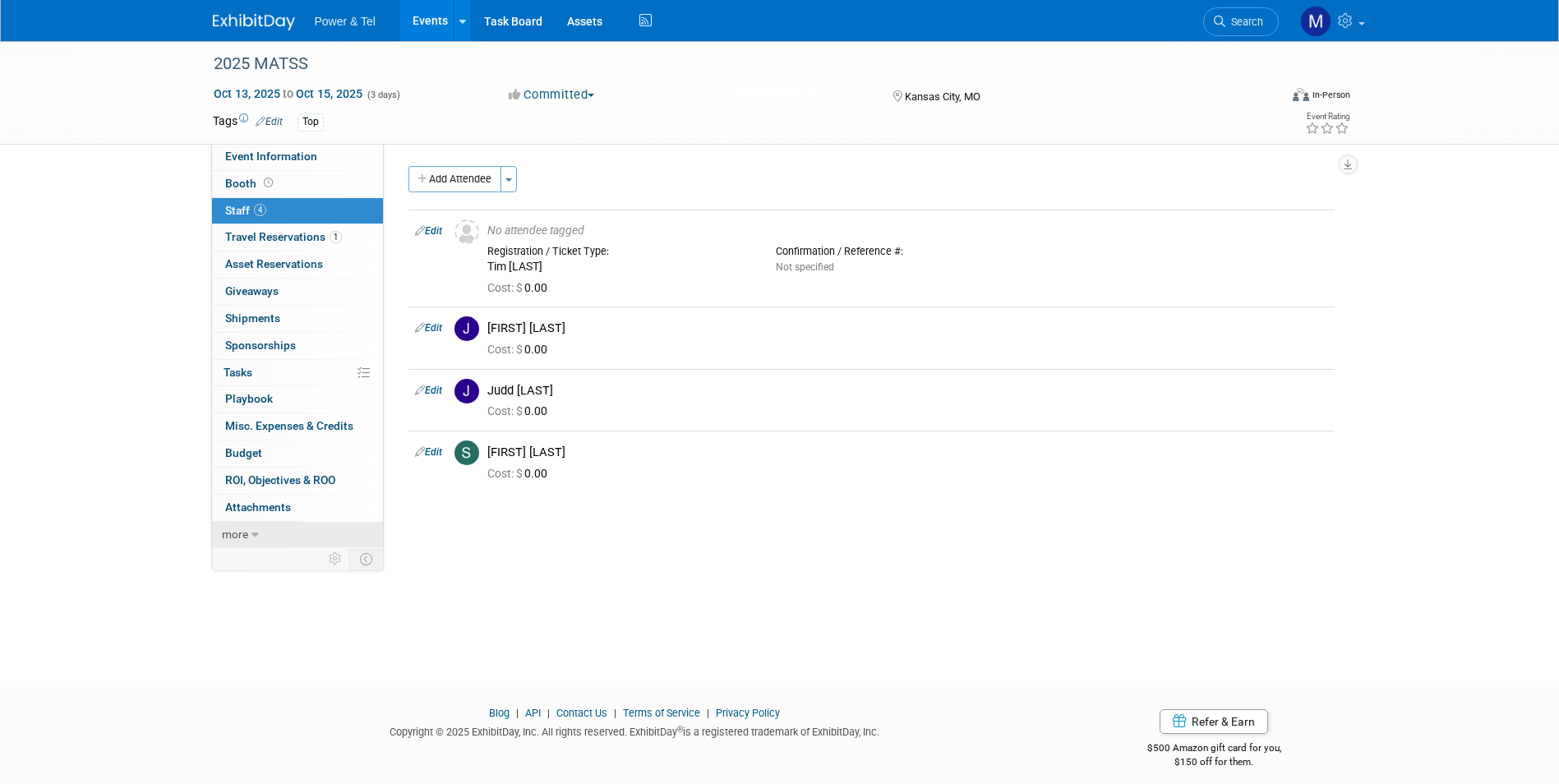 click on "more" at bounding box center (298, 535) 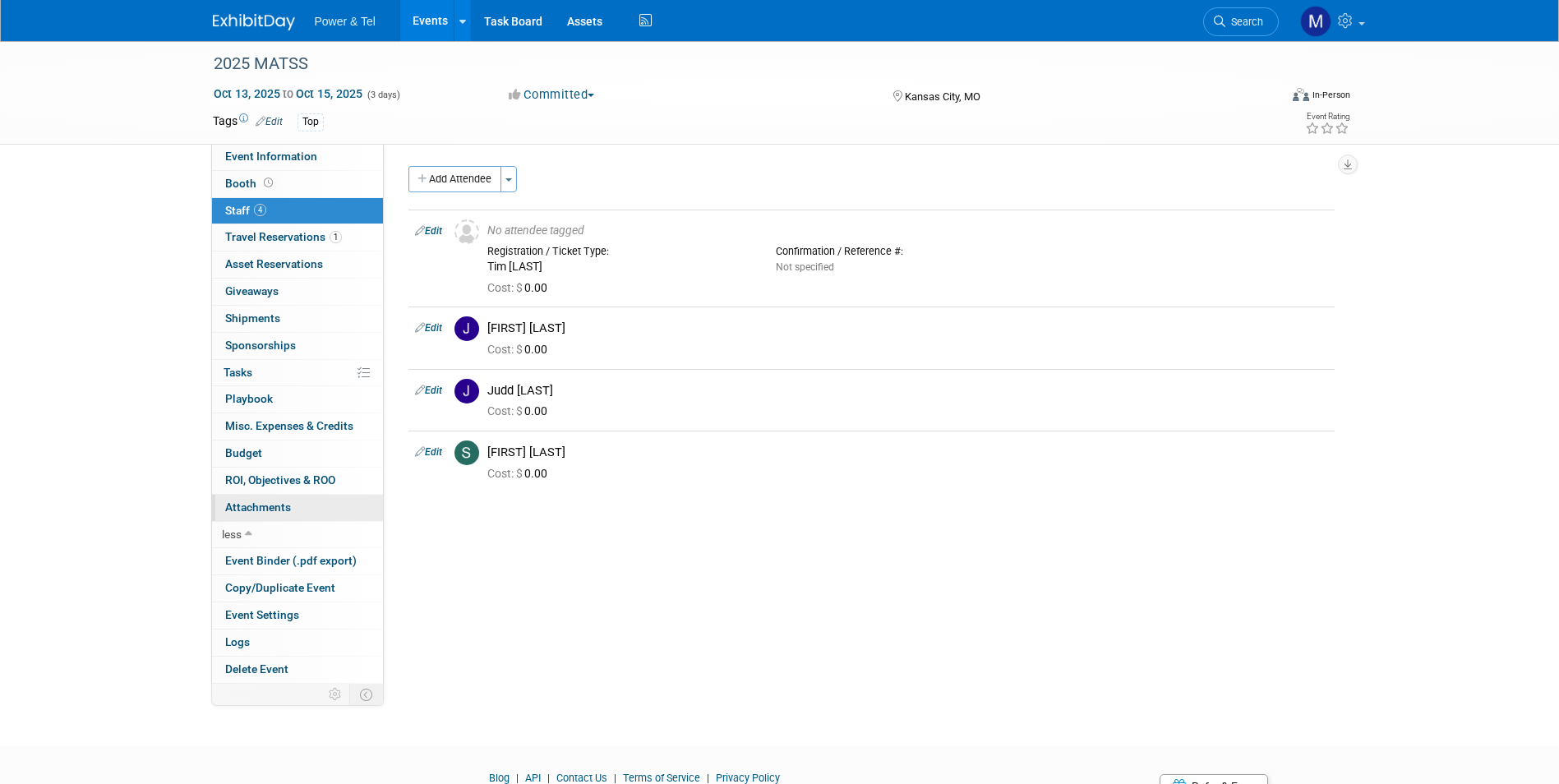 click on "0
Attachments 0" at bounding box center (298, 508) 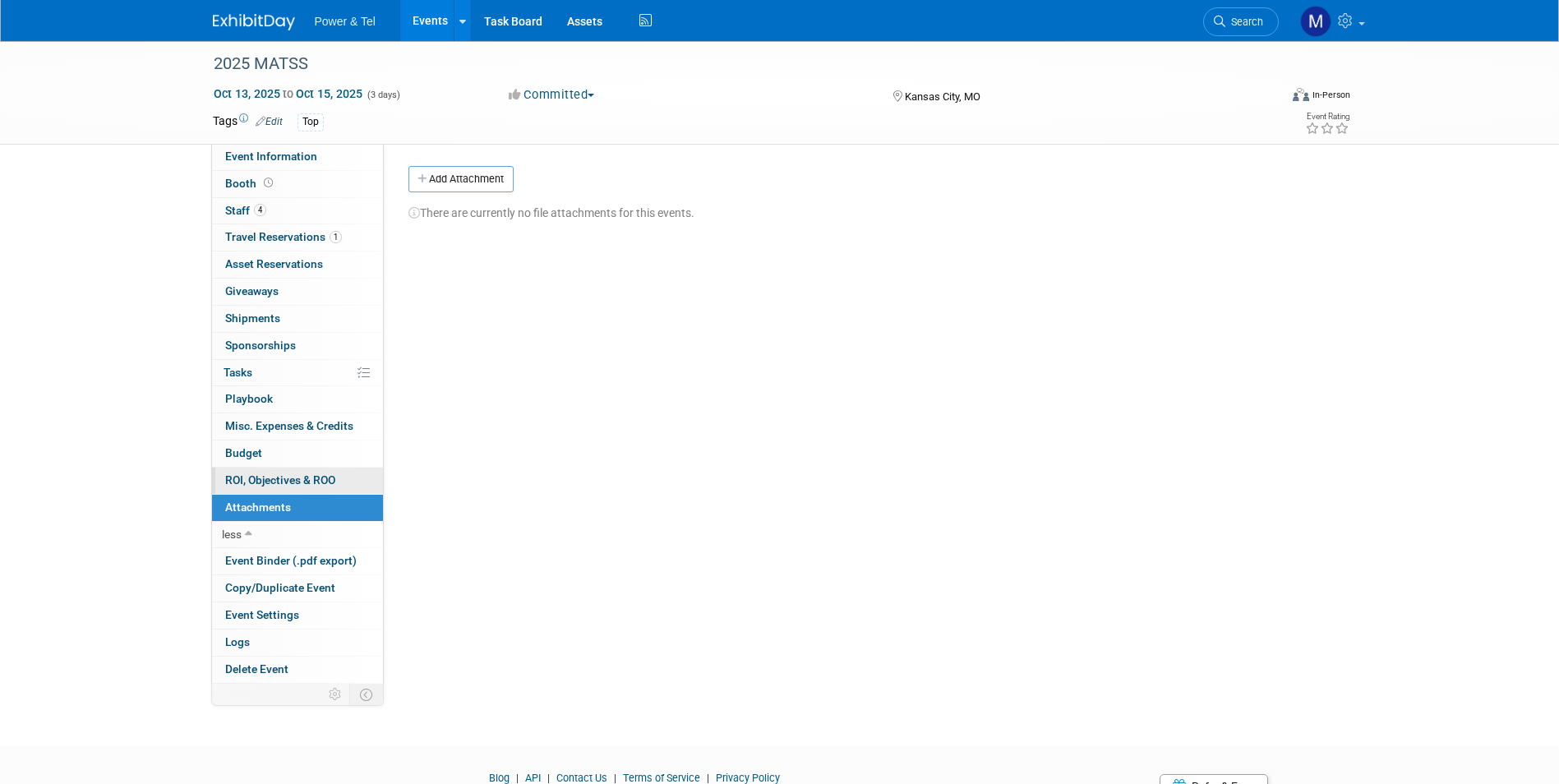 click on "ROI, Objectives & ROO 0" at bounding box center [280, 480] 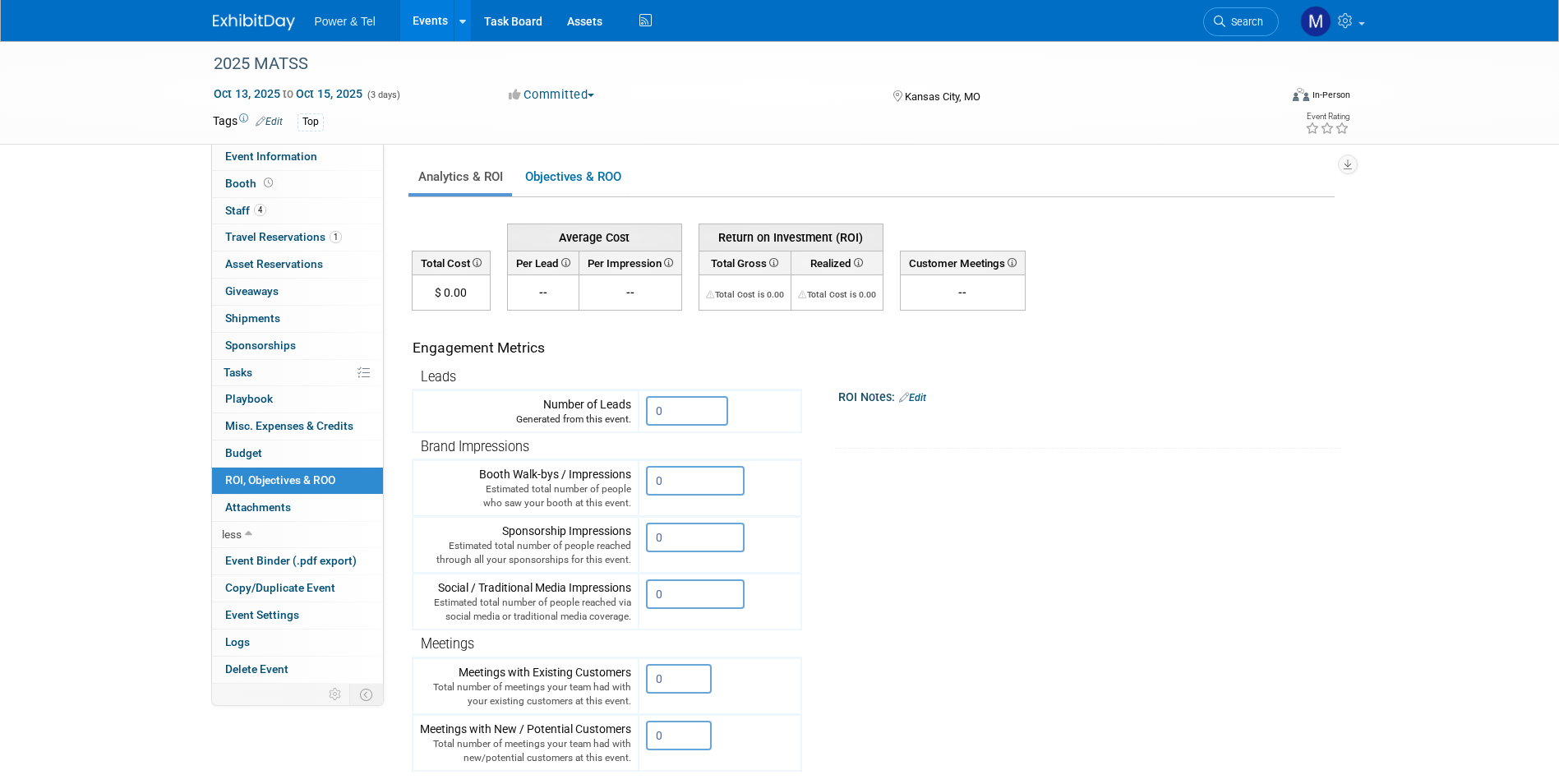click on "0
ROI, Objectives & ROO 0" at bounding box center [298, 481] 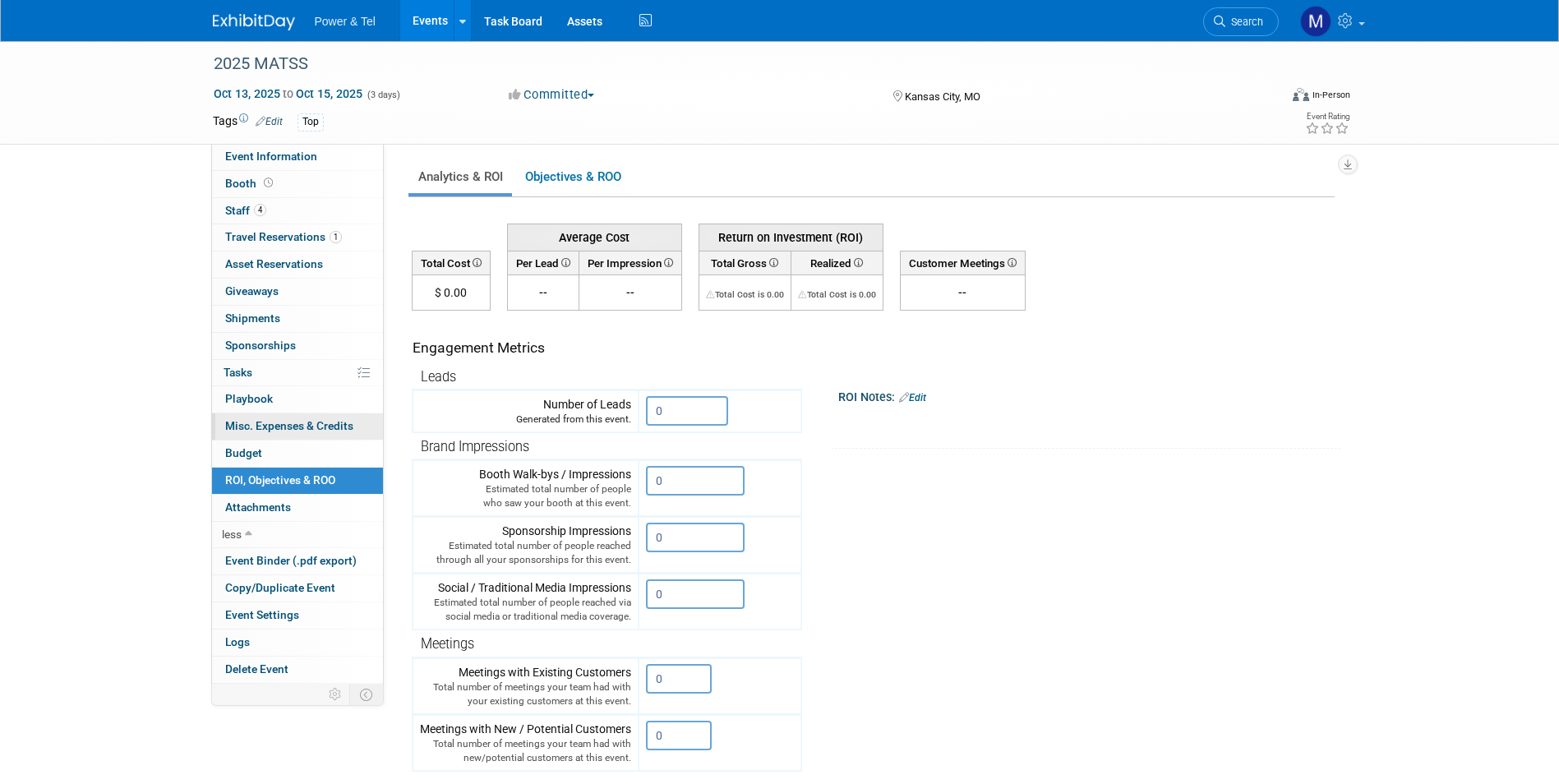 click on "Misc. Expenses & Credits 0" at bounding box center (289, 426) 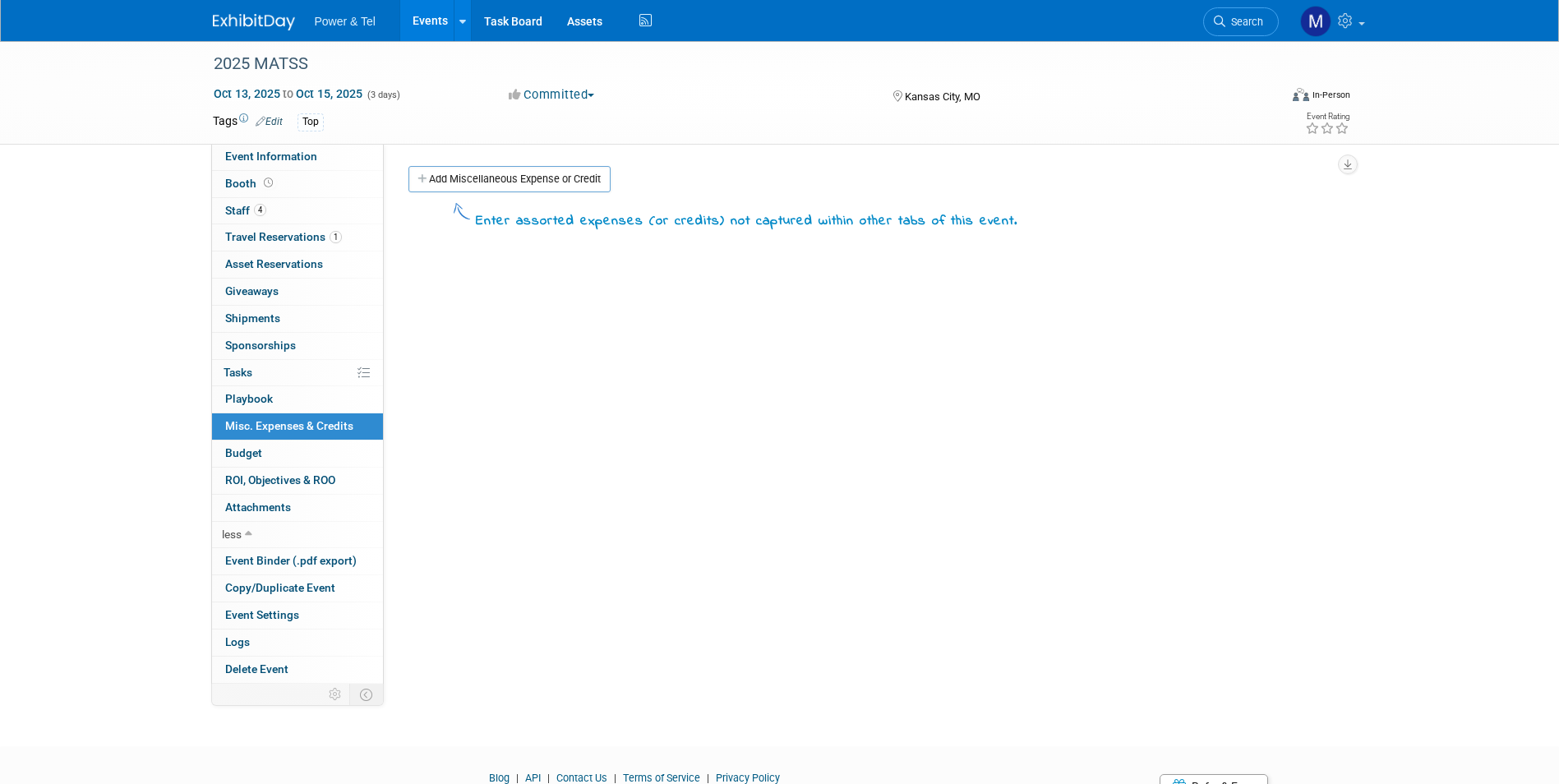 click on "Search" at bounding box center [1247, 20] 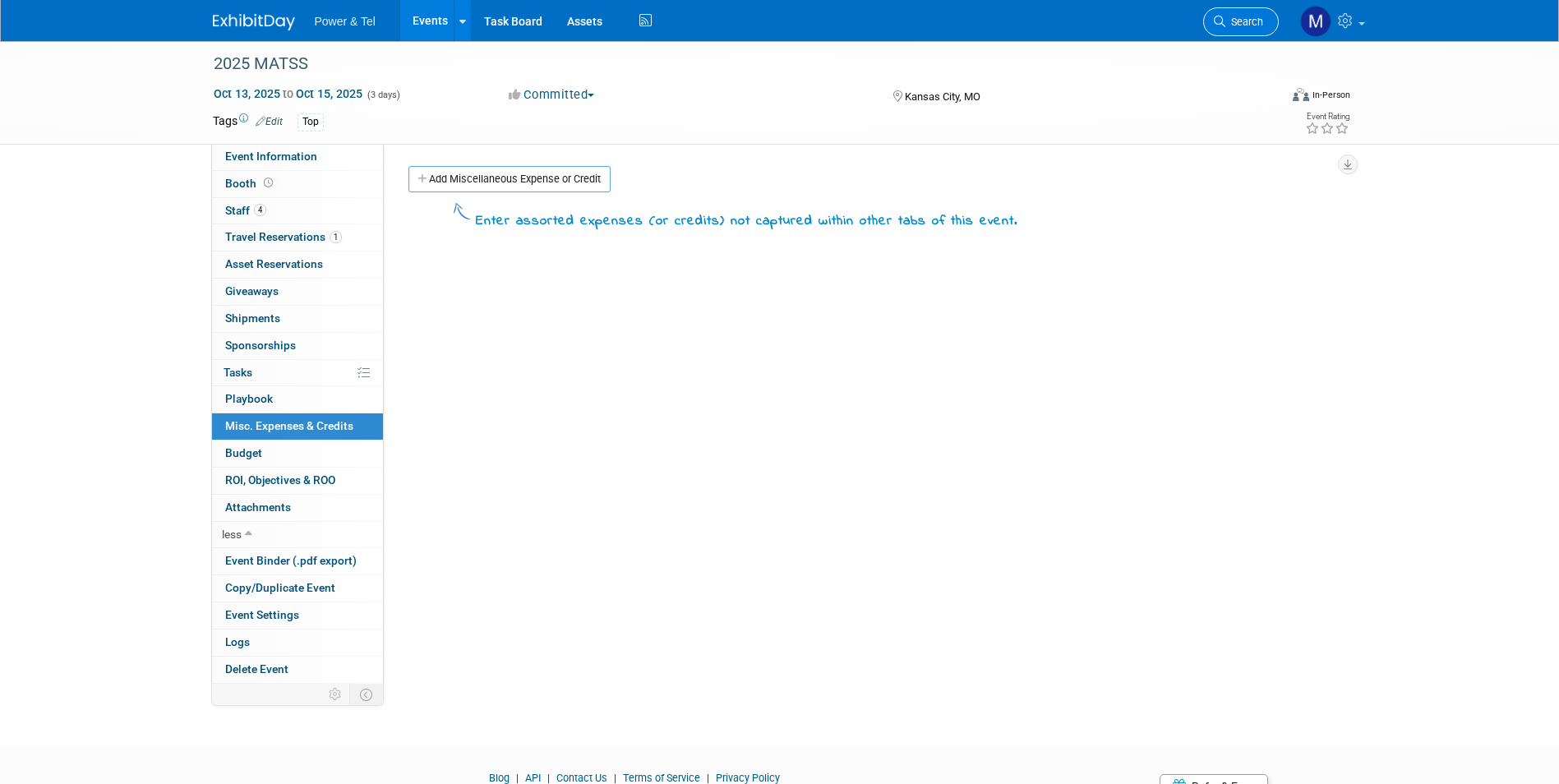click on "Search" at bounding box center [1244, 21] 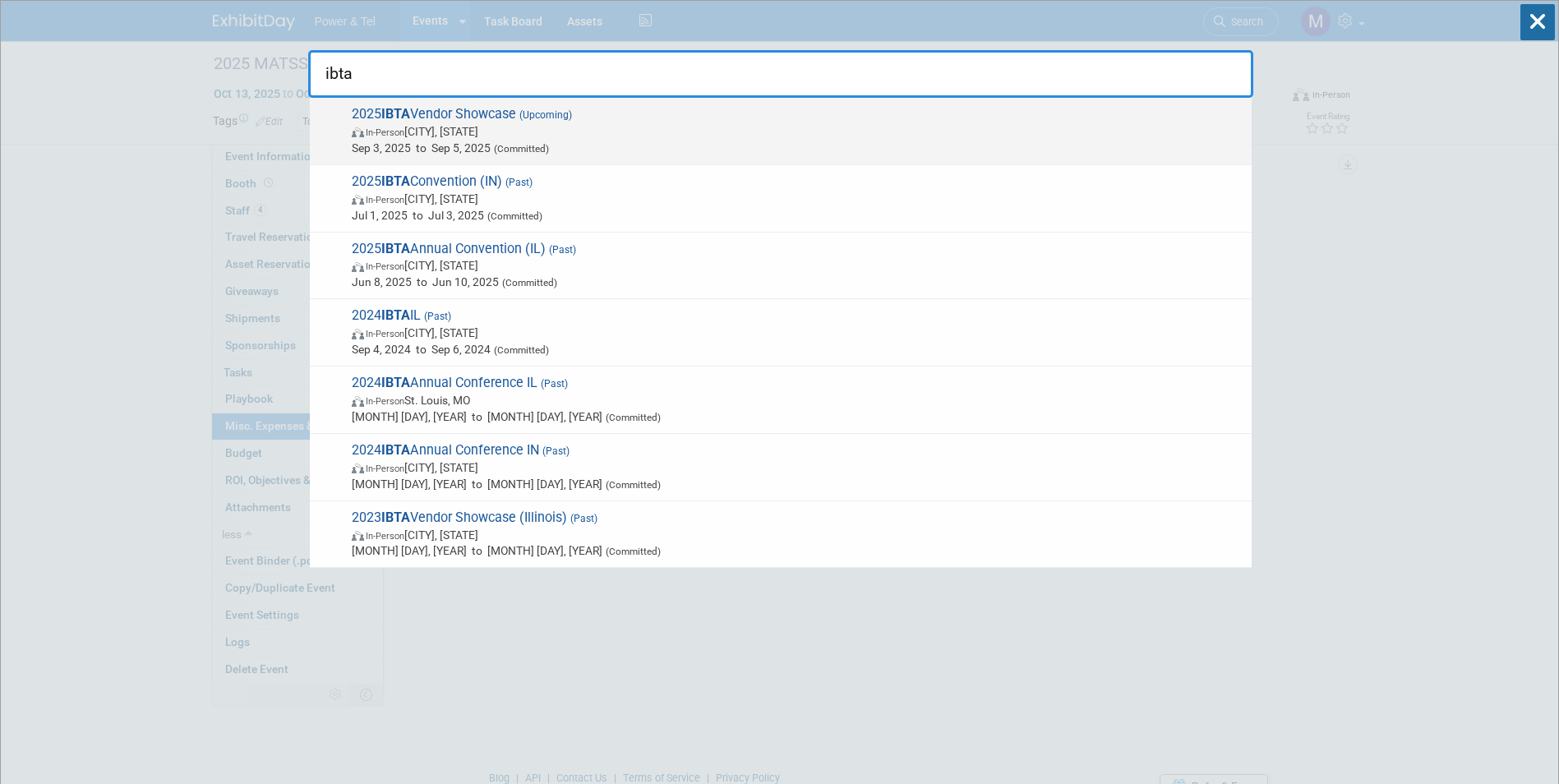 type on "ibta" 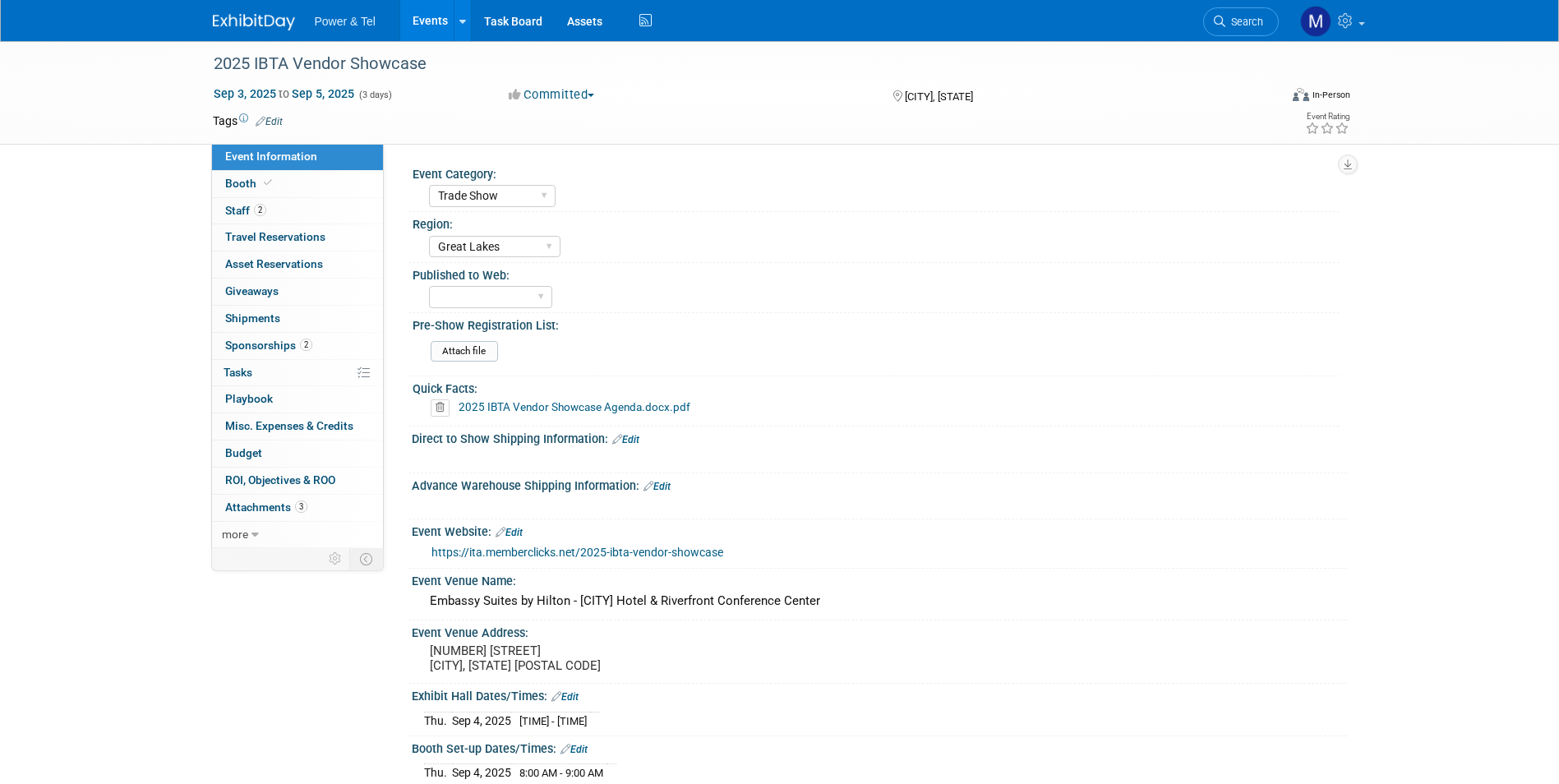 select on "Trade Show" 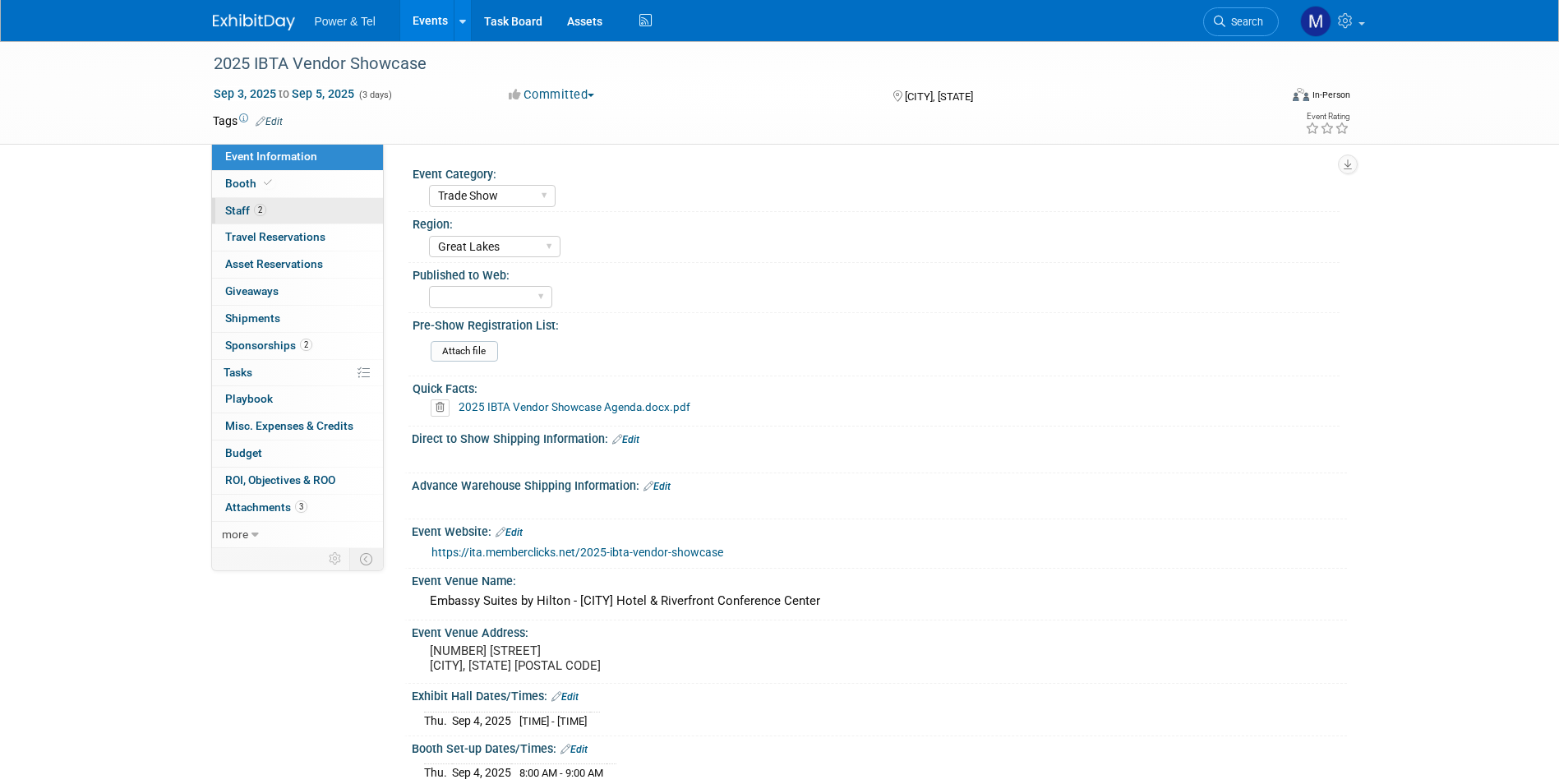 scroll, scrollTop: 0, scrollLeft: 0, axis: both 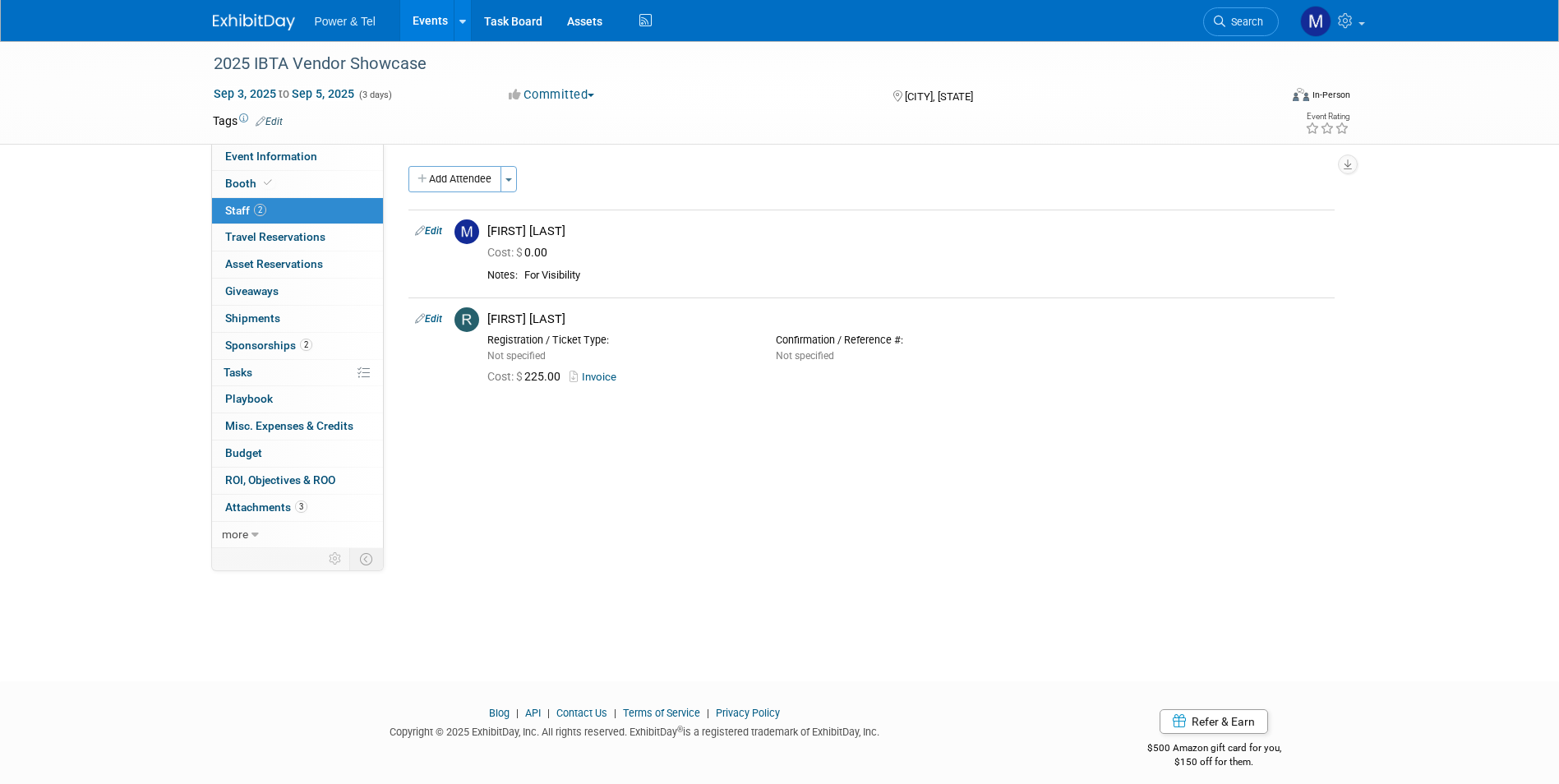 drag, startPoint x: 465, startPoint y: 208, endPoint x: 463, endPoint y: 195, distance: 13.15295 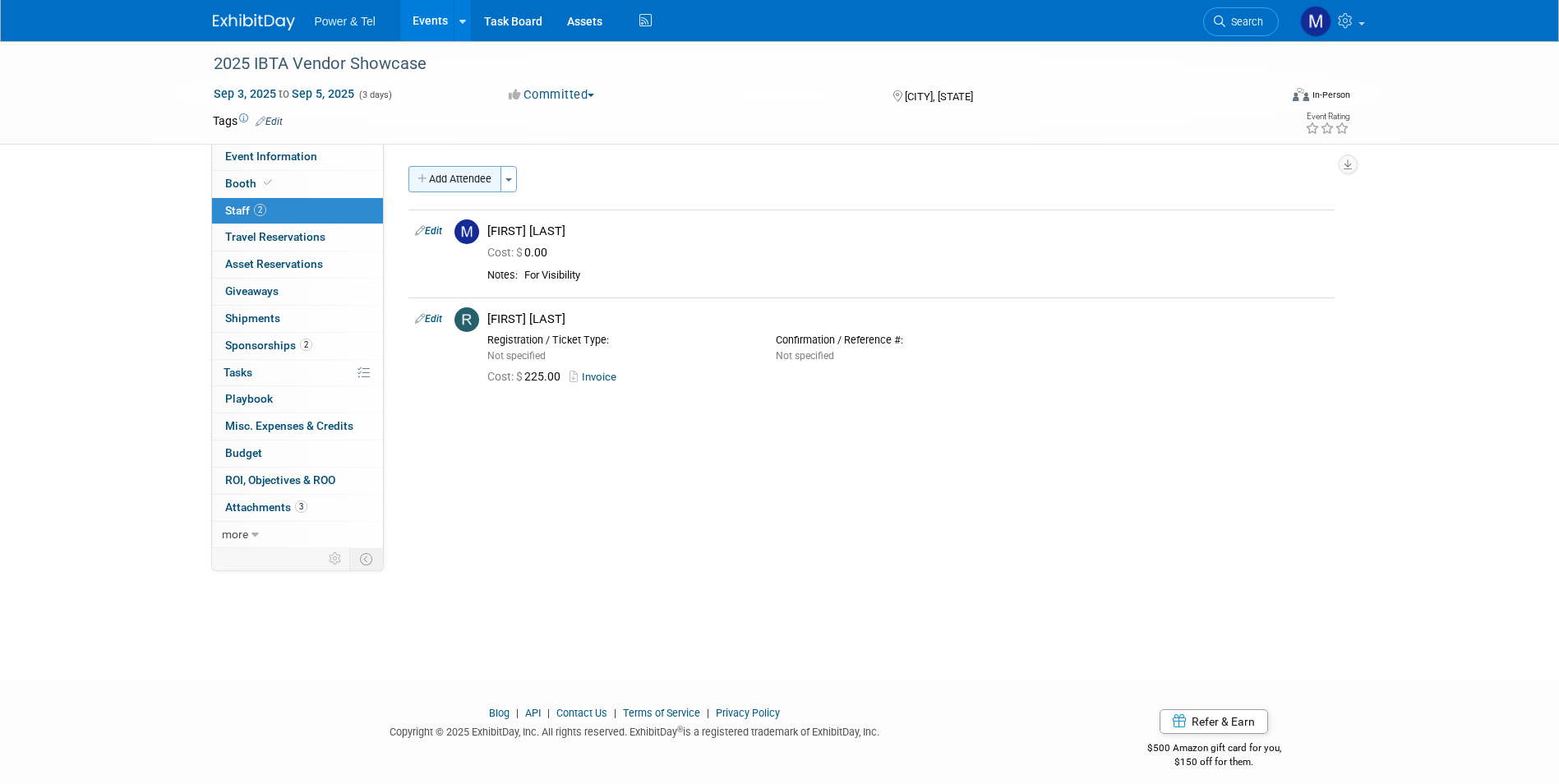 click on "Add Attendee" at bounding box center [454, 179] 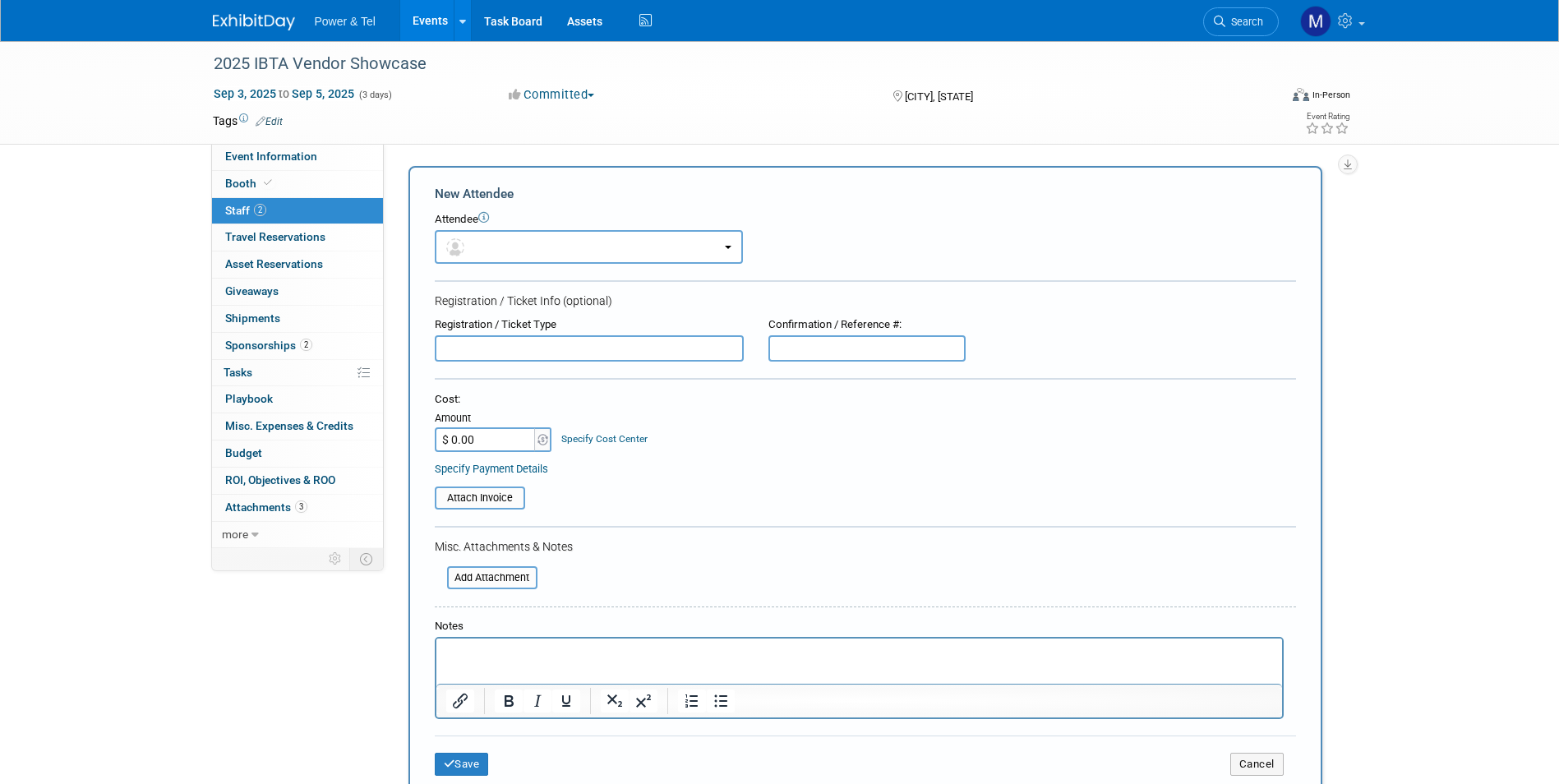 scroll, scrollTop: 0, scrollLeft: 0, axis: both 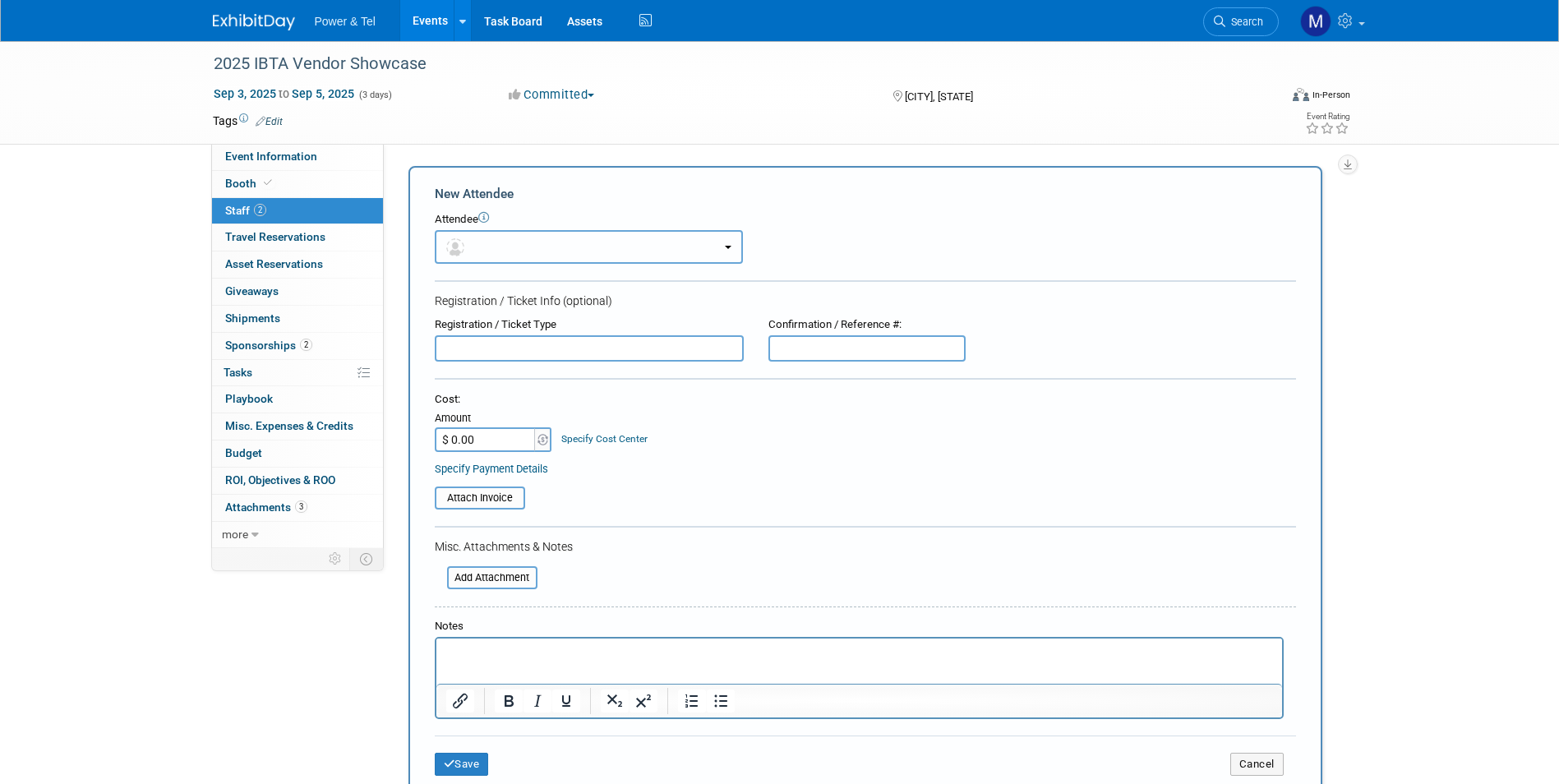 click at bounding box center (588, 247) 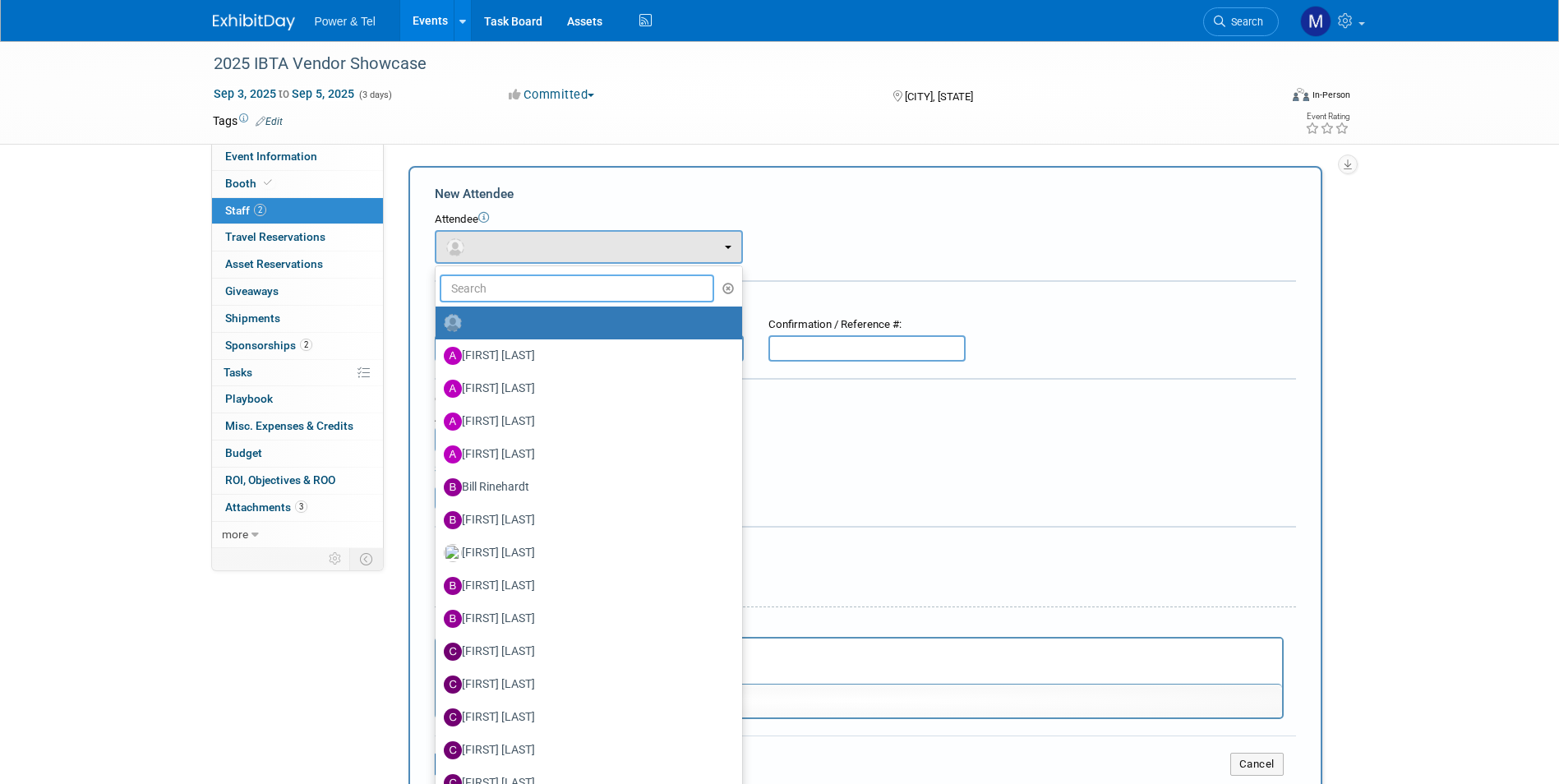 click at bounding box center (577, 288) 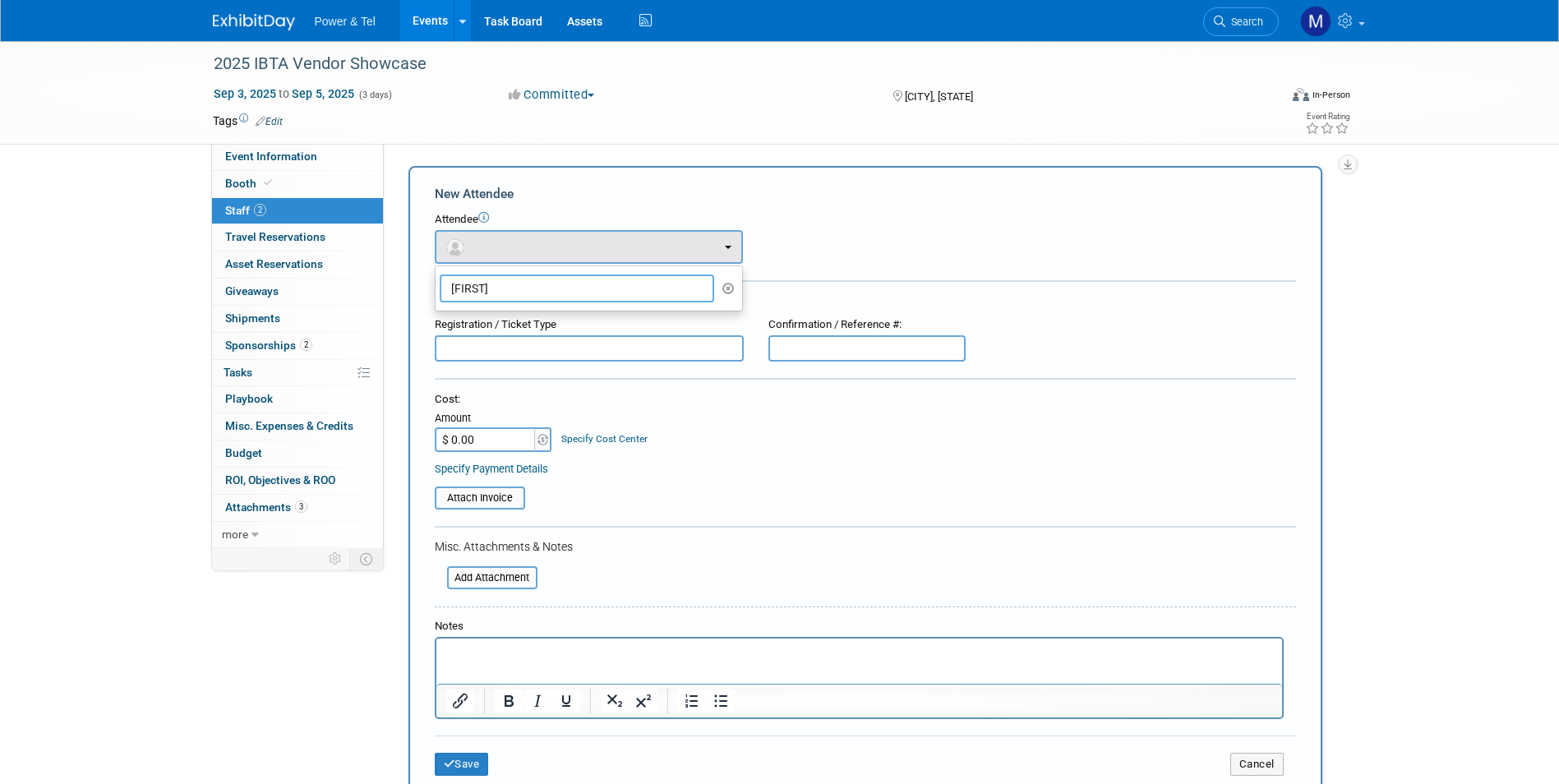 type on "kim" 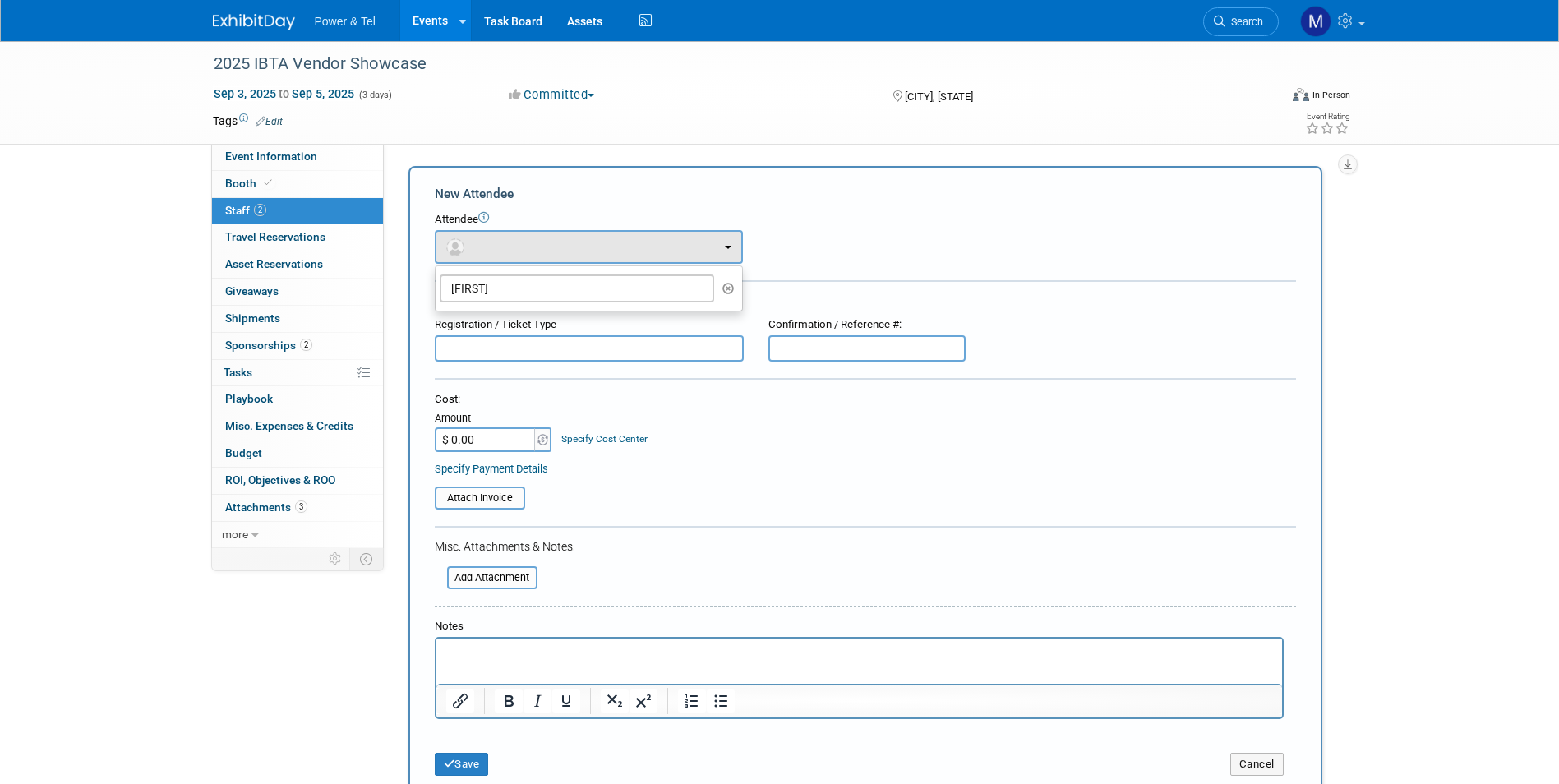 click at bounding box center (589, 348) 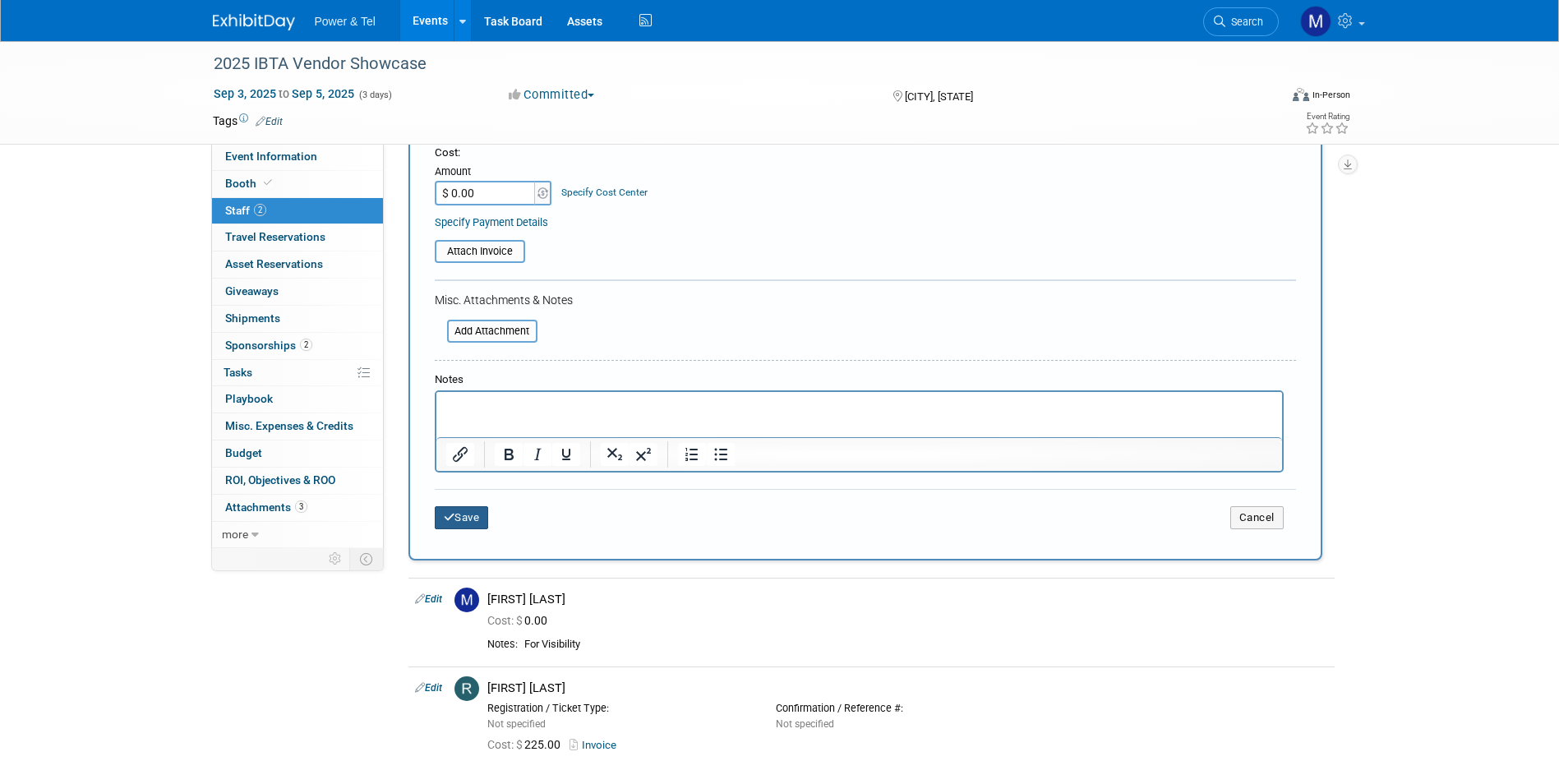 type on "Kim Detert" 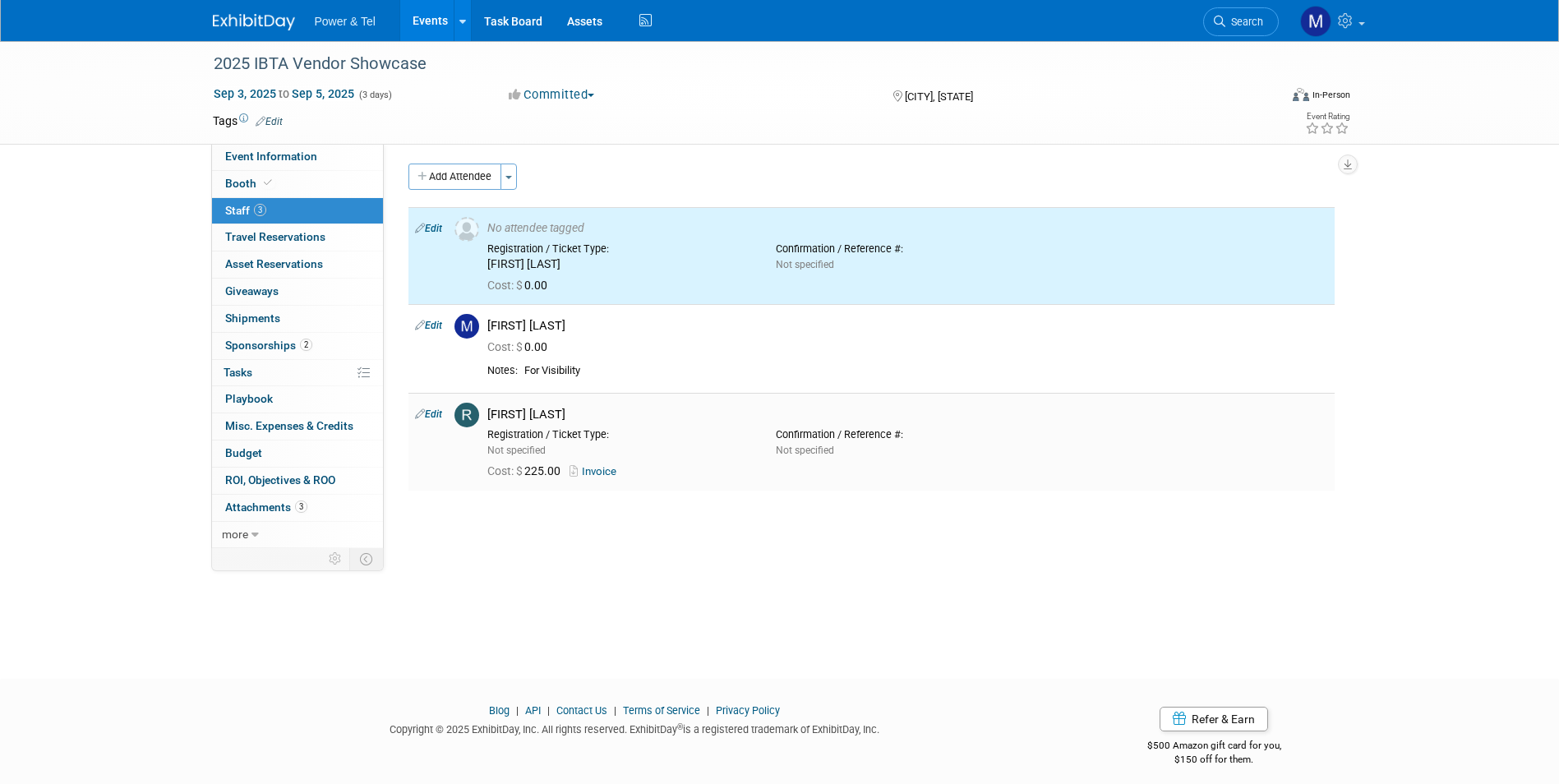 scroll, scrollTop: 0, scrollLeft: 0, axis: both 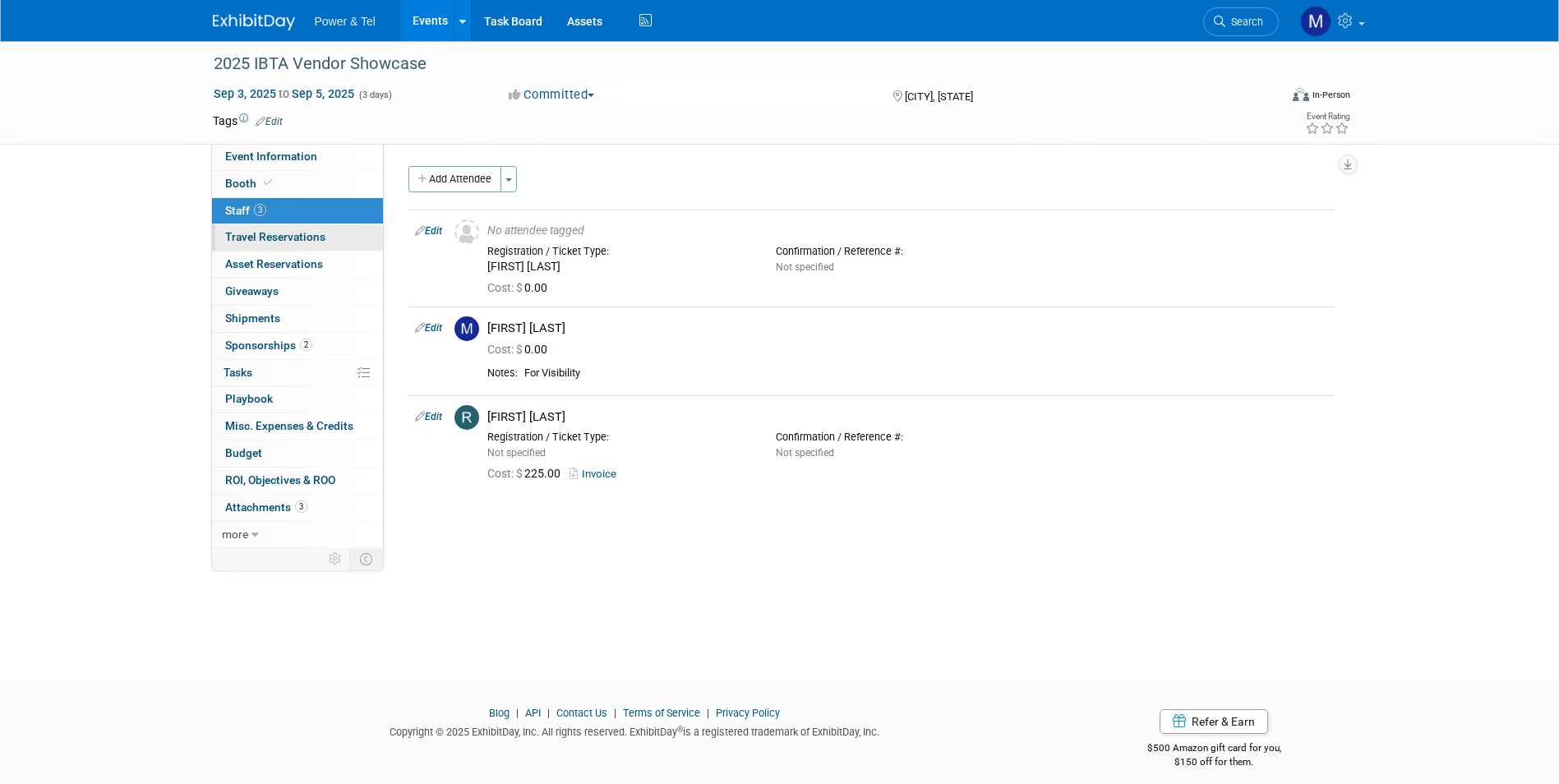 click on "0
Travel Reservations 0" at bounding box center (298, 238) 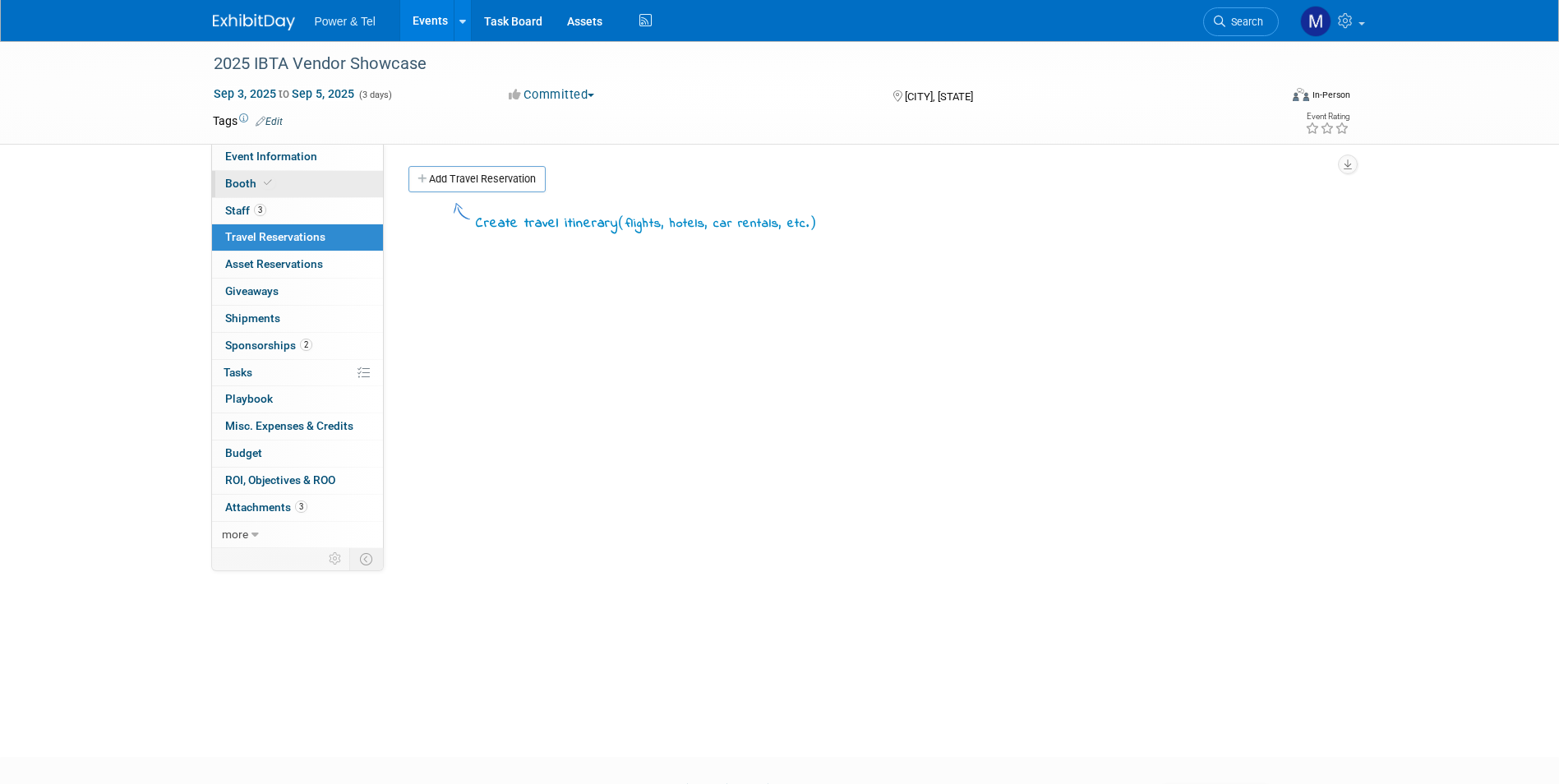 click on "Booth" at bounding box center (298, 184) 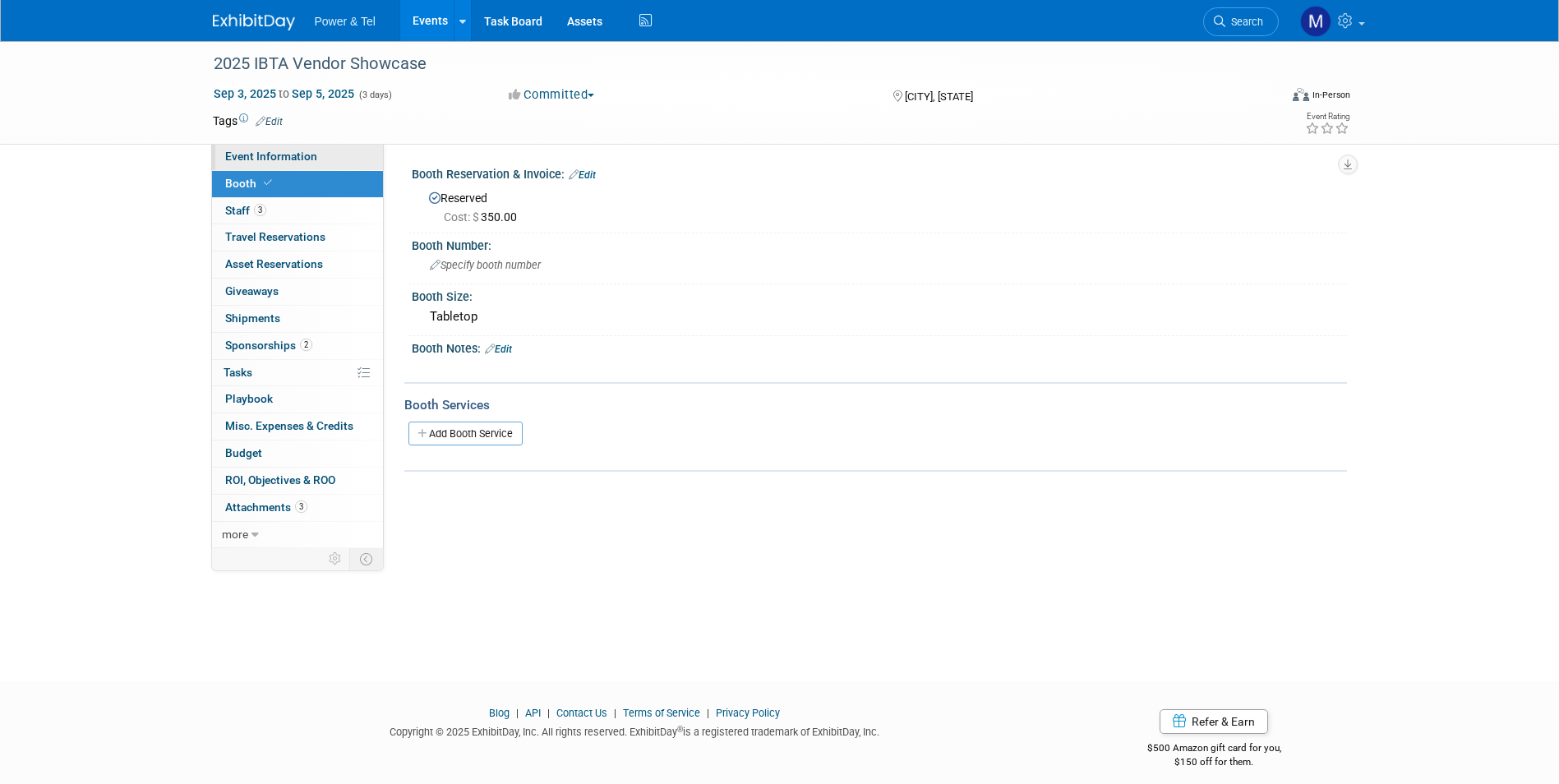 click on "Event Information" at bounding box center [298, 157] 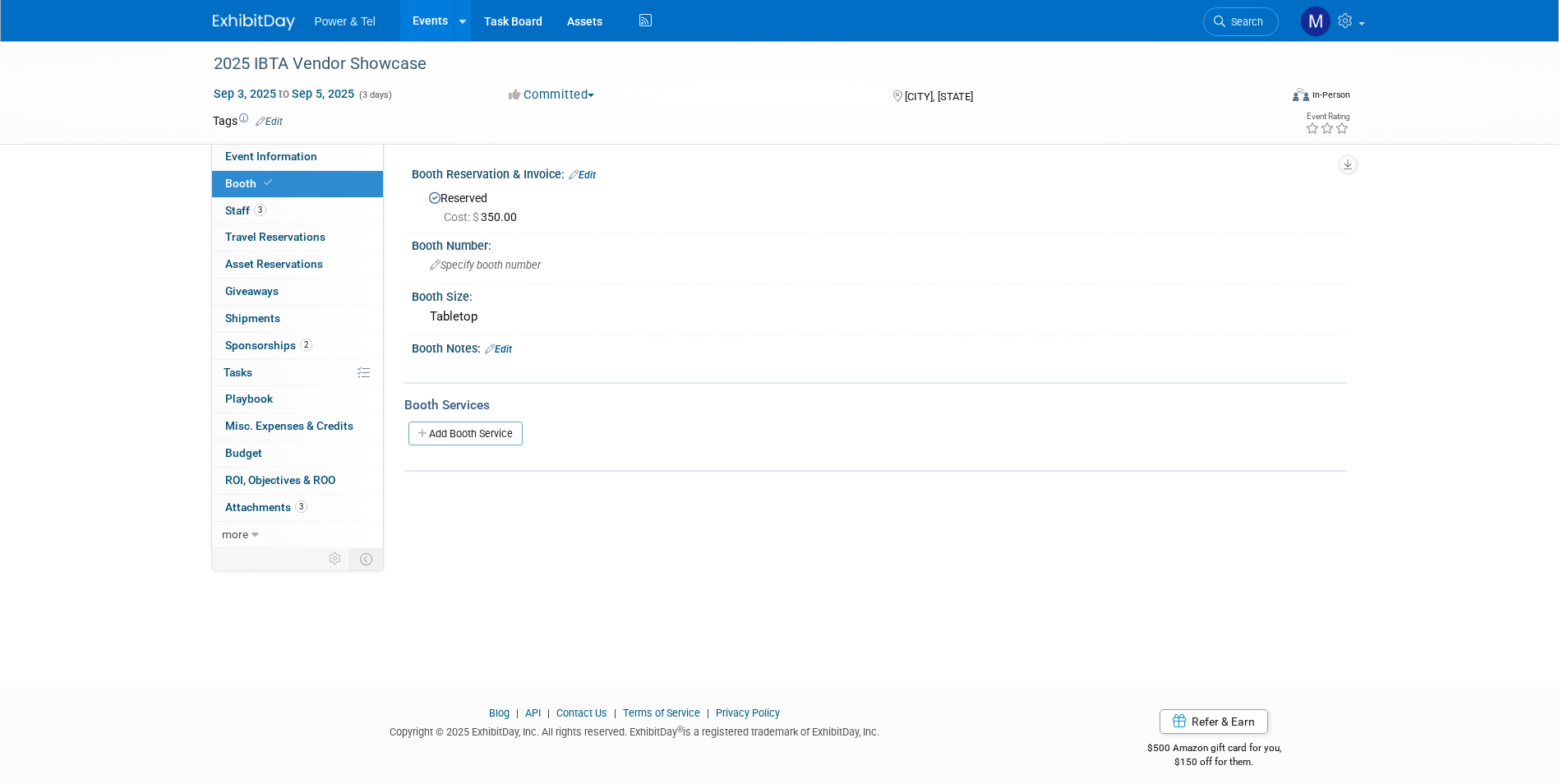 select on "Trade Show" 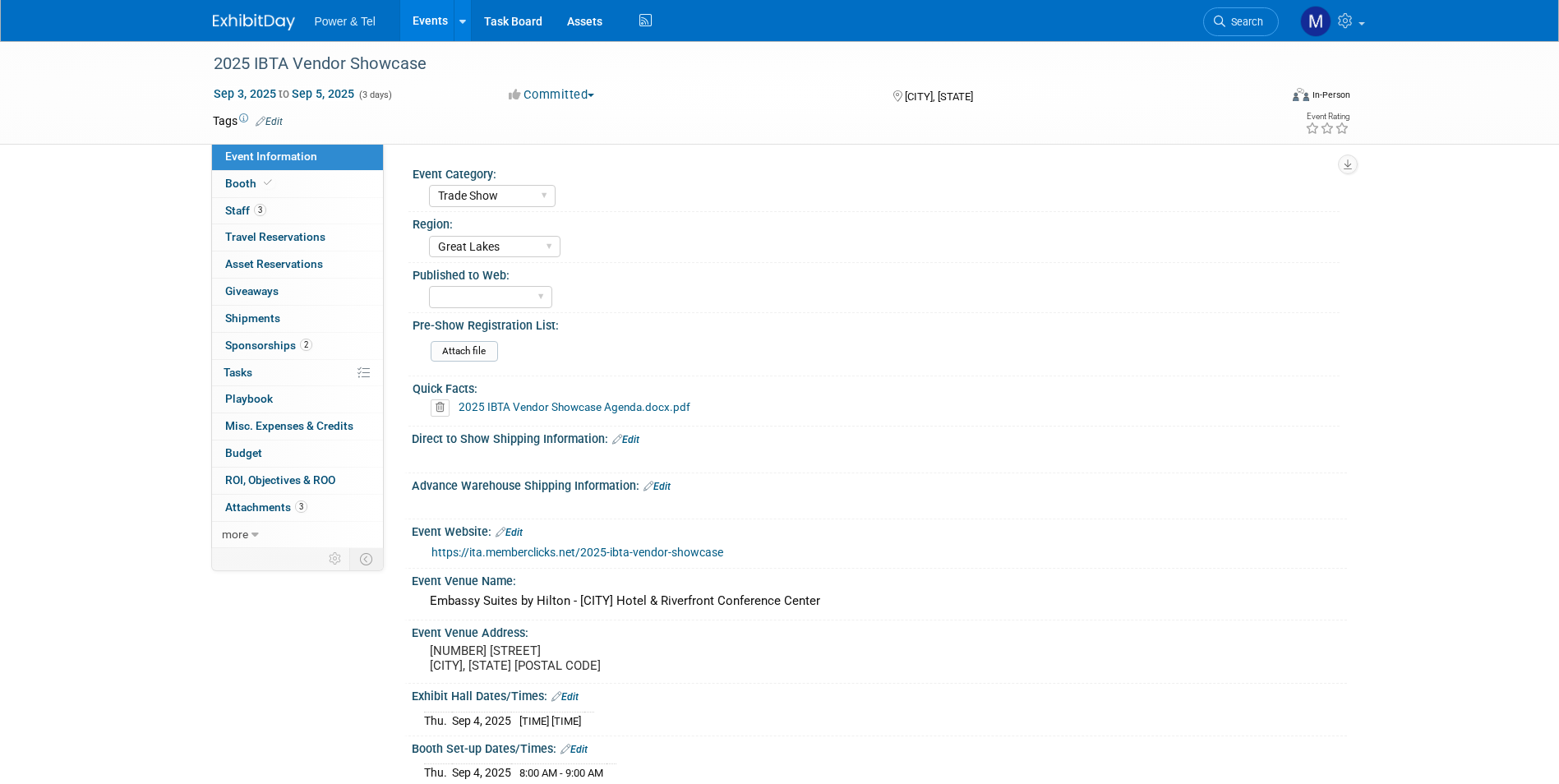 click on "https://ita.memberclicks.net/2025-ibta-vendor-showcase" at bounding box center [577, 552] 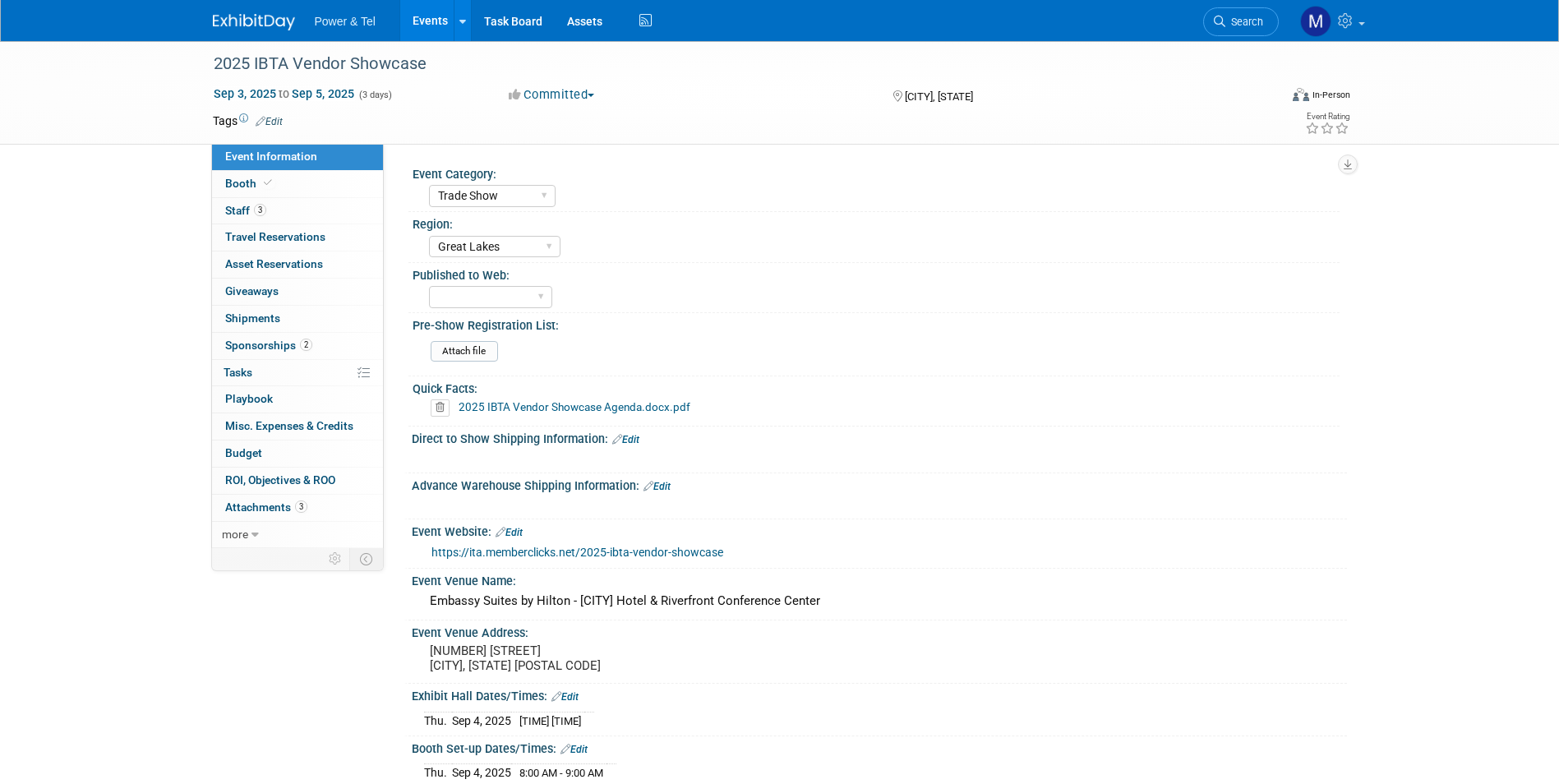 click on "Events" at bounding box center (430, 21) 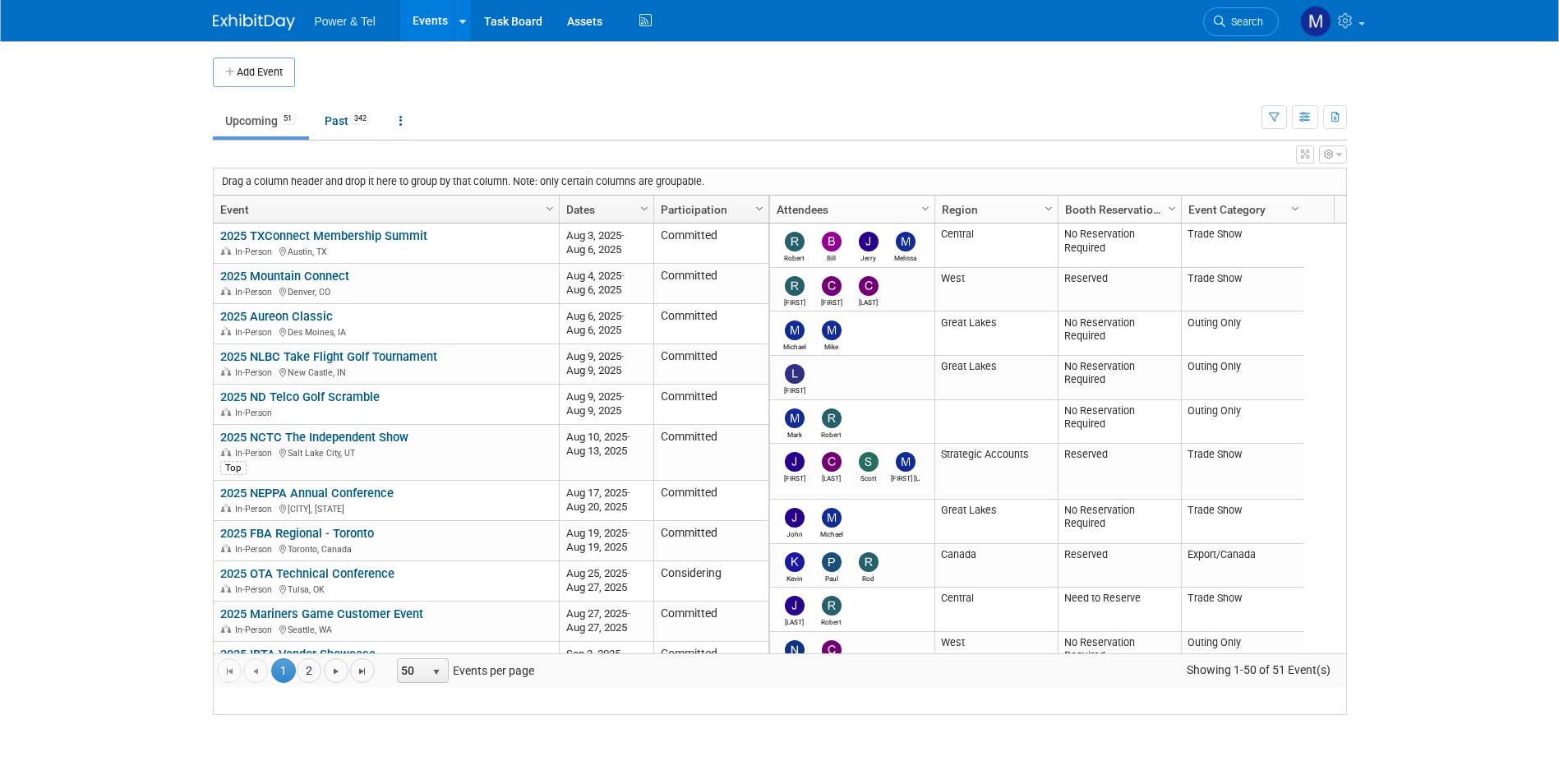 scroll, scrollTop: 0, scrollLeft: 0, axis: both 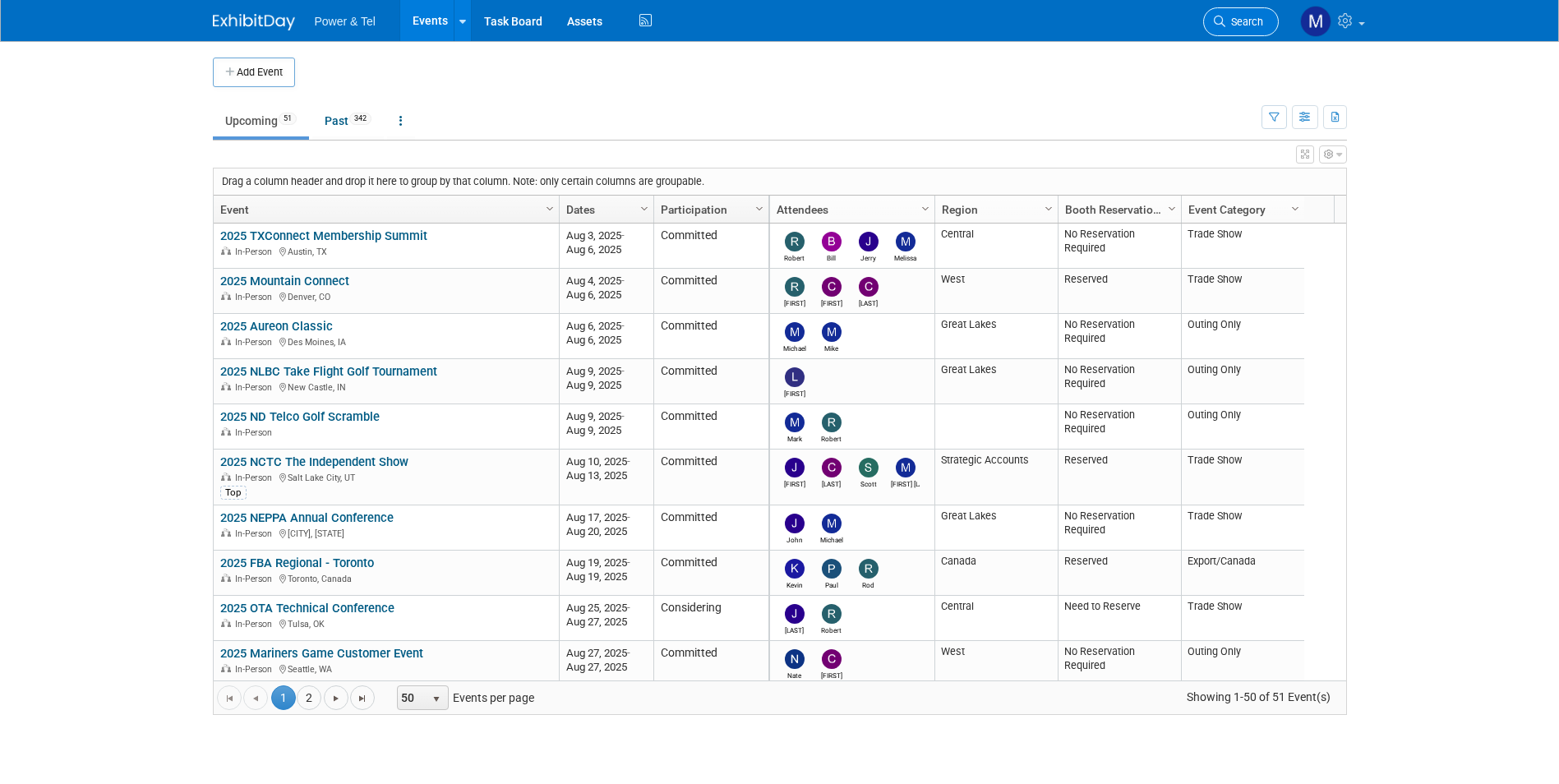 click on "Search" at bounding box center [1244, 21] 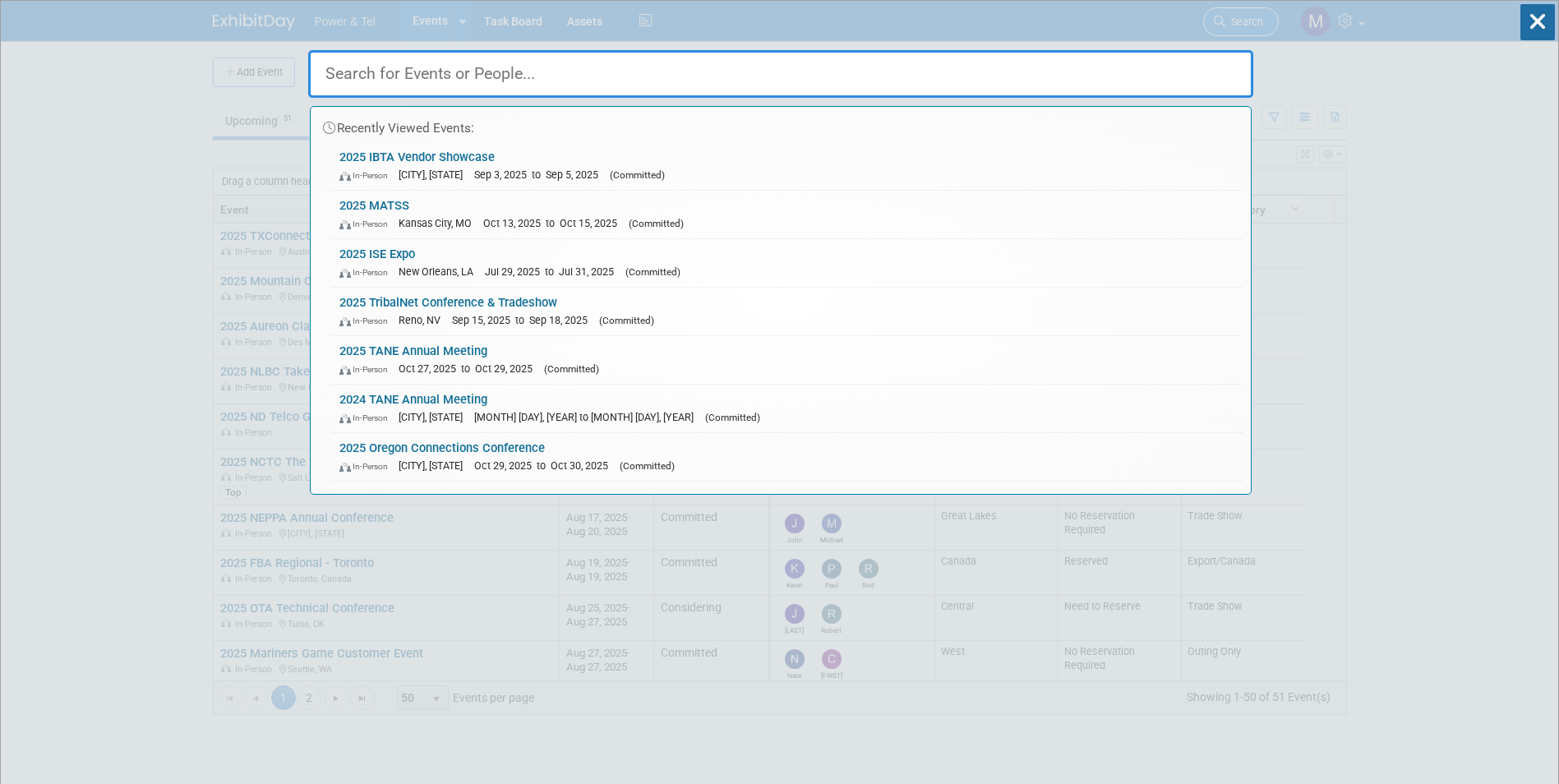 type on "n" 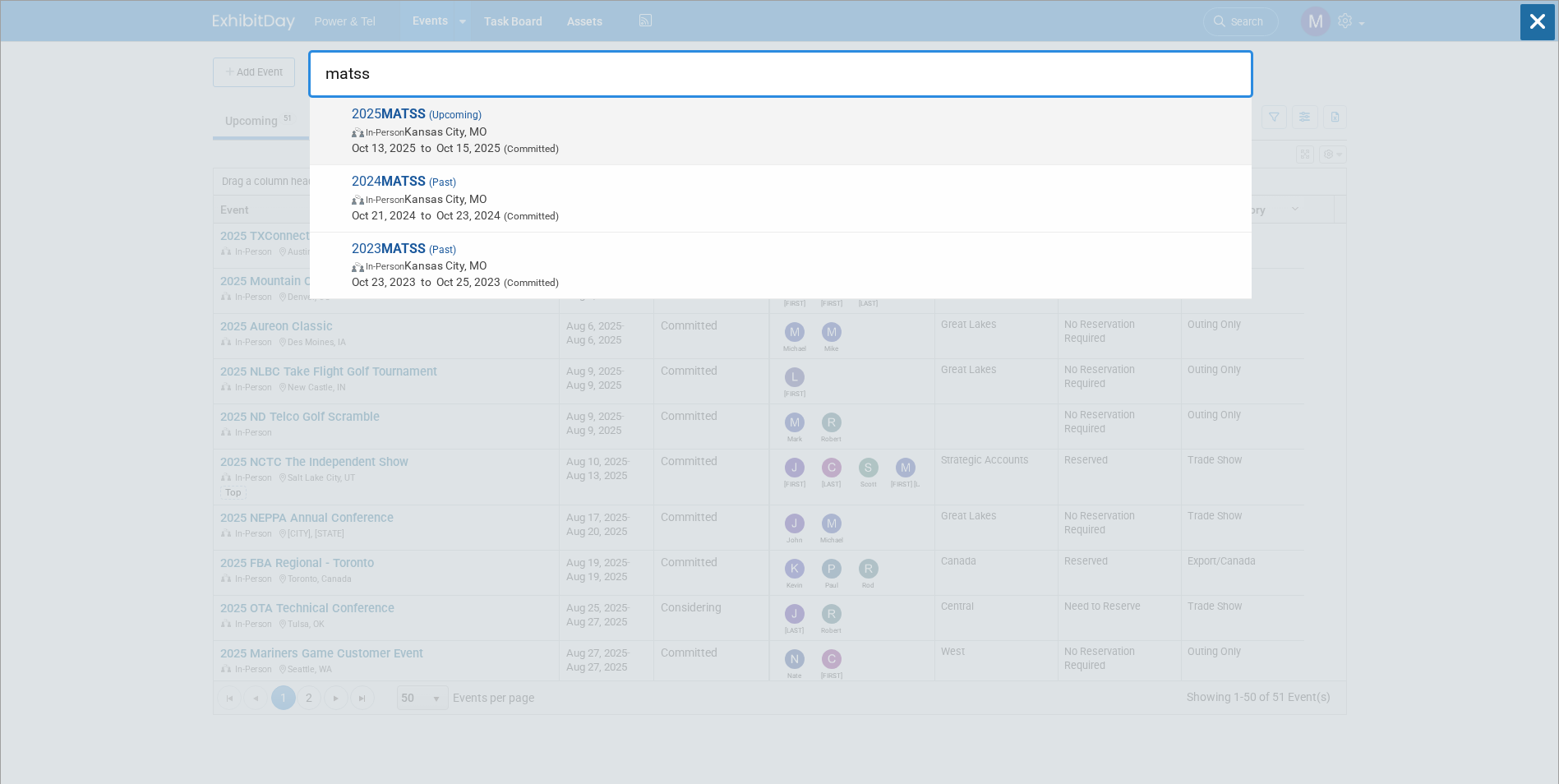 type on "matss" 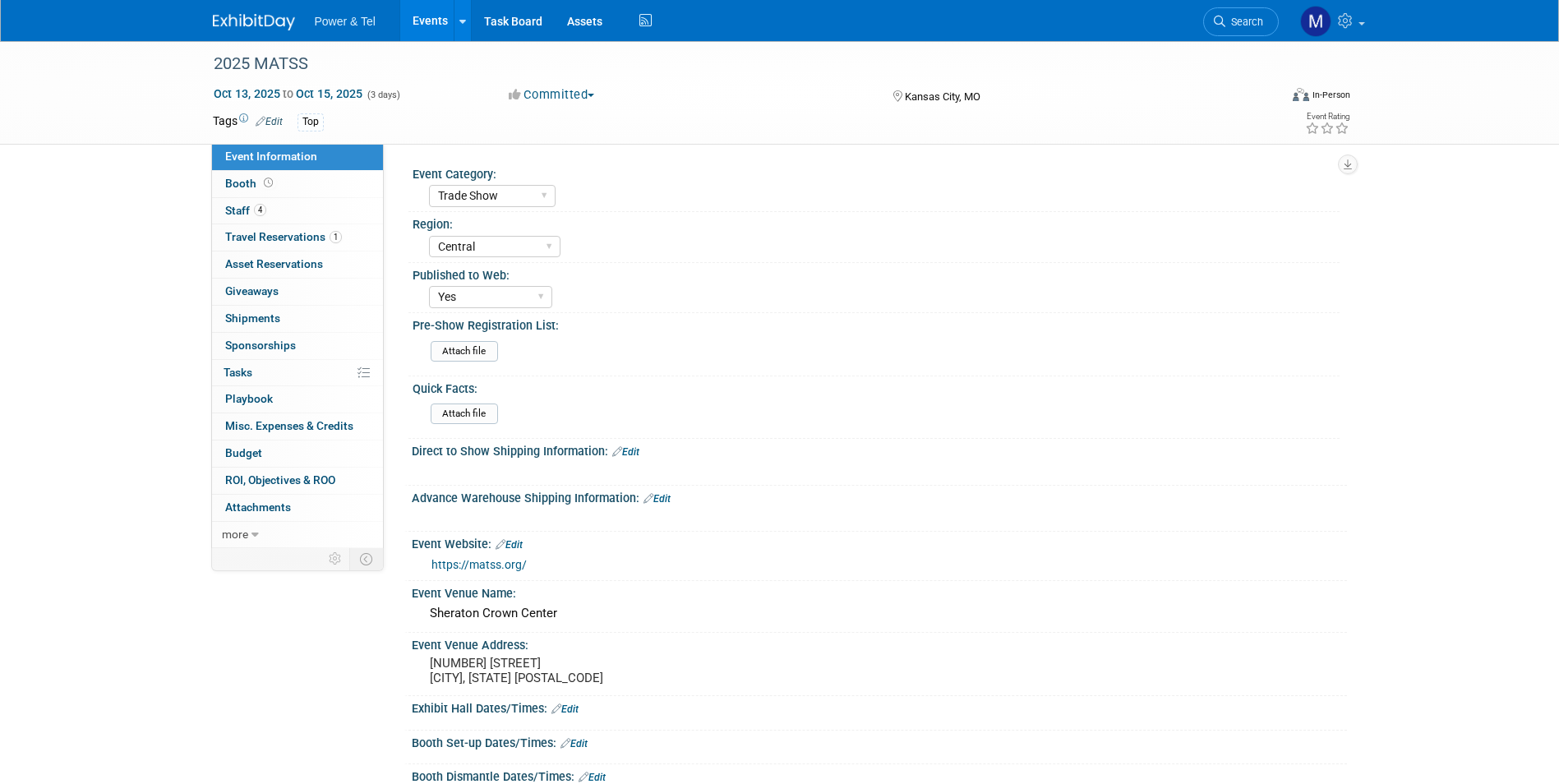 select on "Trade Show" 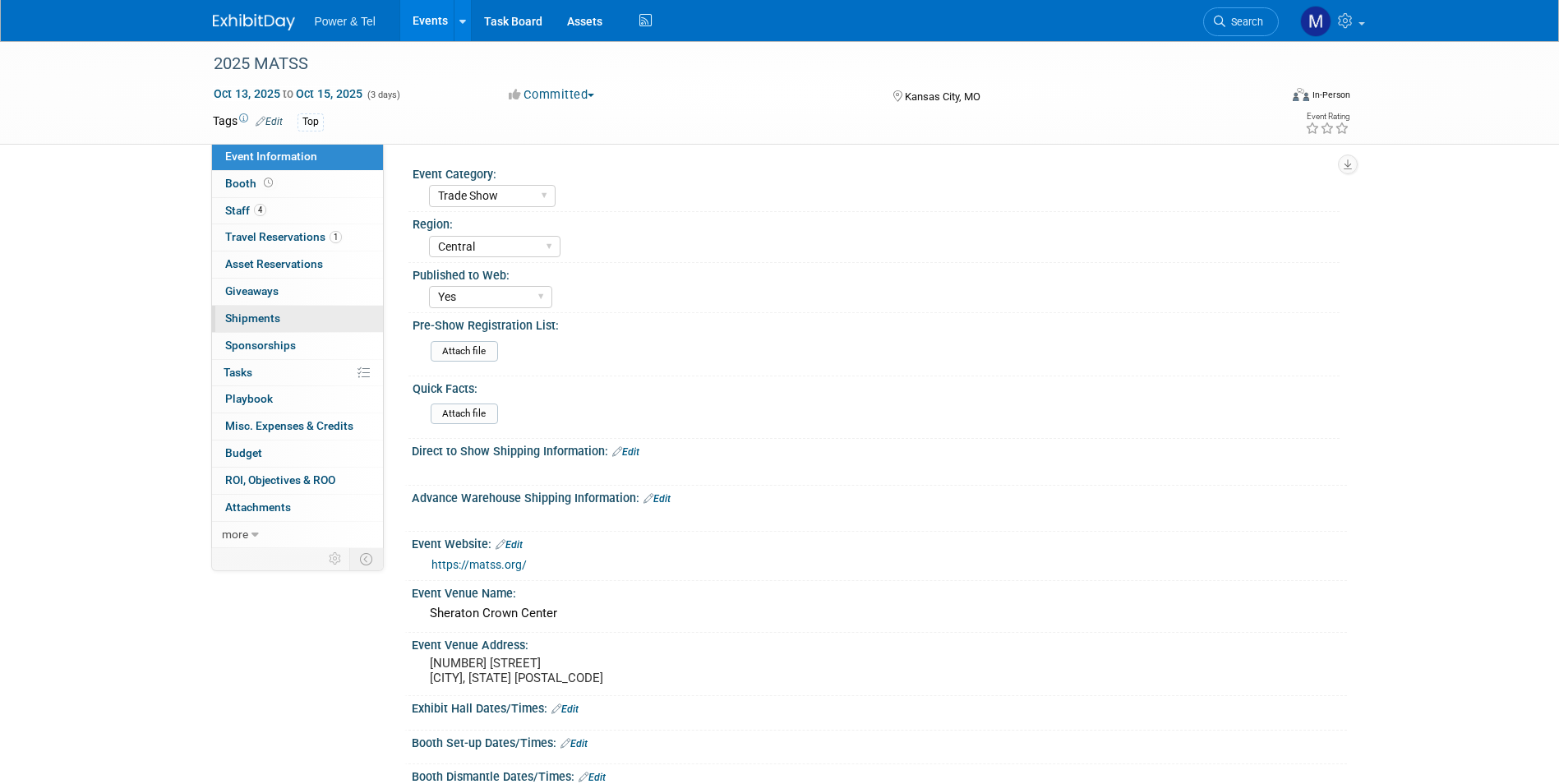 scroll, scrollTop: 0, scrollLeft: 0, axis: both 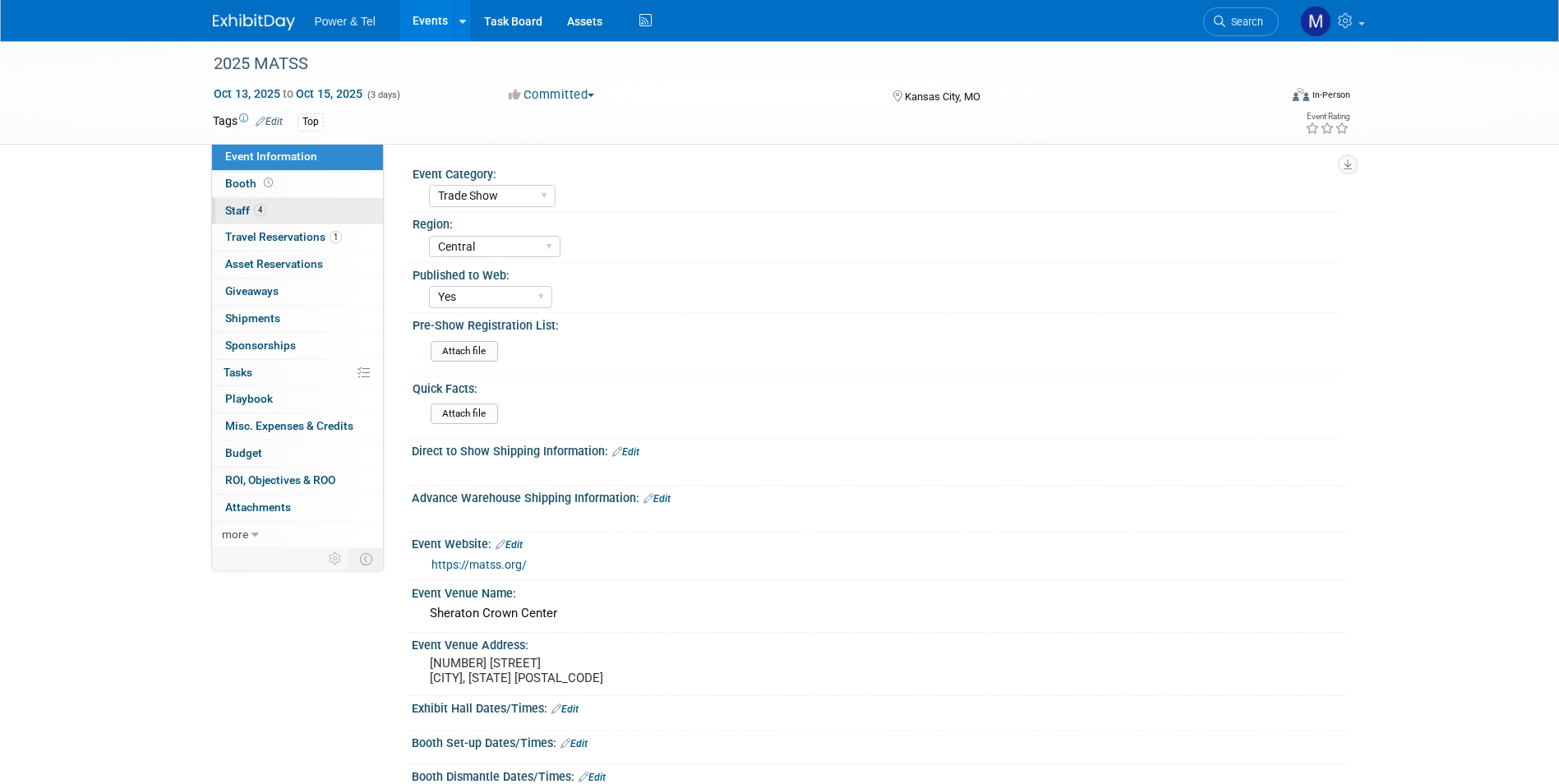 click on "4
Staff 4" at bounding box center (298, 211) 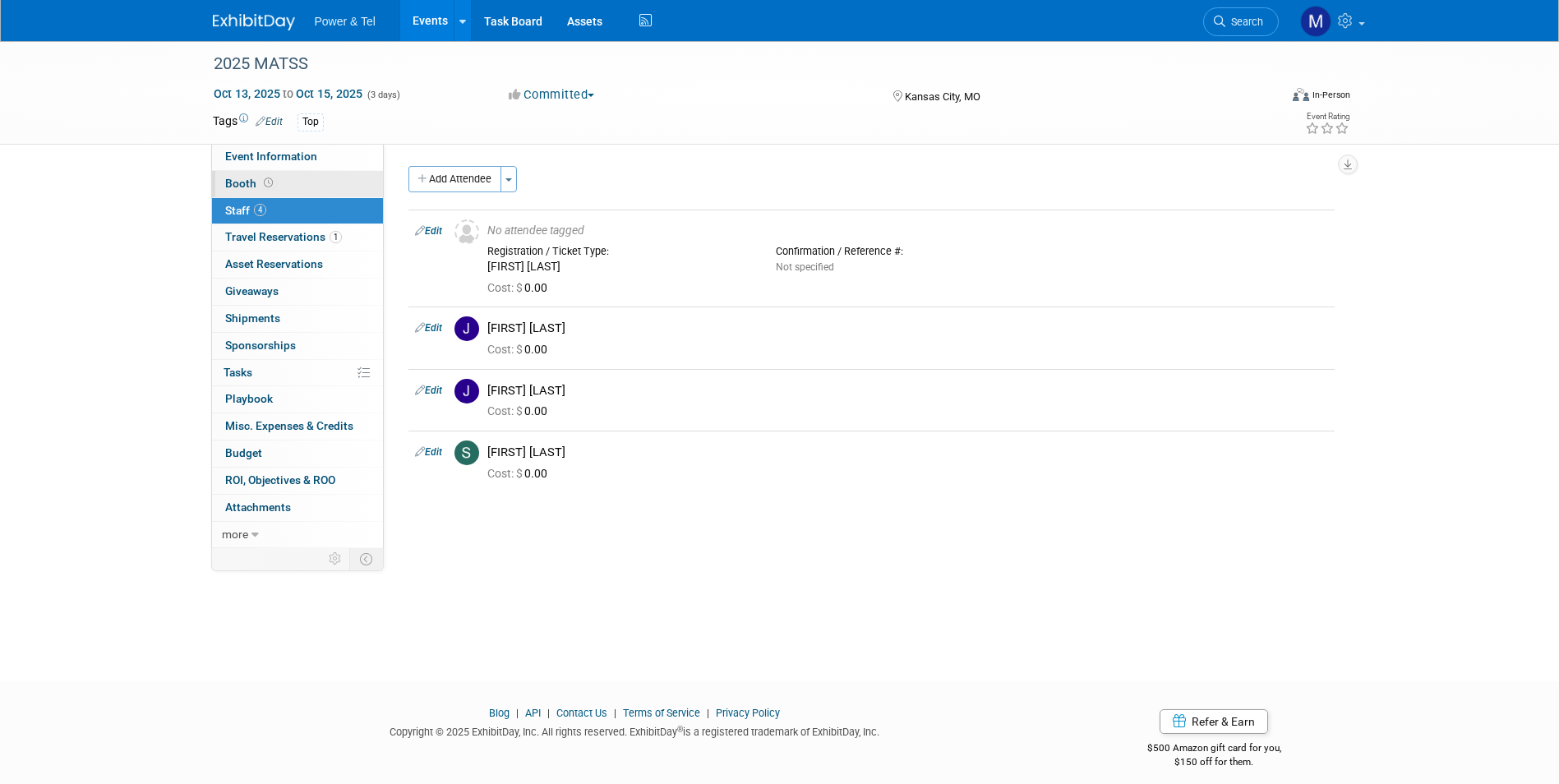 click on "Booth" at bounding box center [298, 184] 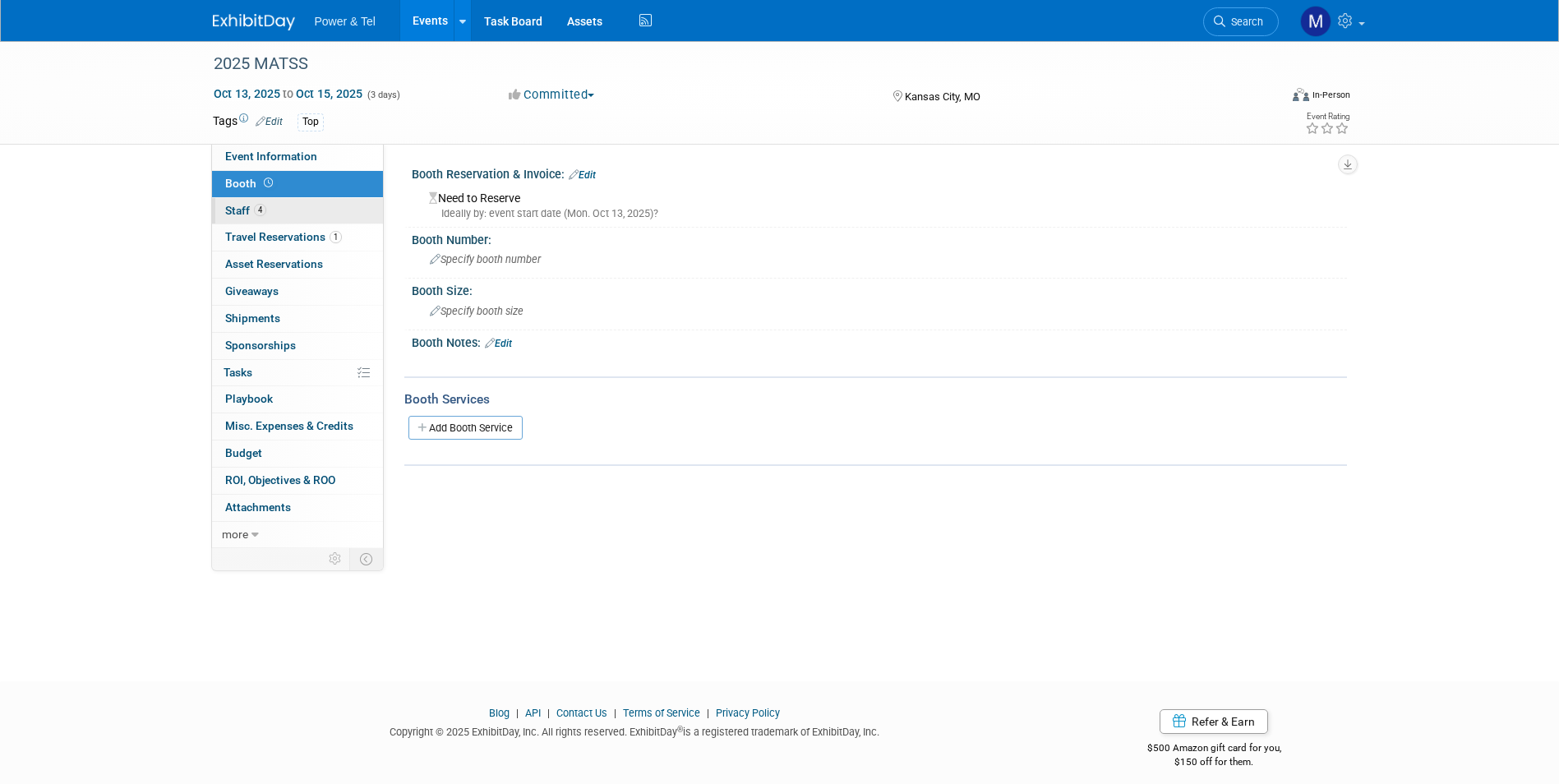 click on "4
Staff 4" at bounding box center (298, 211) 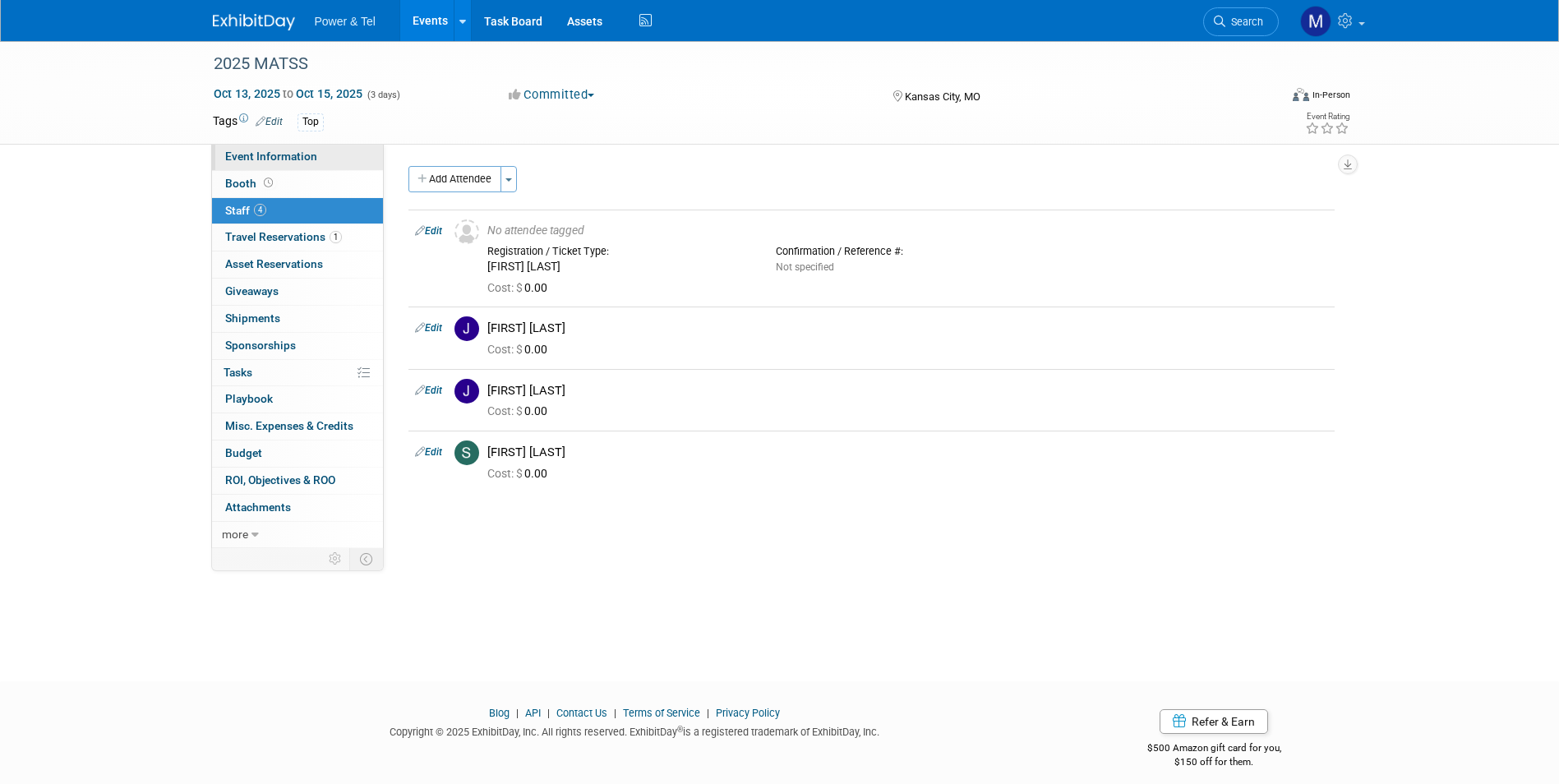 click on "Event Information" at bounding box center (298, 157) 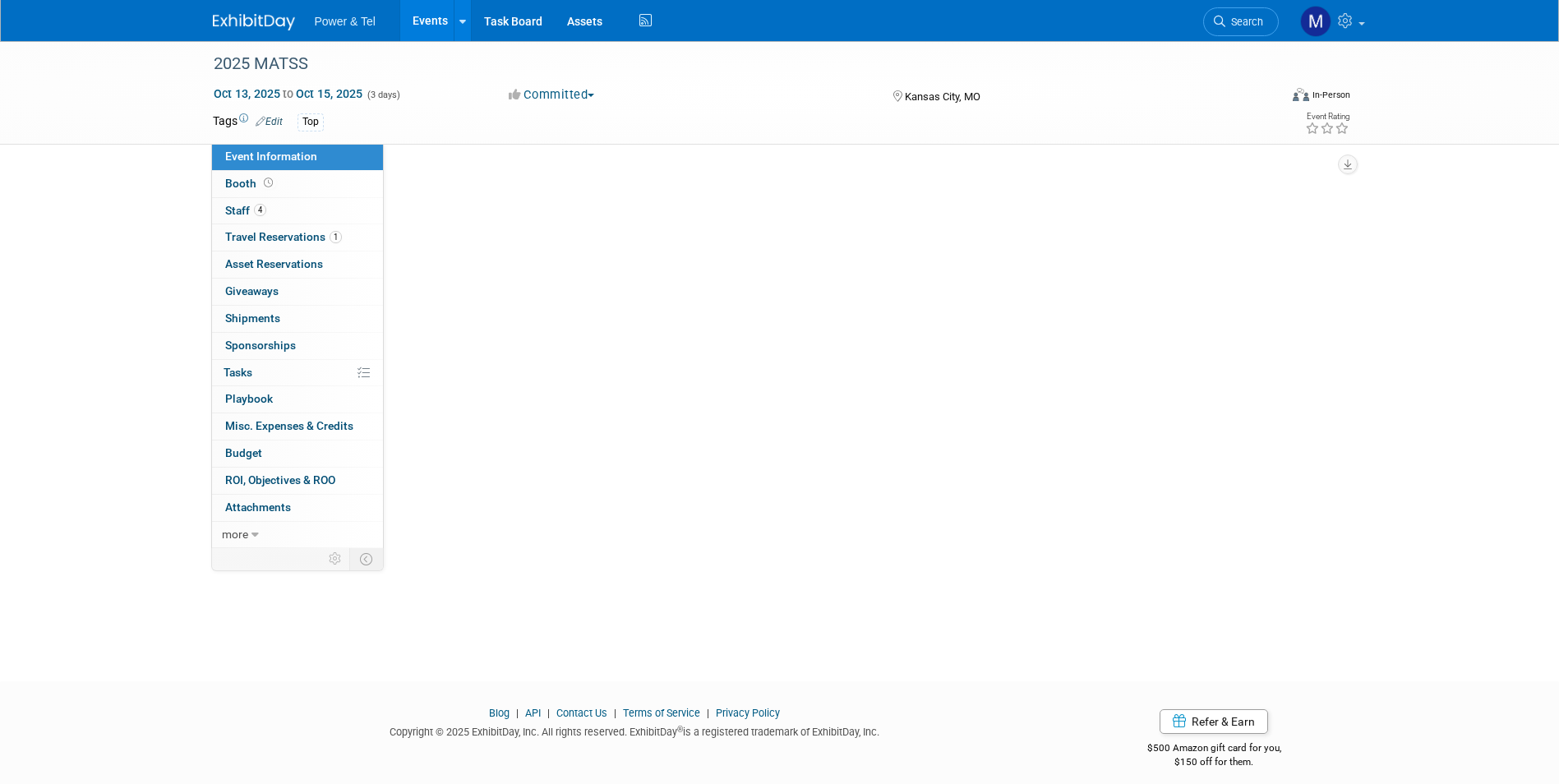 select on "Trade Show" 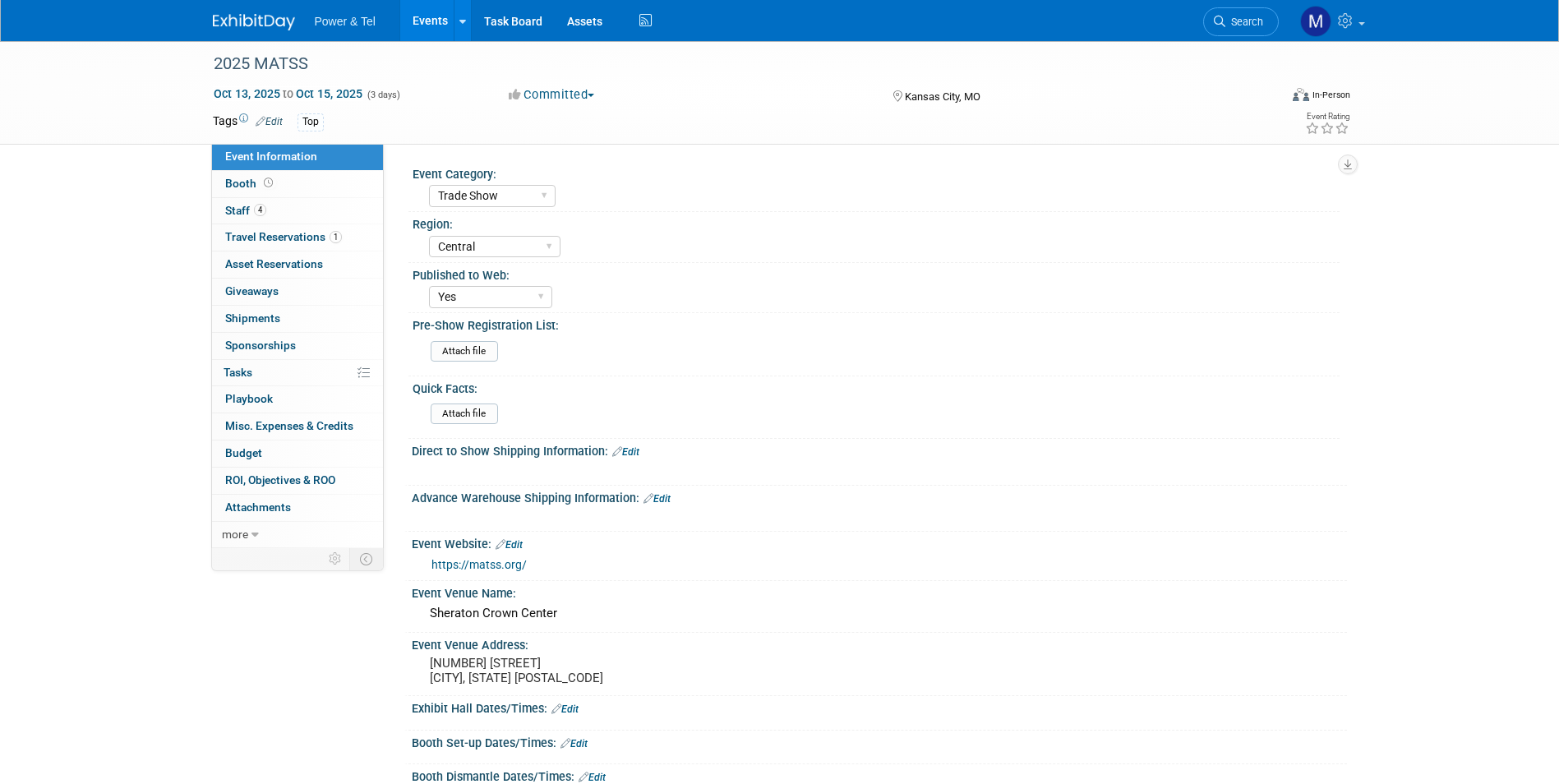 click on "https://matss.org/" at bounding box center [479, 565] 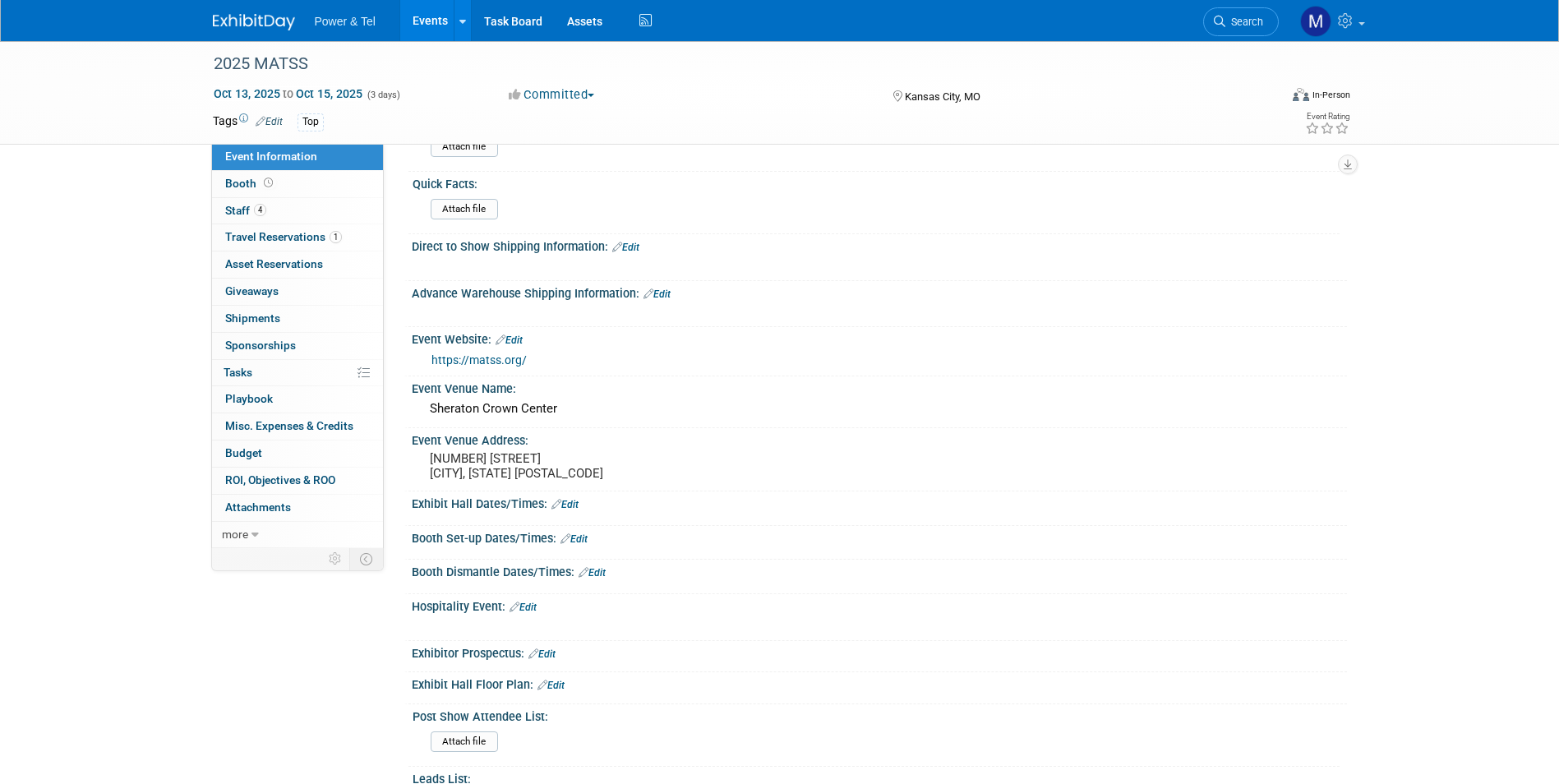 scroll, scrollTop: 329, scrollLeft: 0, axis: vertical 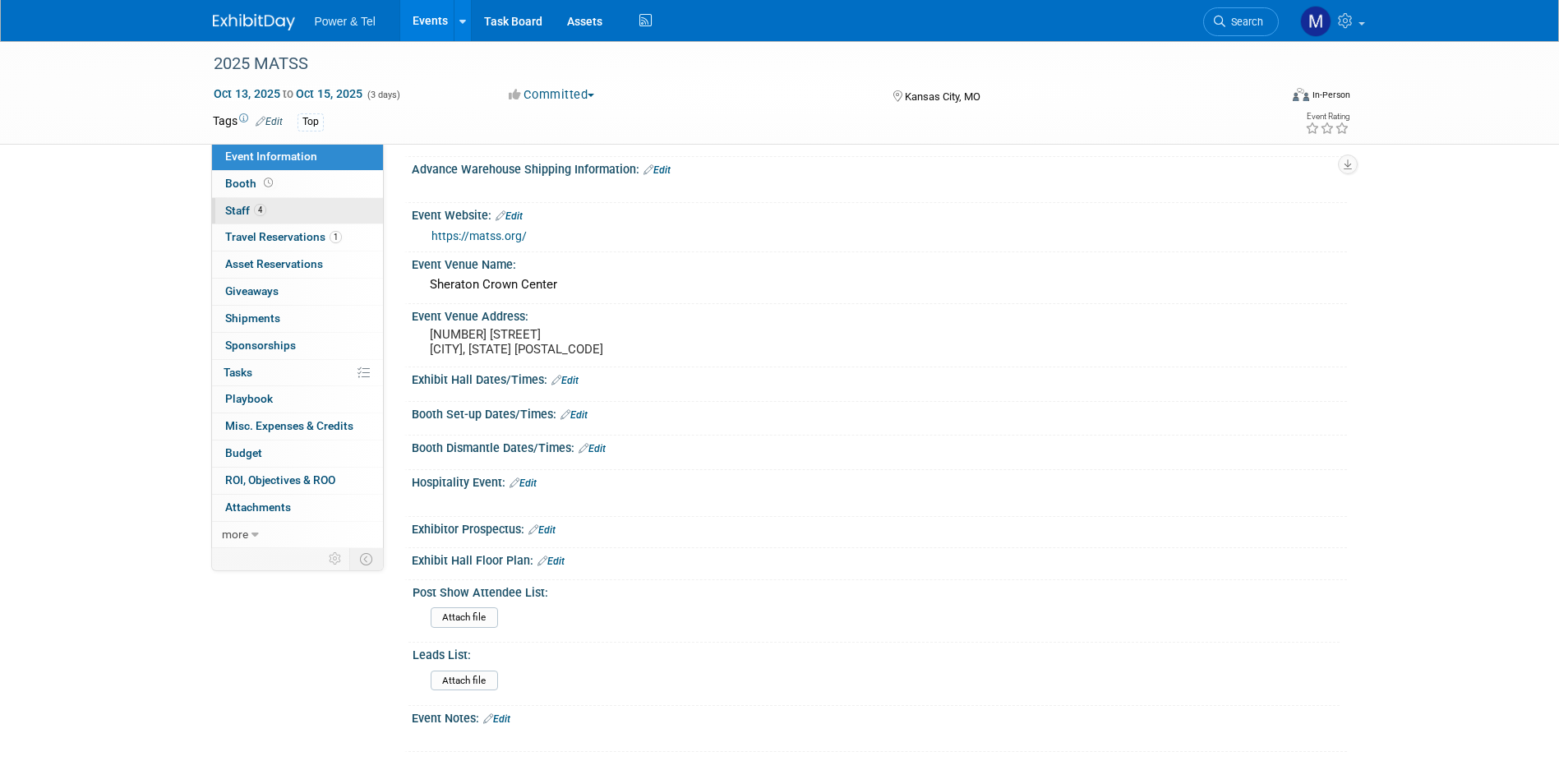 click on "Booth" at bounding box center [298, 184] 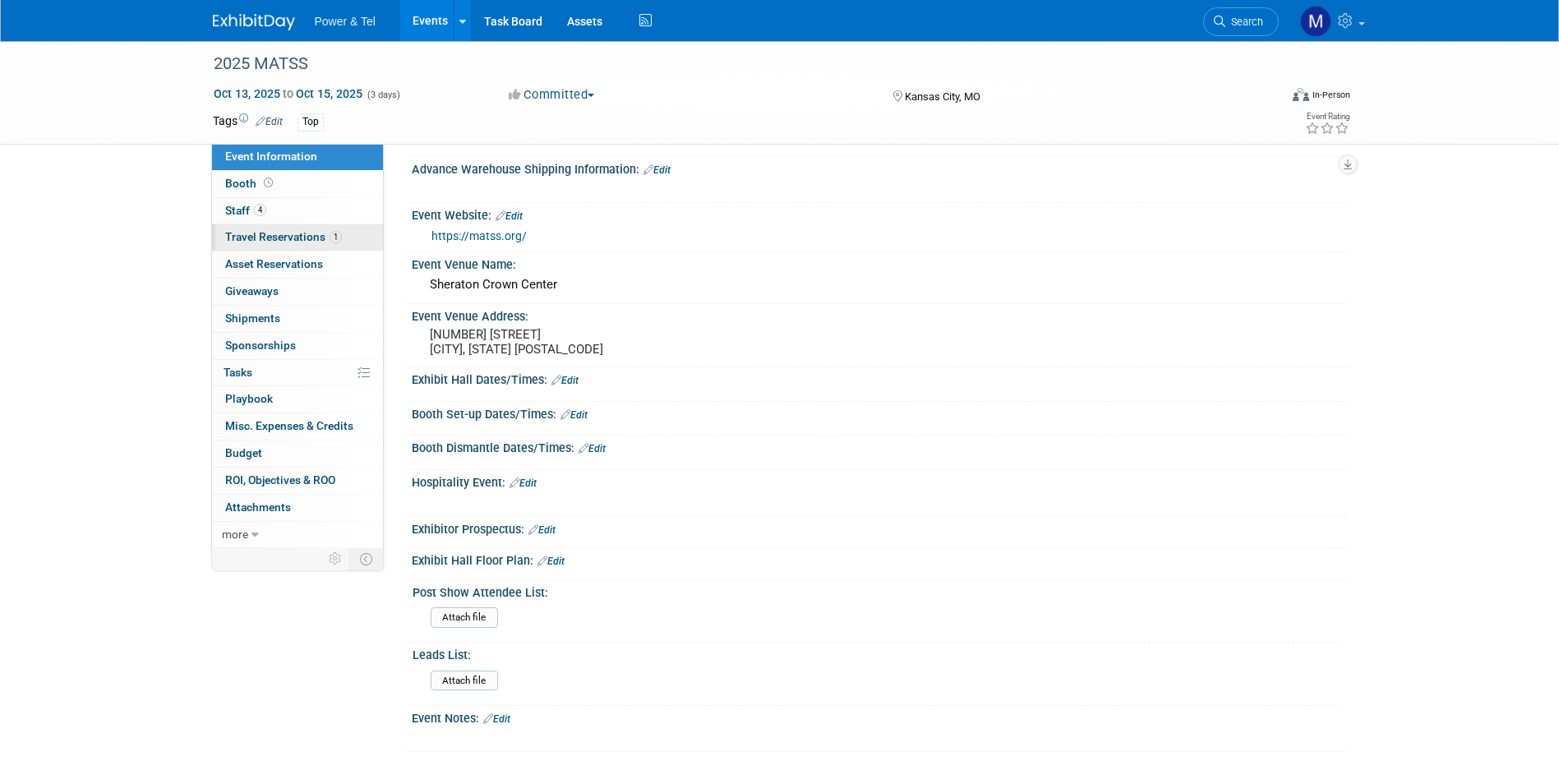 scroll, scrollTop: 0, scrollLeft: 0, axis: both 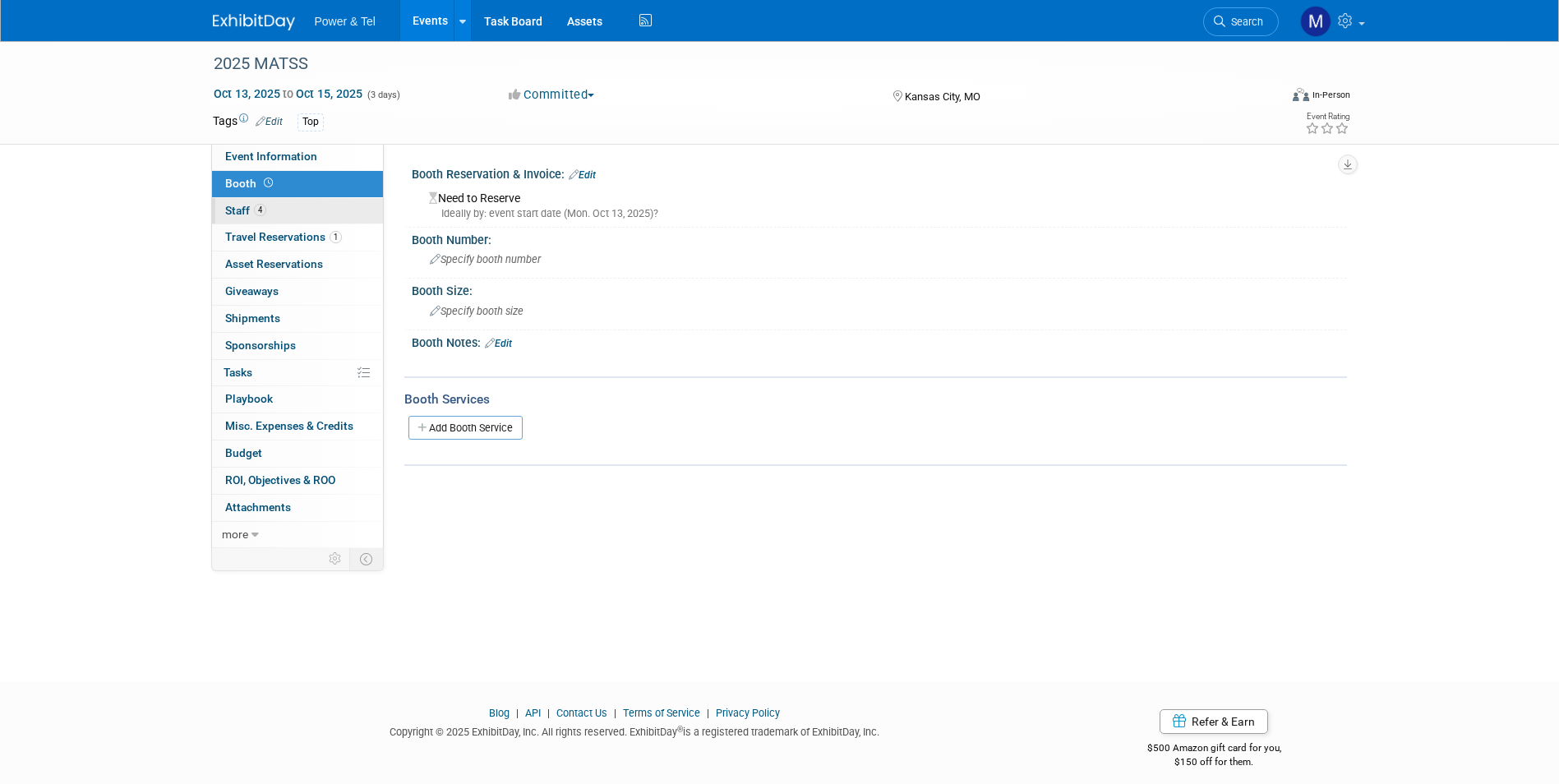 click on "4
Staff 4" at bounding box center [298, 211] 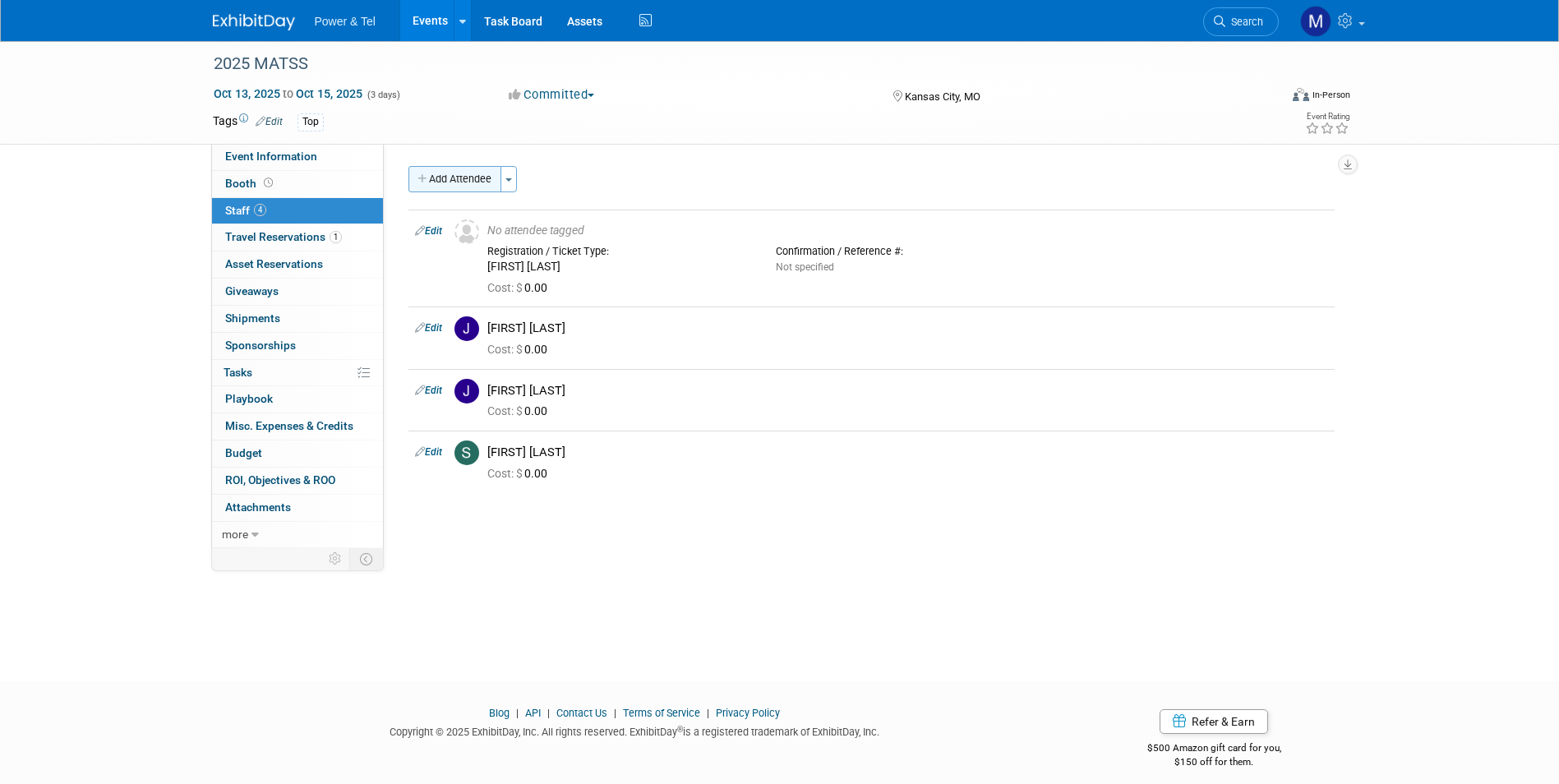 click on "Add Attendee" at bounding box center [454, 179] 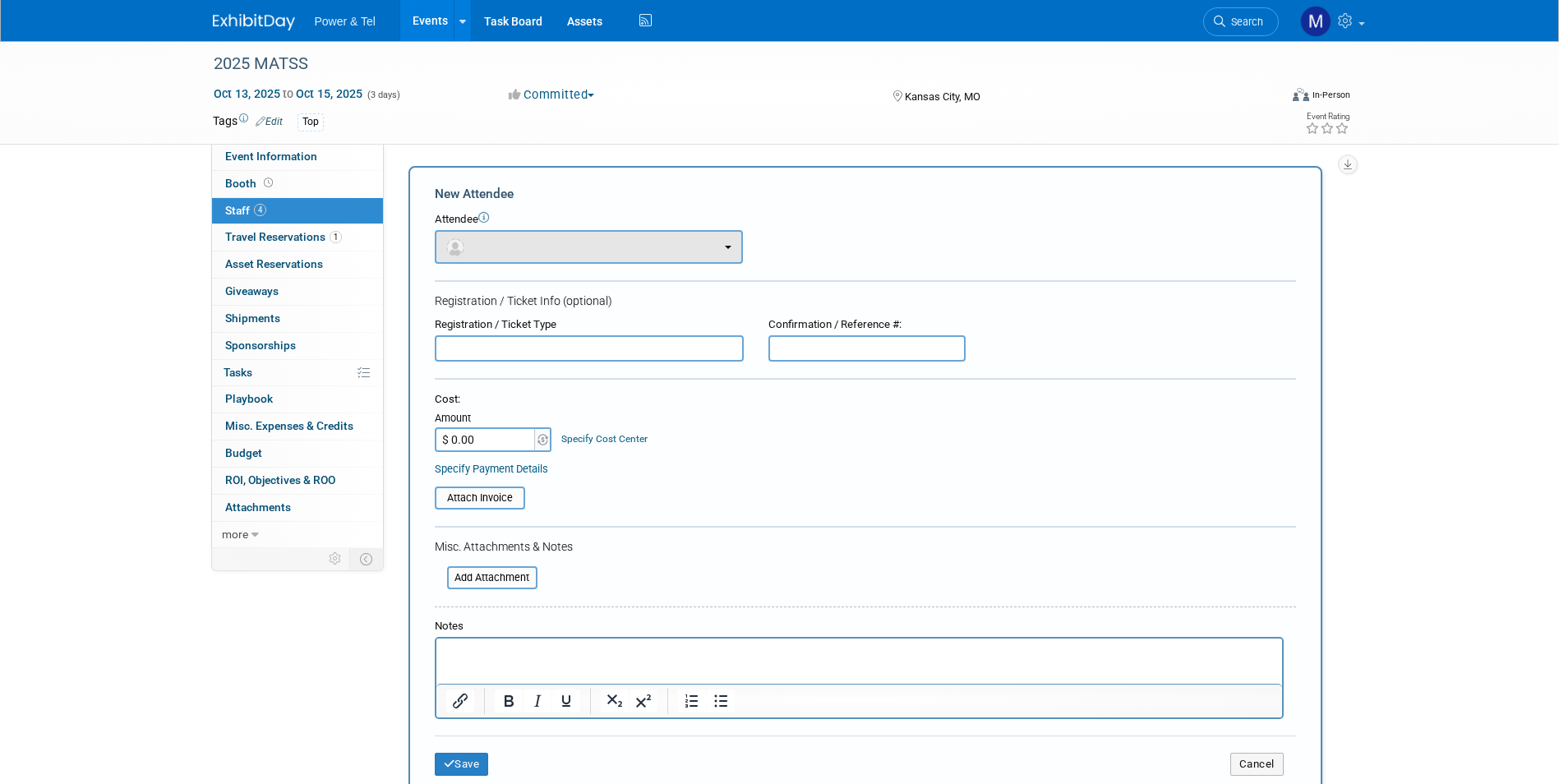 scroll, scrollTop: 0, scrollLeft: 0, axis: both 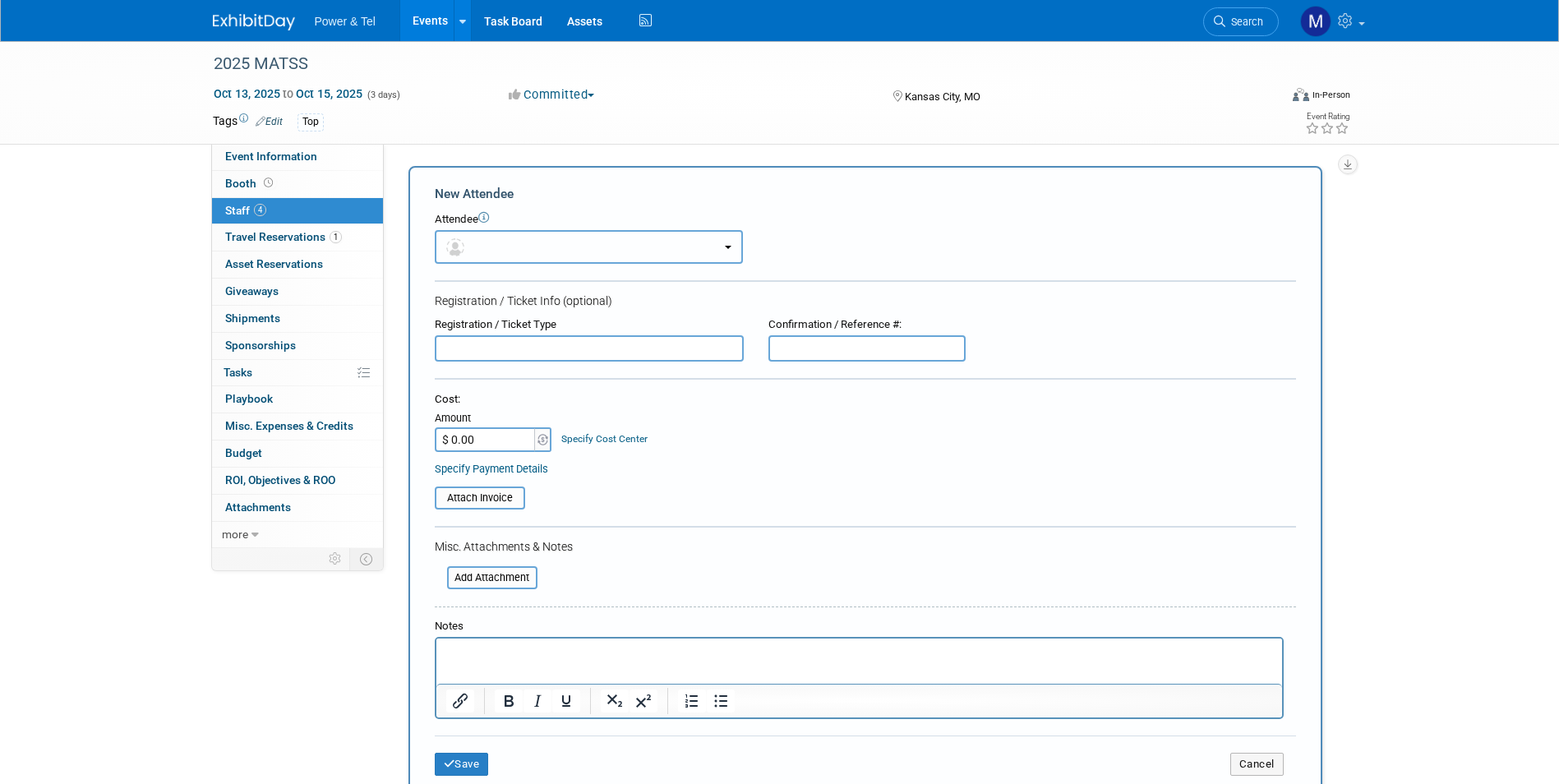 click at bounding box center [588, 247] 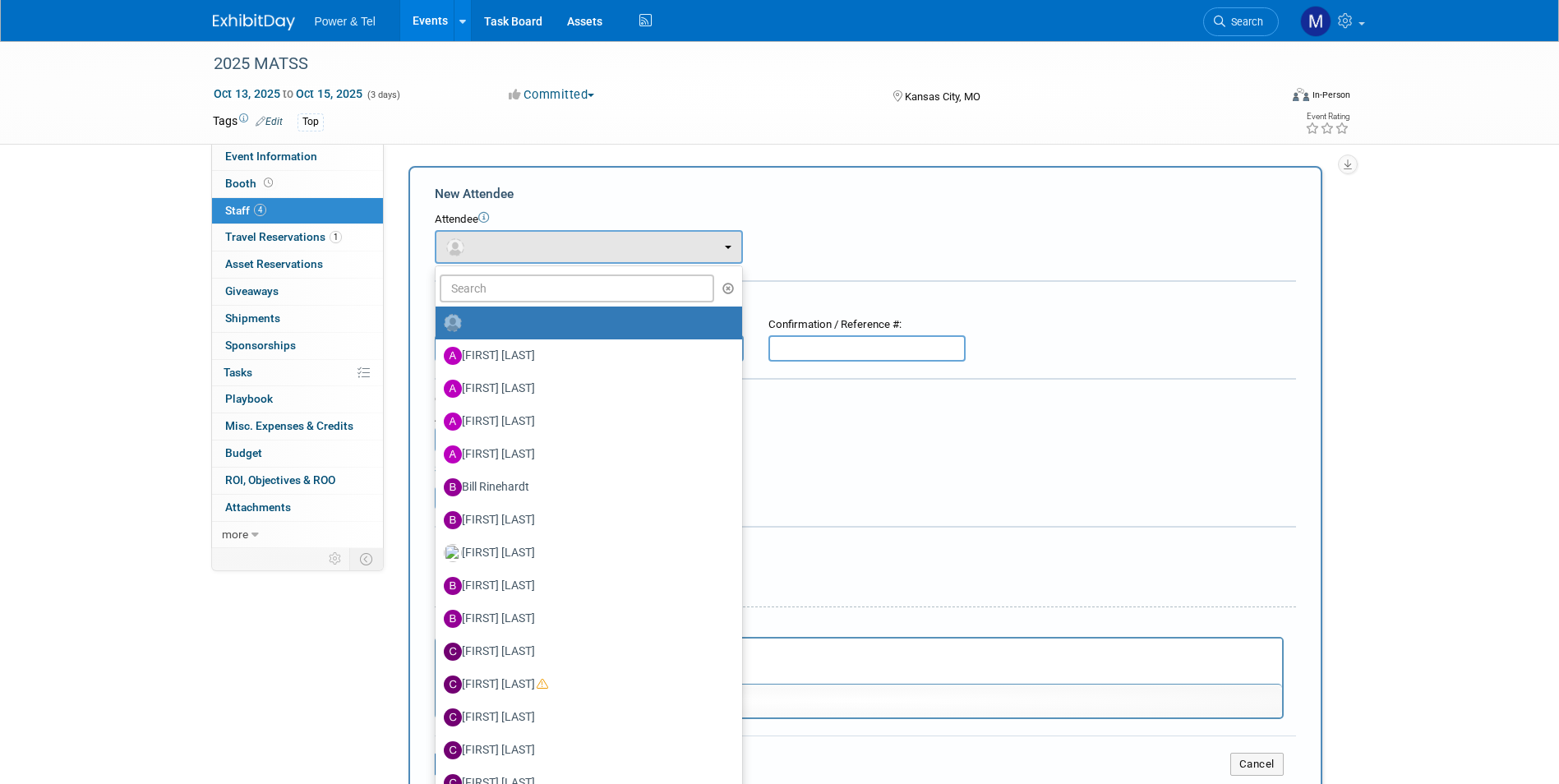 click on "Alina Dorion
Anita Reid
Annette Bittner
Annmarie Templeton
Bill Rinehardt
(me)" at bounding box center [588, 594] 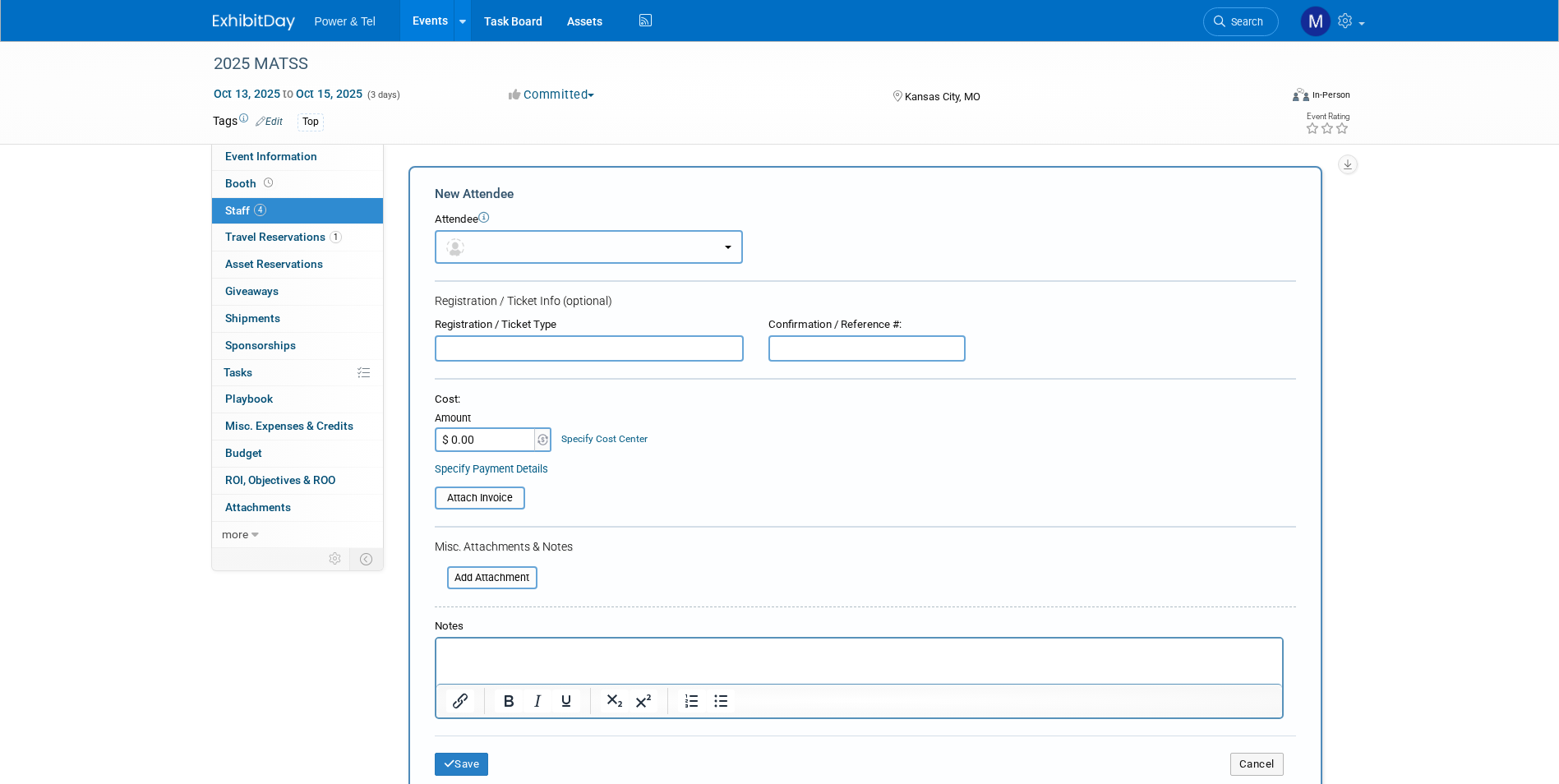 click at bounding box center [588, 247] 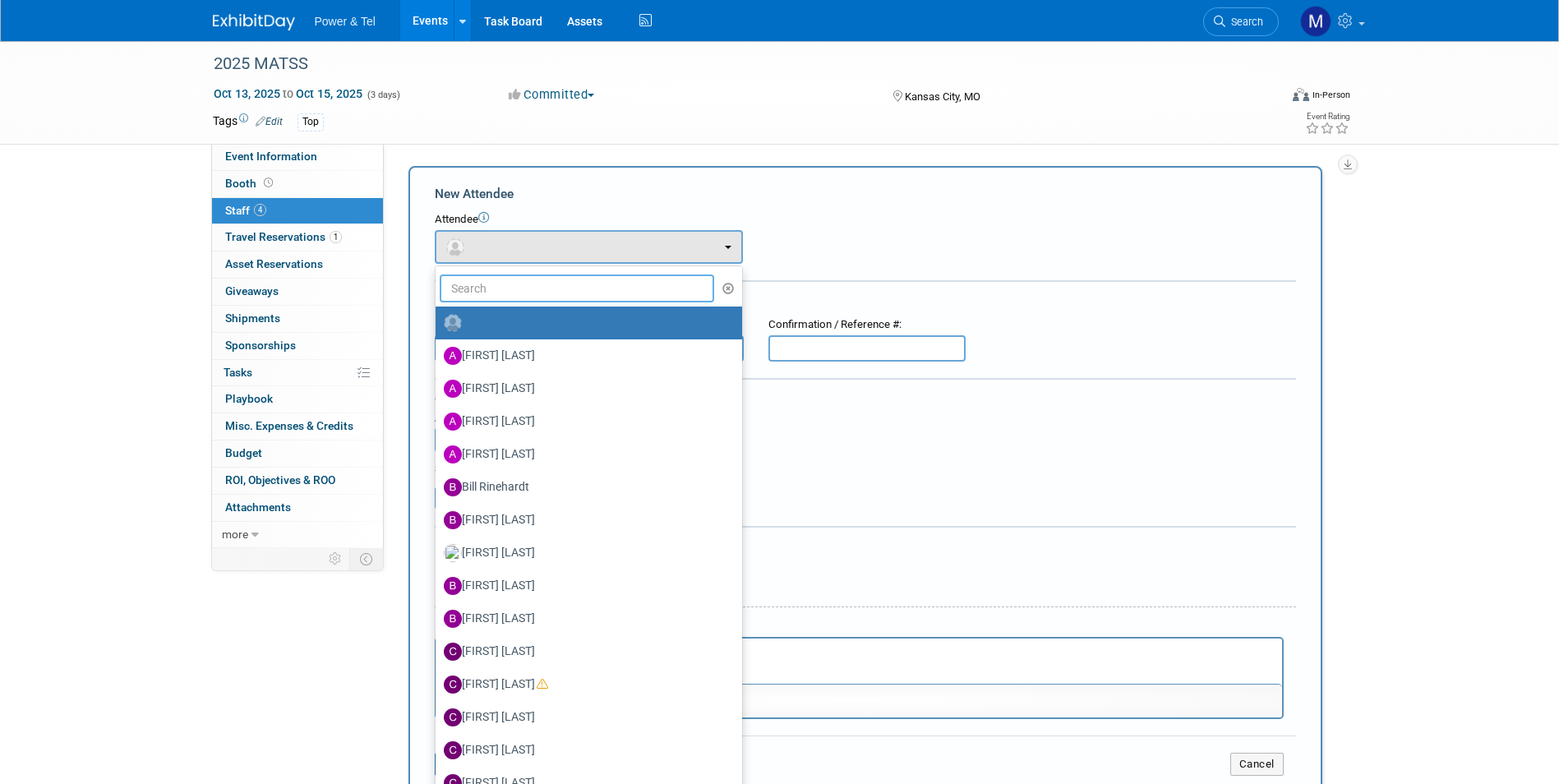 click at bounding box center (577, 288) 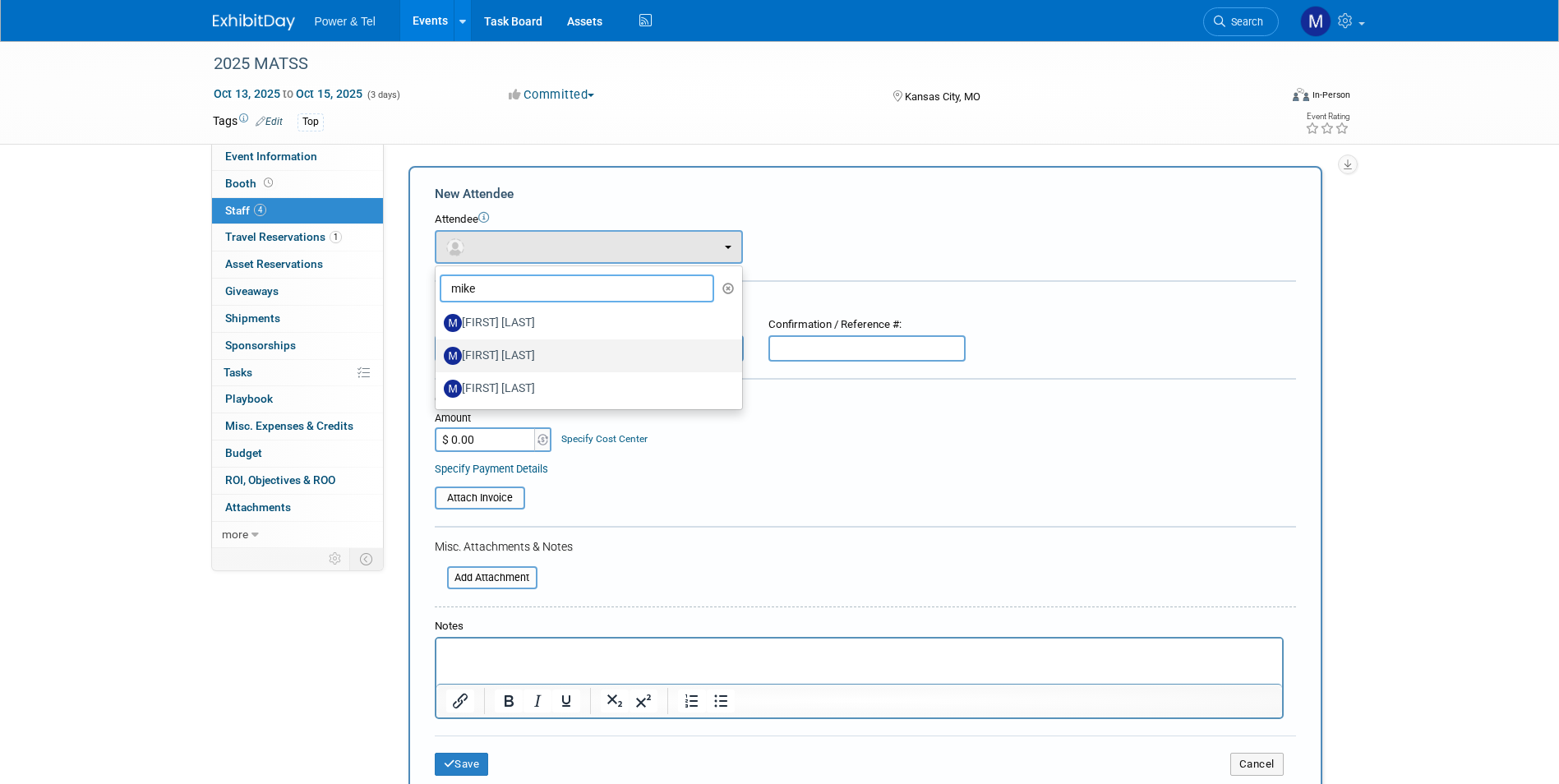type on "mike" 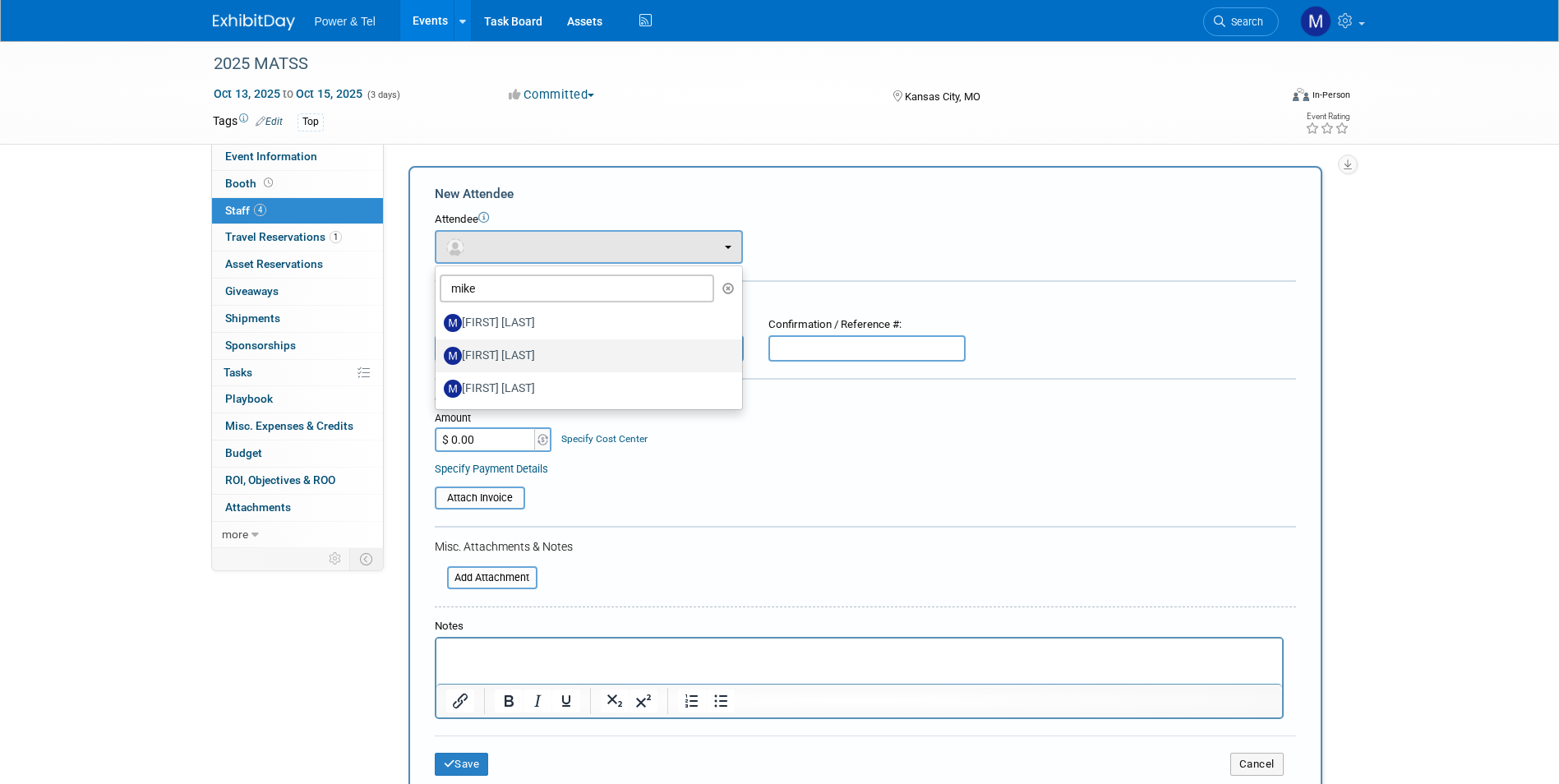 click on "Mike Brems" at bounding box center (584, 356) 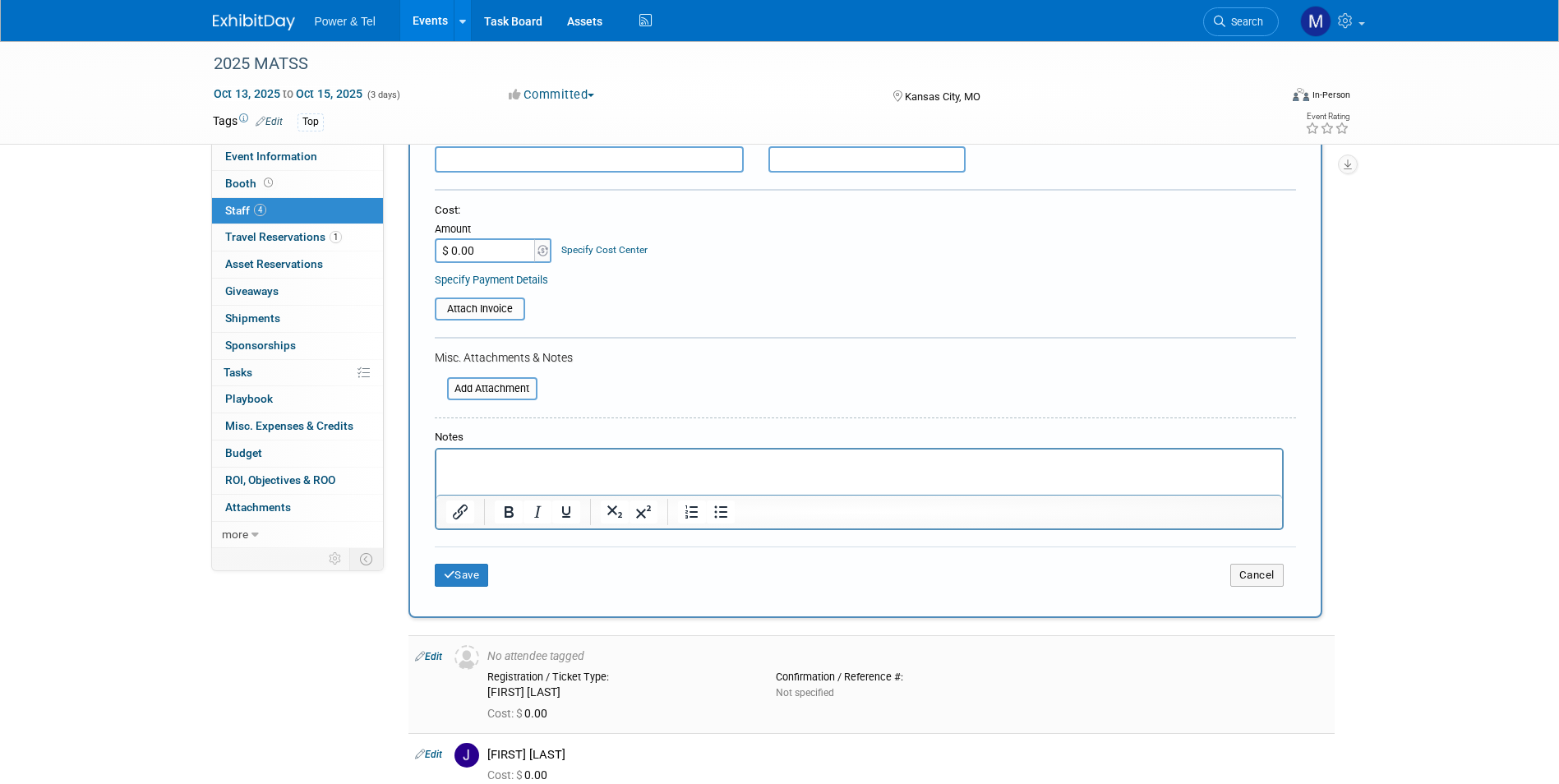 scroll, scrollTop: 247, scrollLeft: 0, axis: vertical 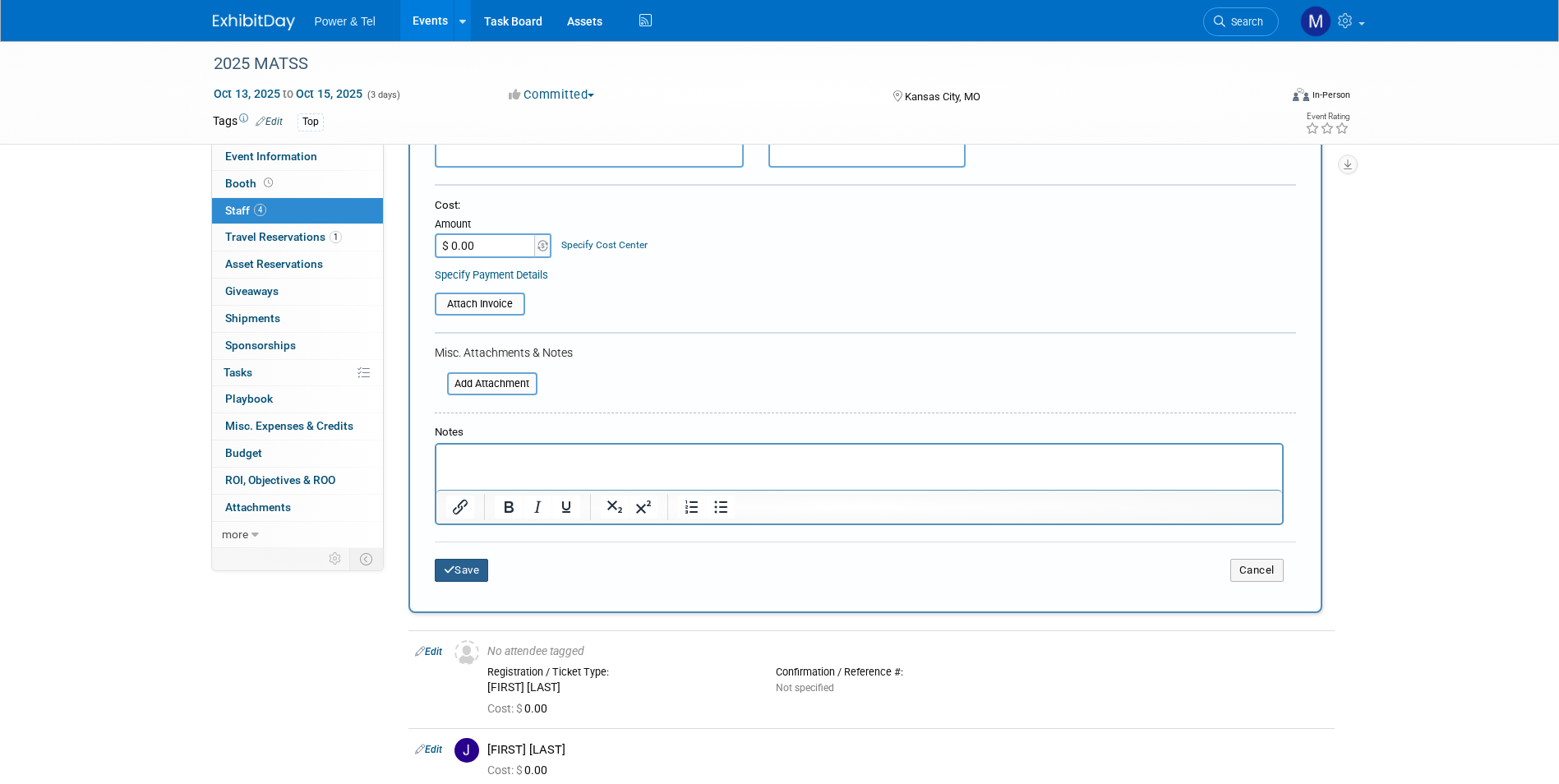 click on "Save" at bounding box center (462, 570) 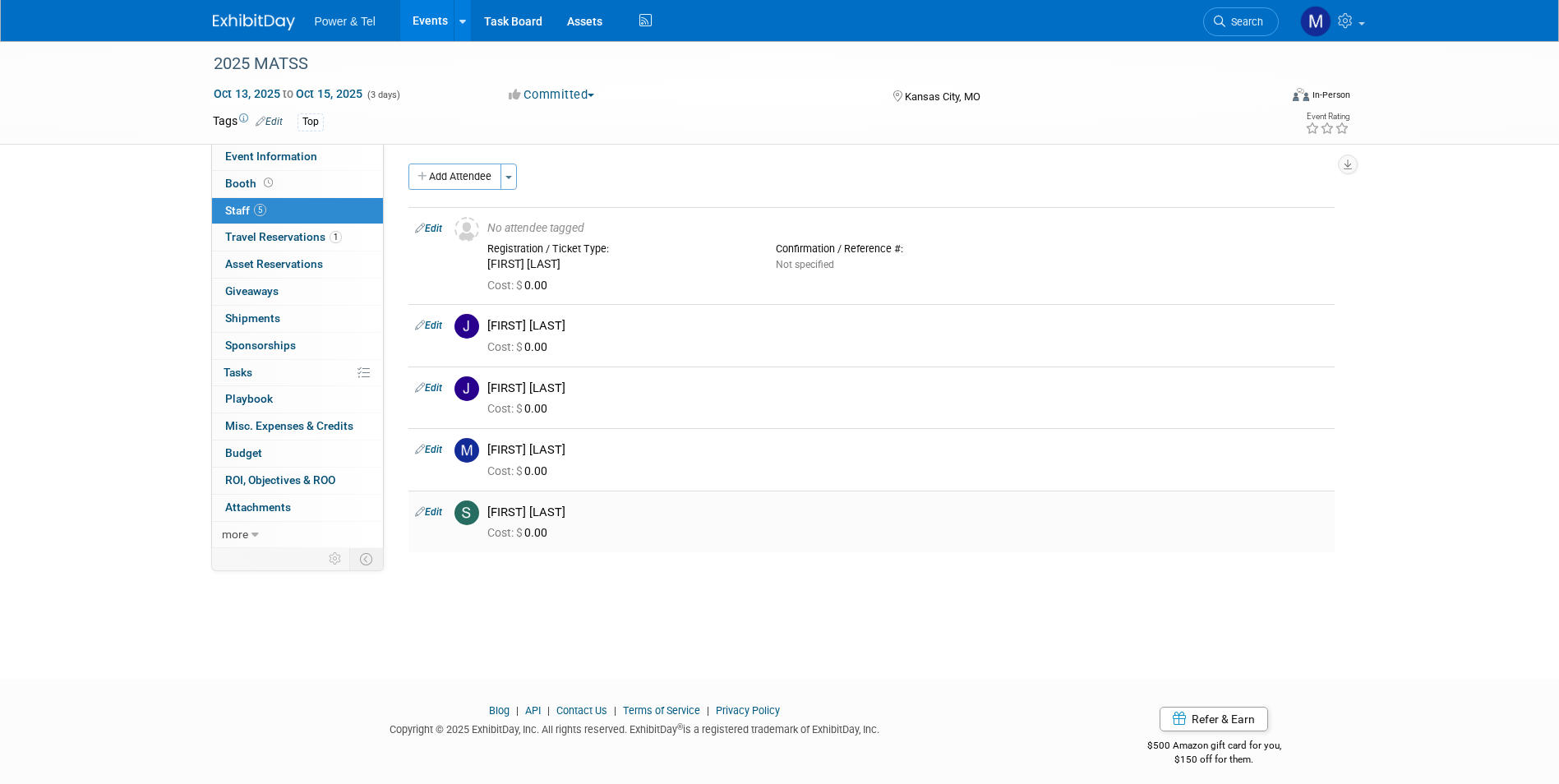 scroll, scrollTop: 0, scrollLeft: 0, axis: both 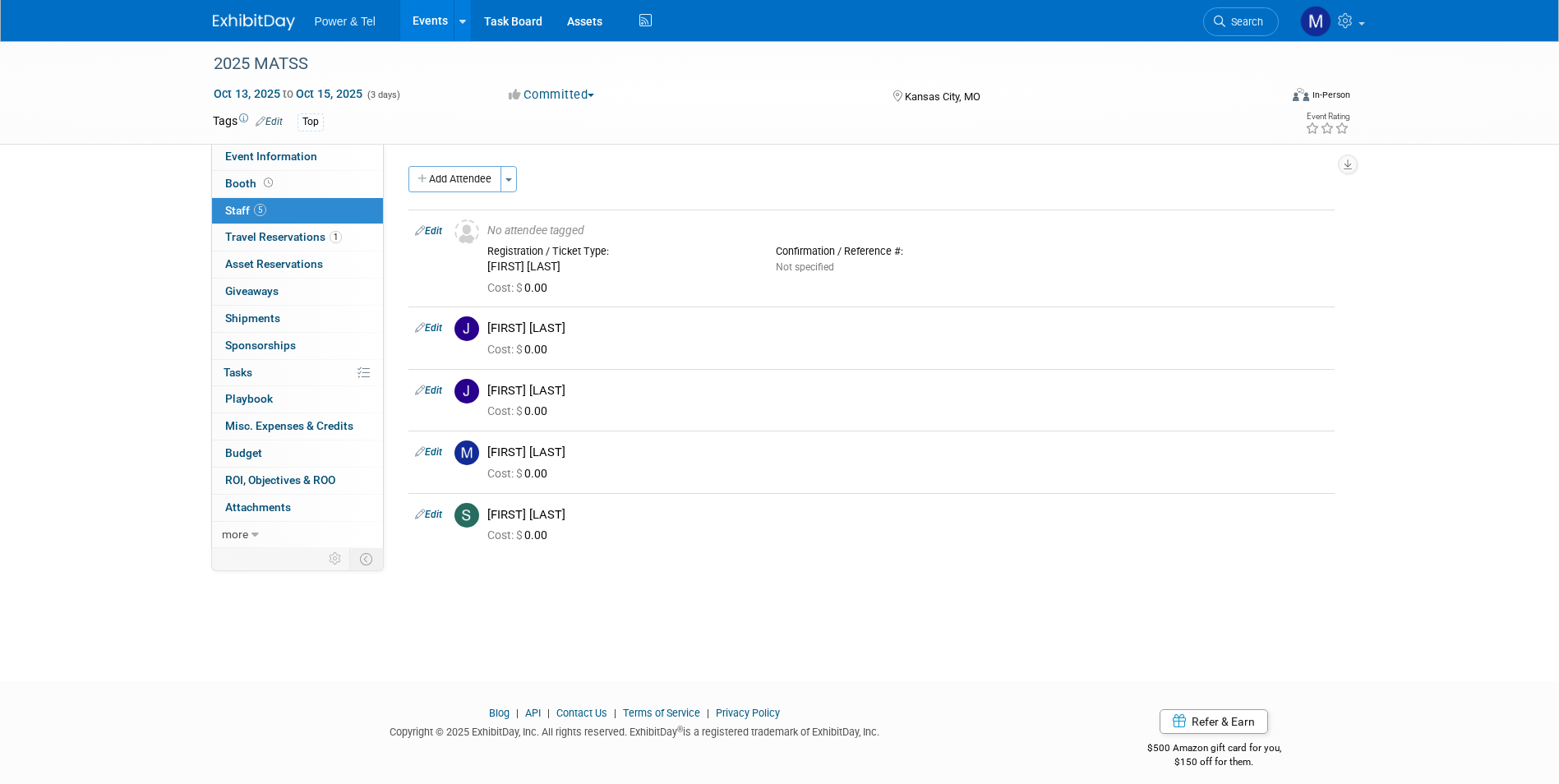 click at bounding box center [254, 22] 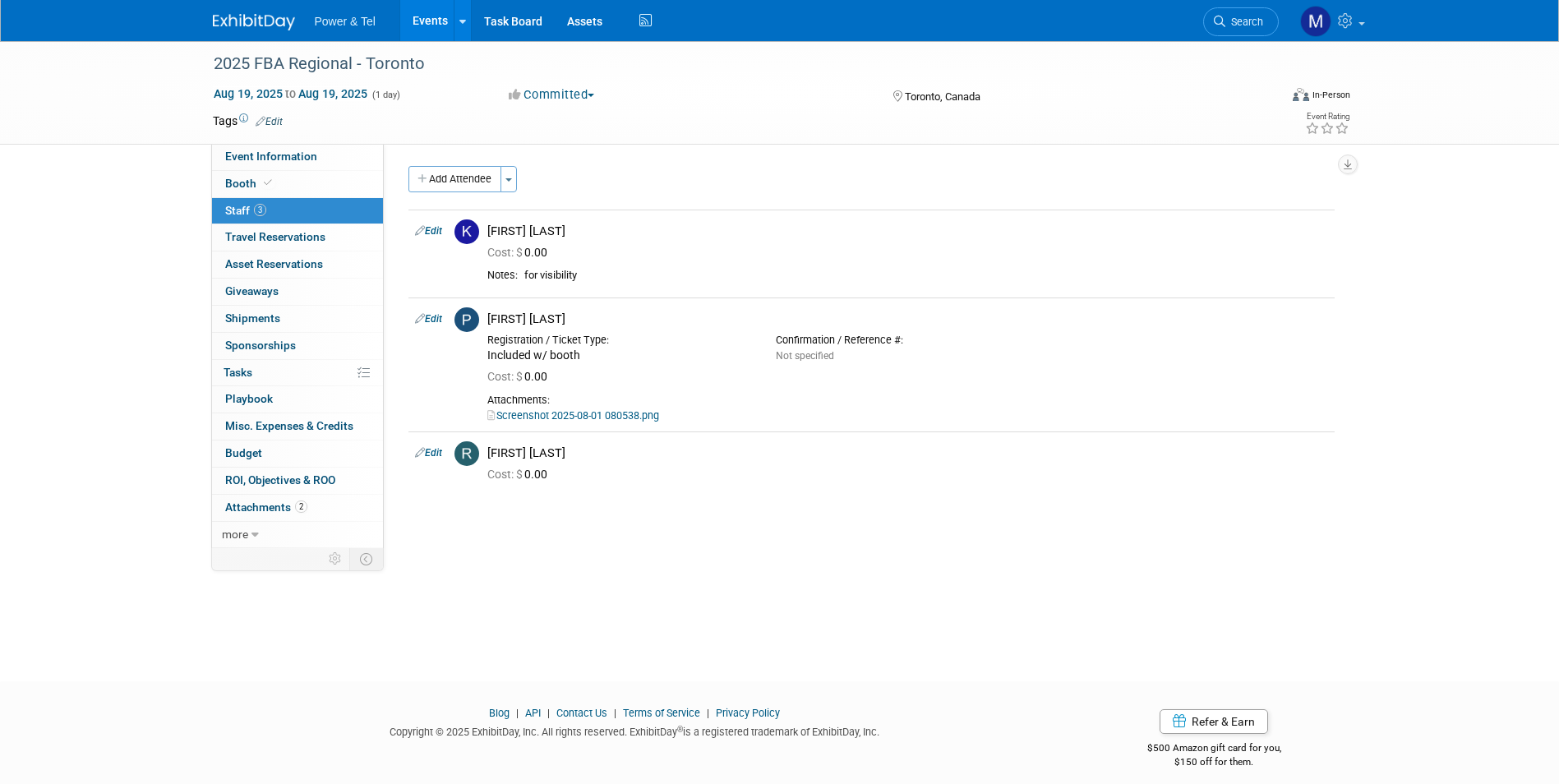 scroll, scrollTop: 0, scrollLeft: 0, axis: both 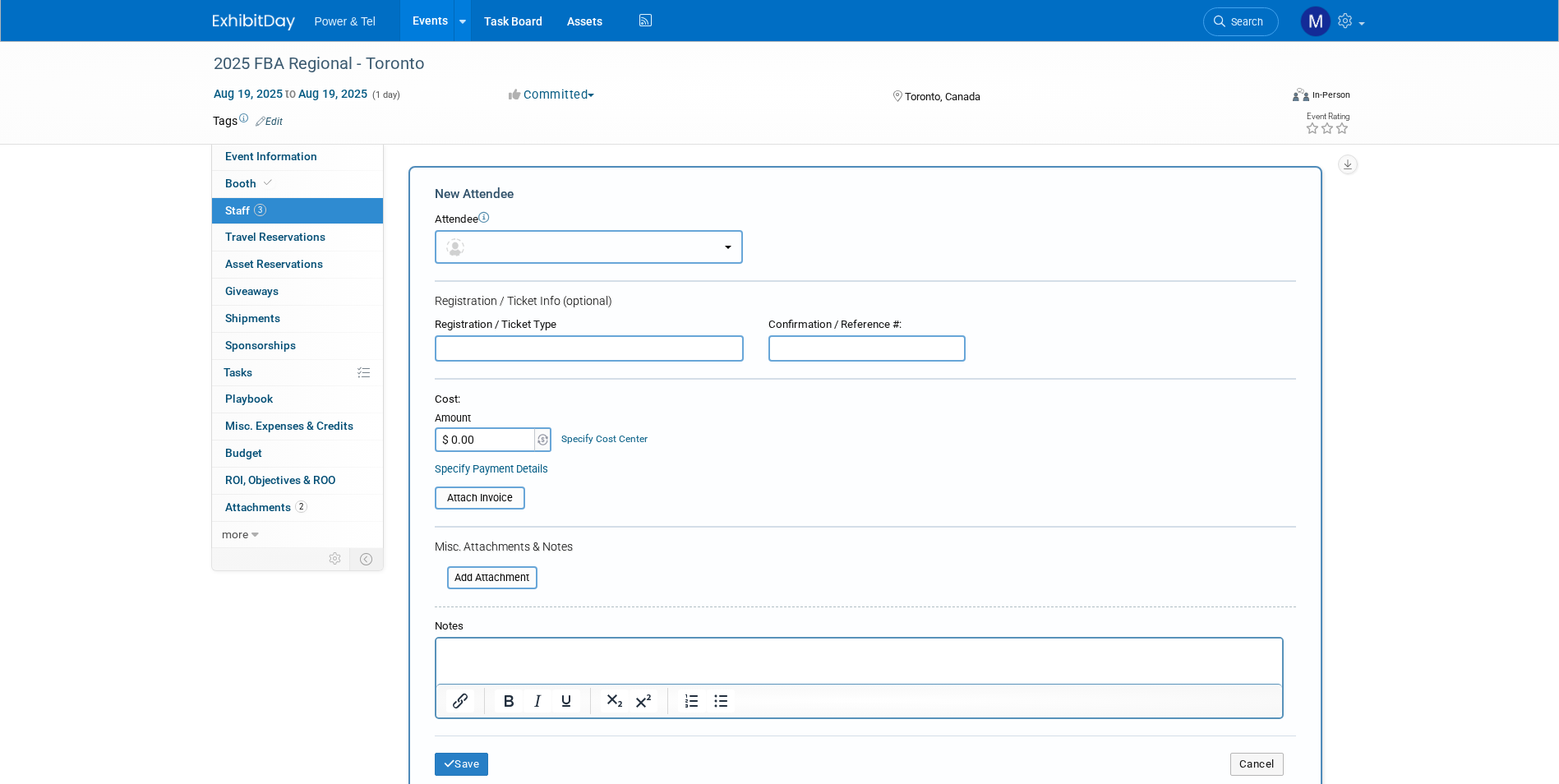 click at bounding box center (588, 247) 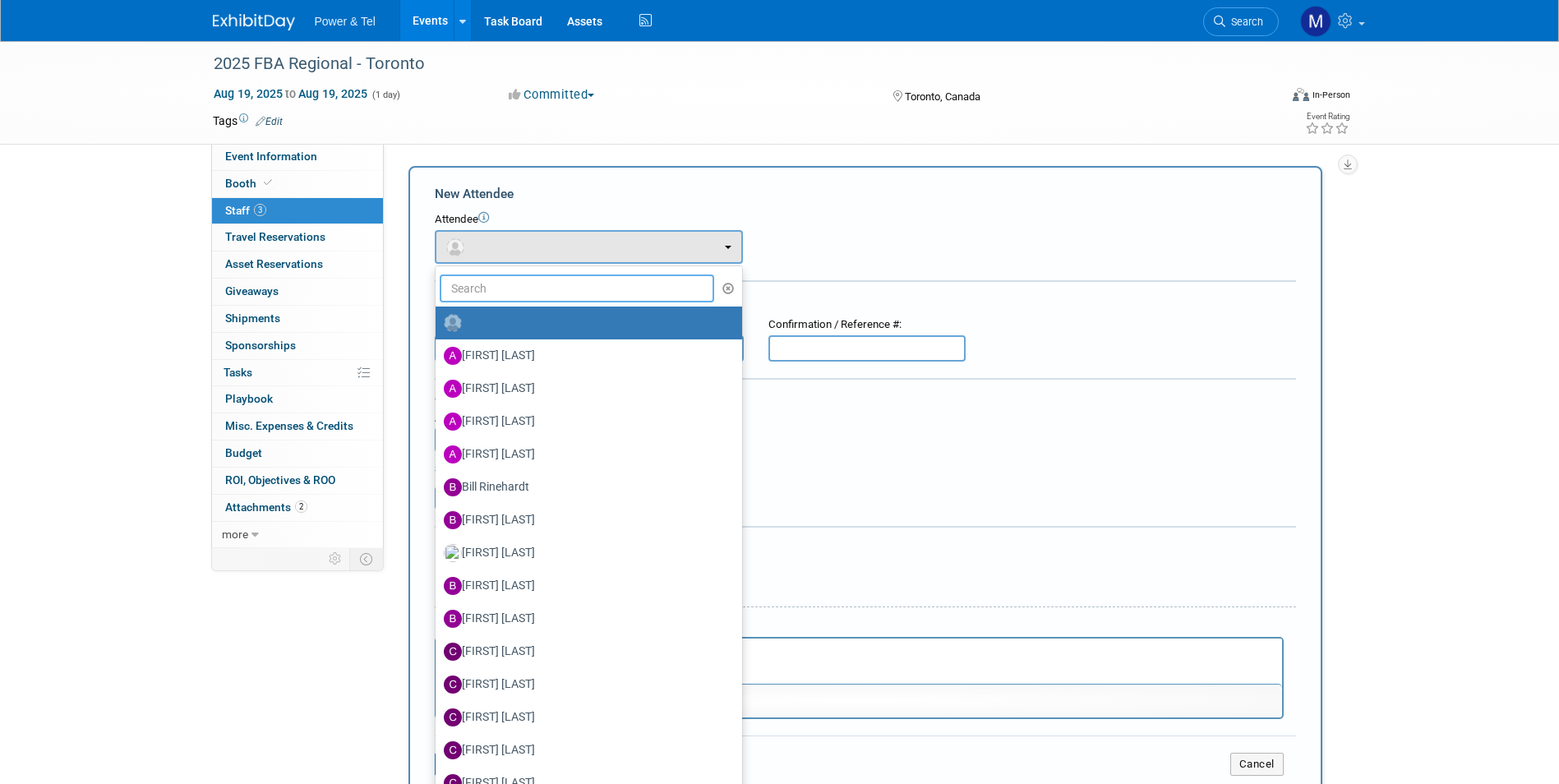 click at bounding box center (577, 288) 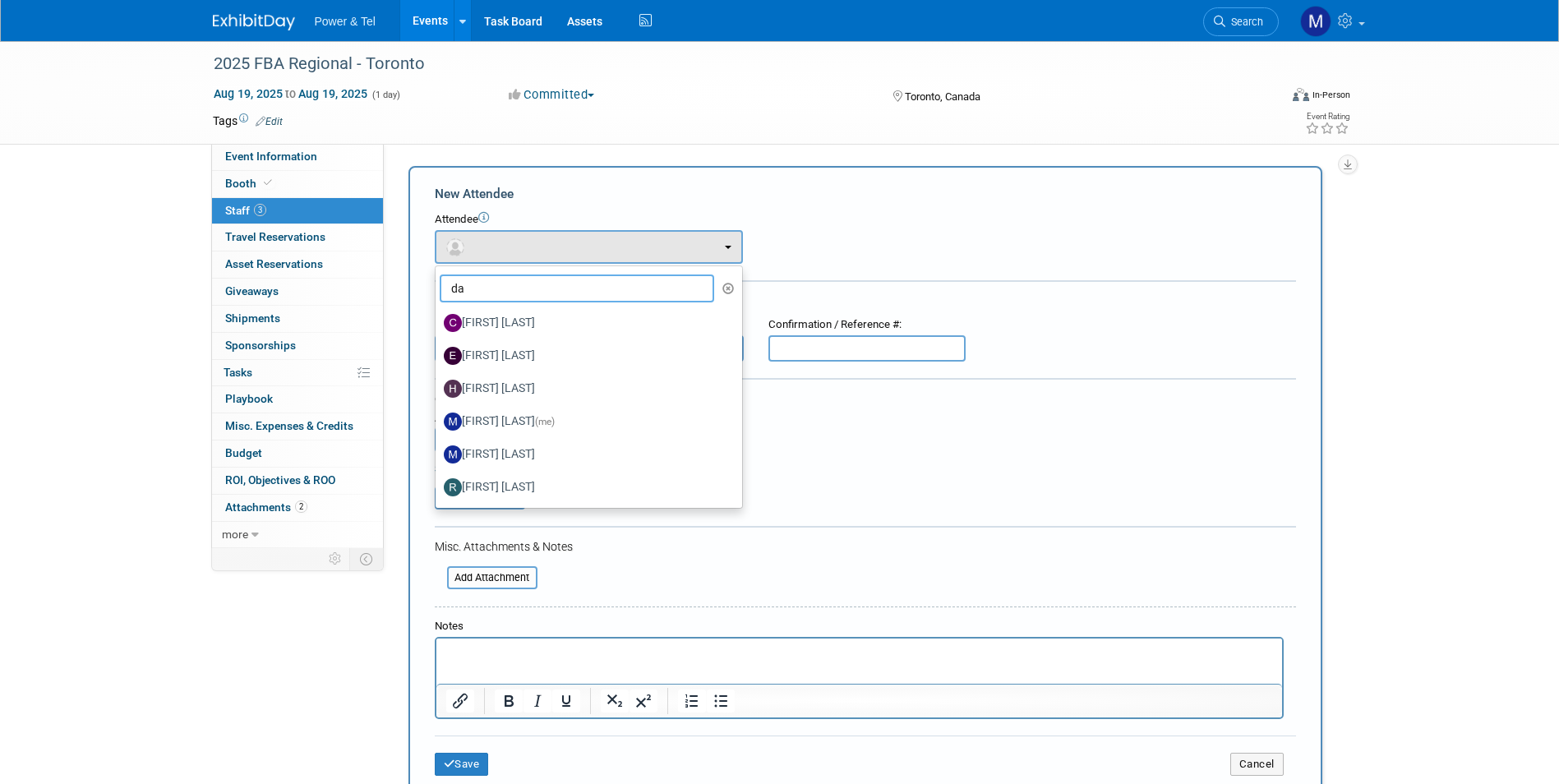 type on "da" 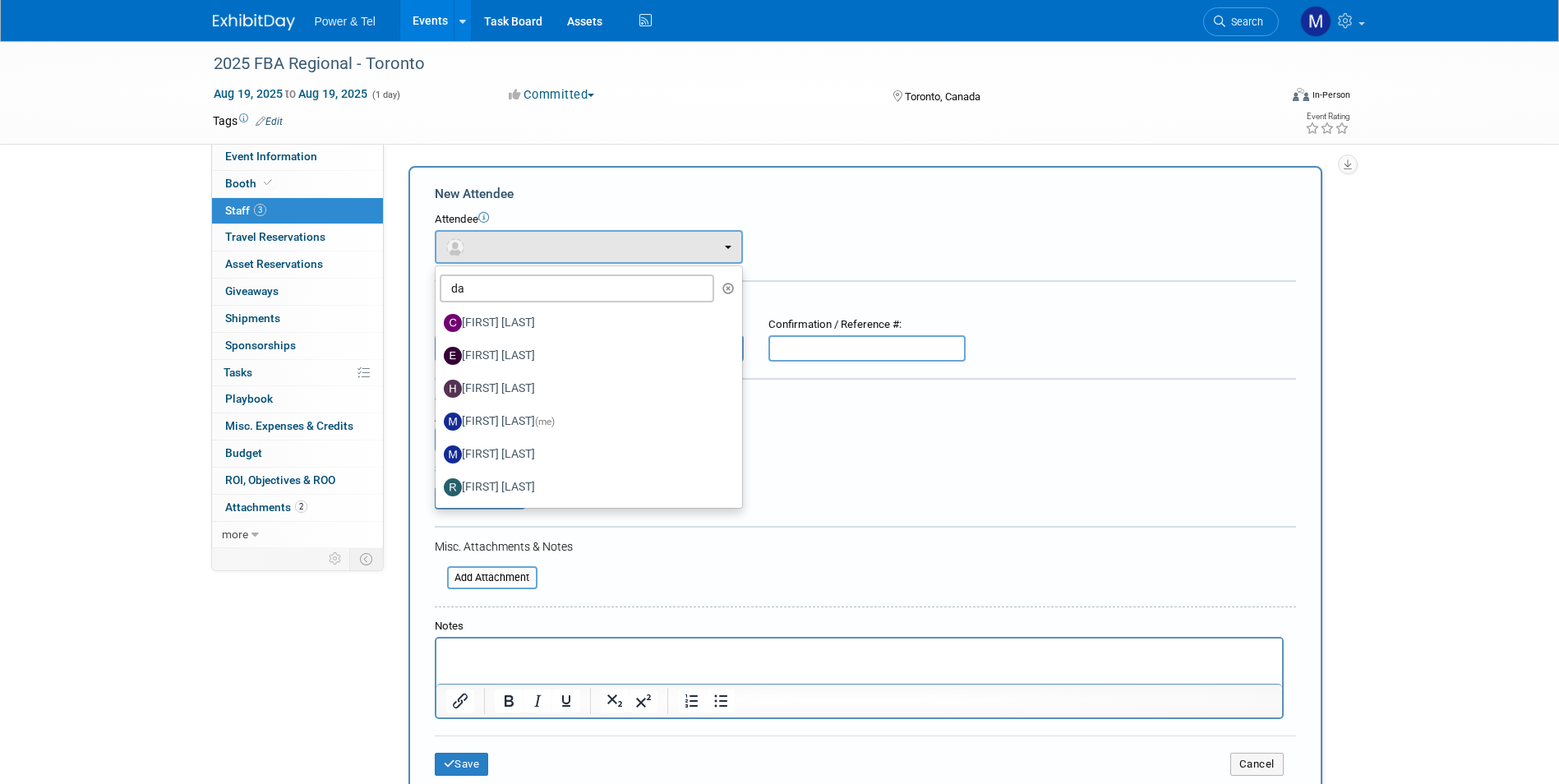 click on "Attendee
<img src="https://www.exhibitday.com/Images/Unassigned-User-Icon.png" style="width: 22px; height: 22px; border-radius: 11px; margin-top: 2px; margin-bottom: 2px; margin-left: 0px;" />
<img src="https://www.exhibitday.com/Images/A.jpg" style="width: 22px; height: 22px; border-radius: 11px; margin-top: 2px; margin-bottom: 2px; margin-left: 0px;" />  Alina Dorion" at bounding box center [865, 238] 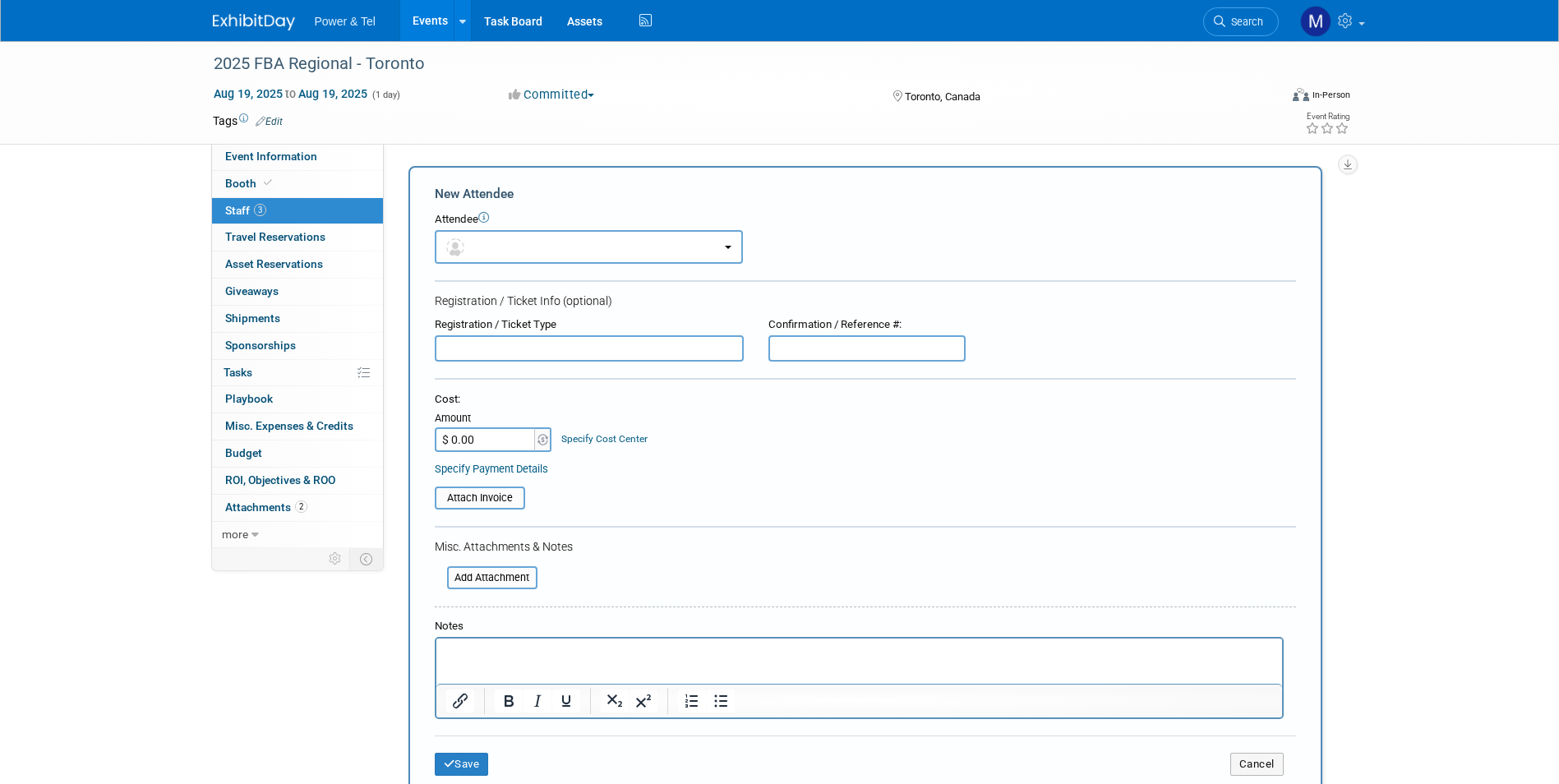 click at bounding box center (589, 348) 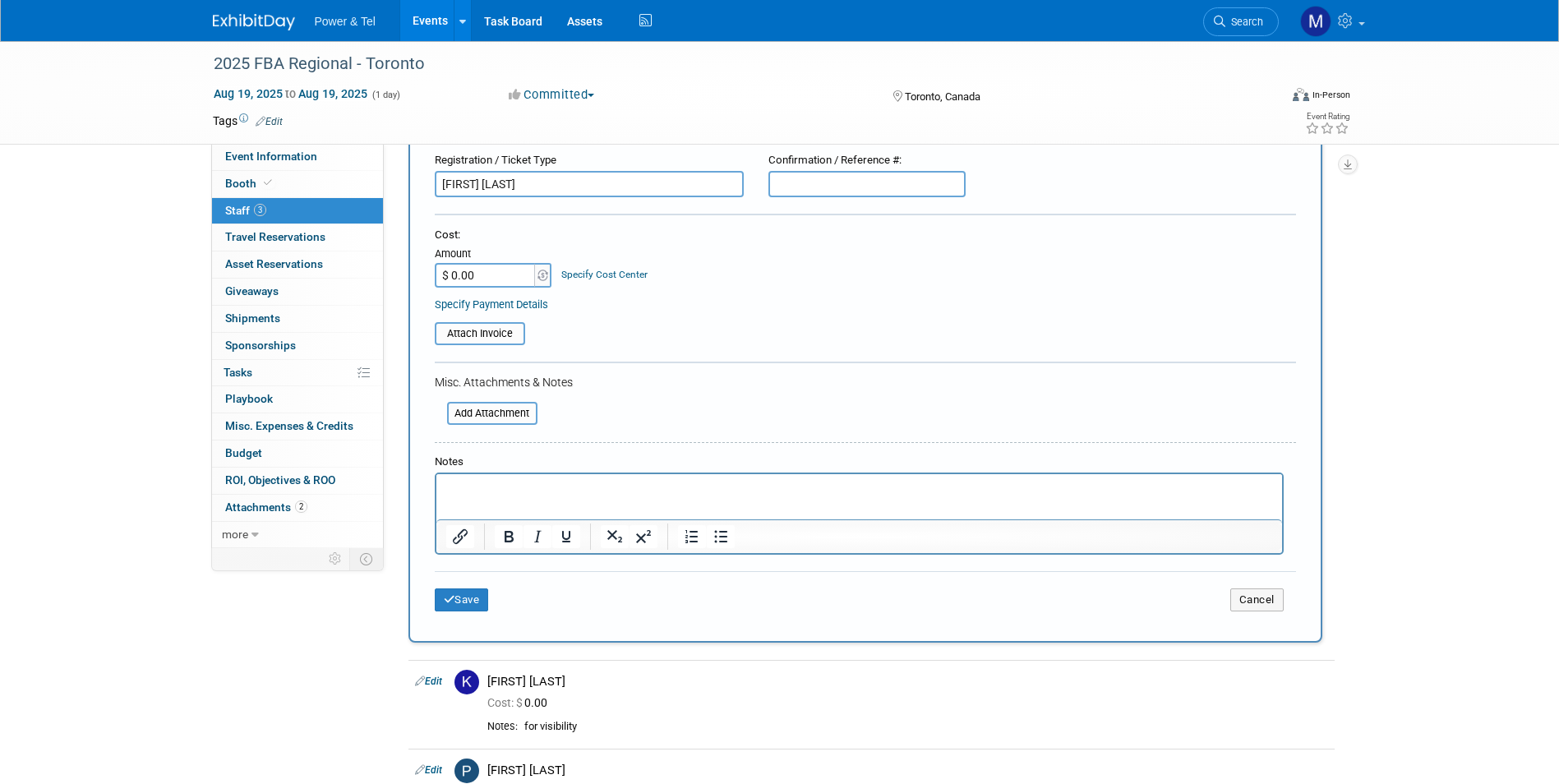 type on "Daniella Pelley" 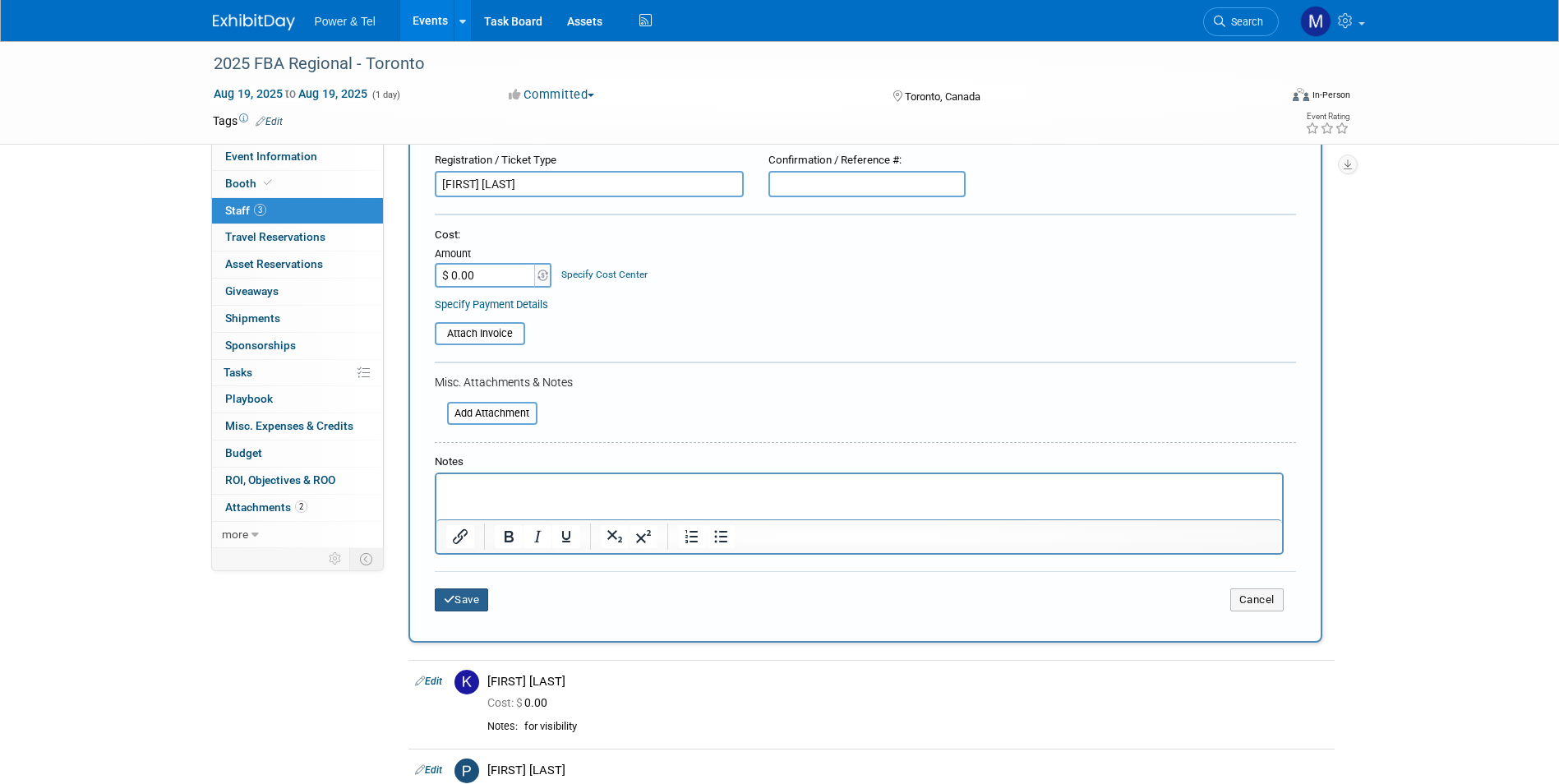 click on "Save" at bounding box center (462, 600) 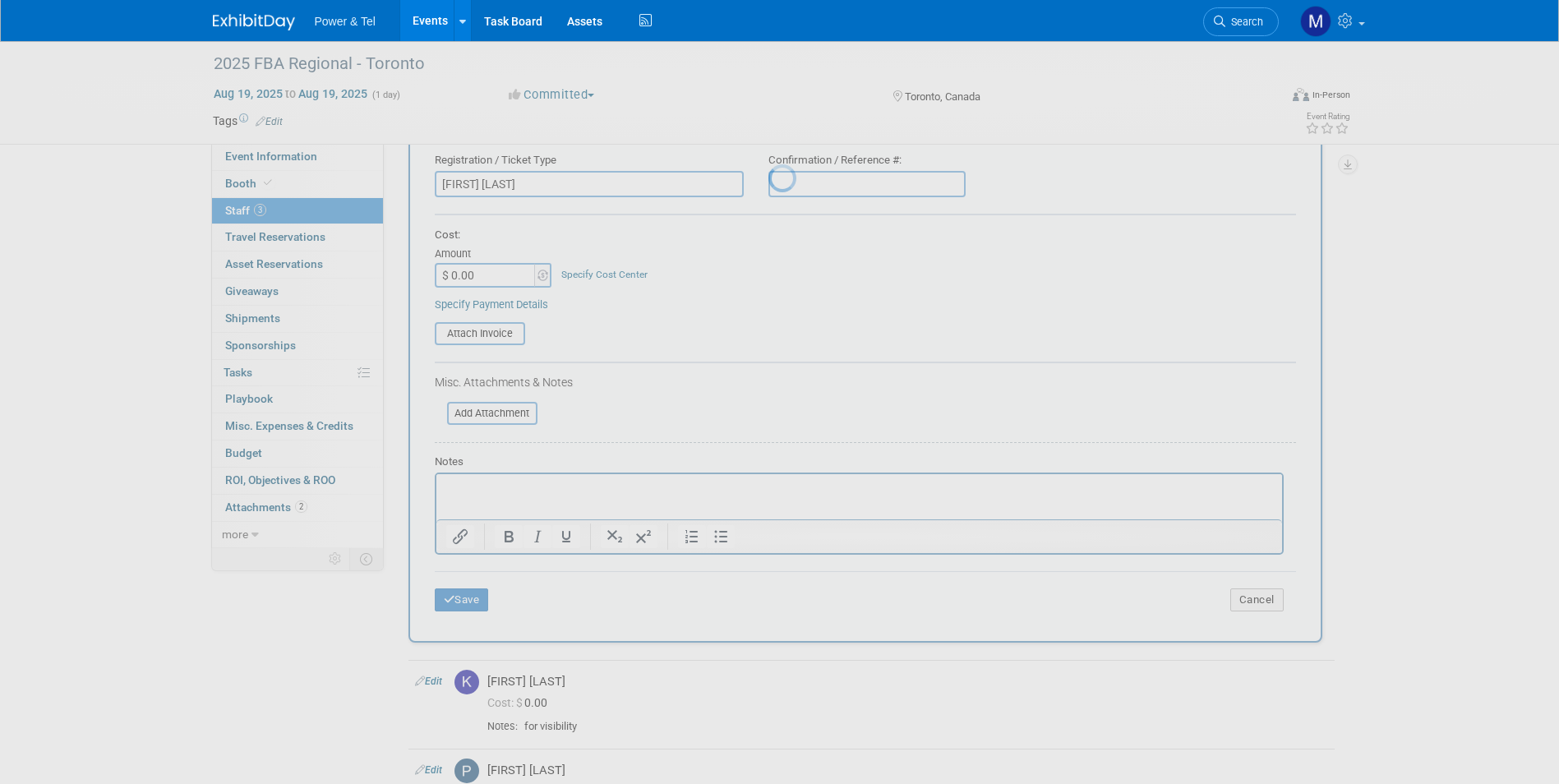 scroll, scrollTop: 12, scrollLeft: 0, axis: vertical 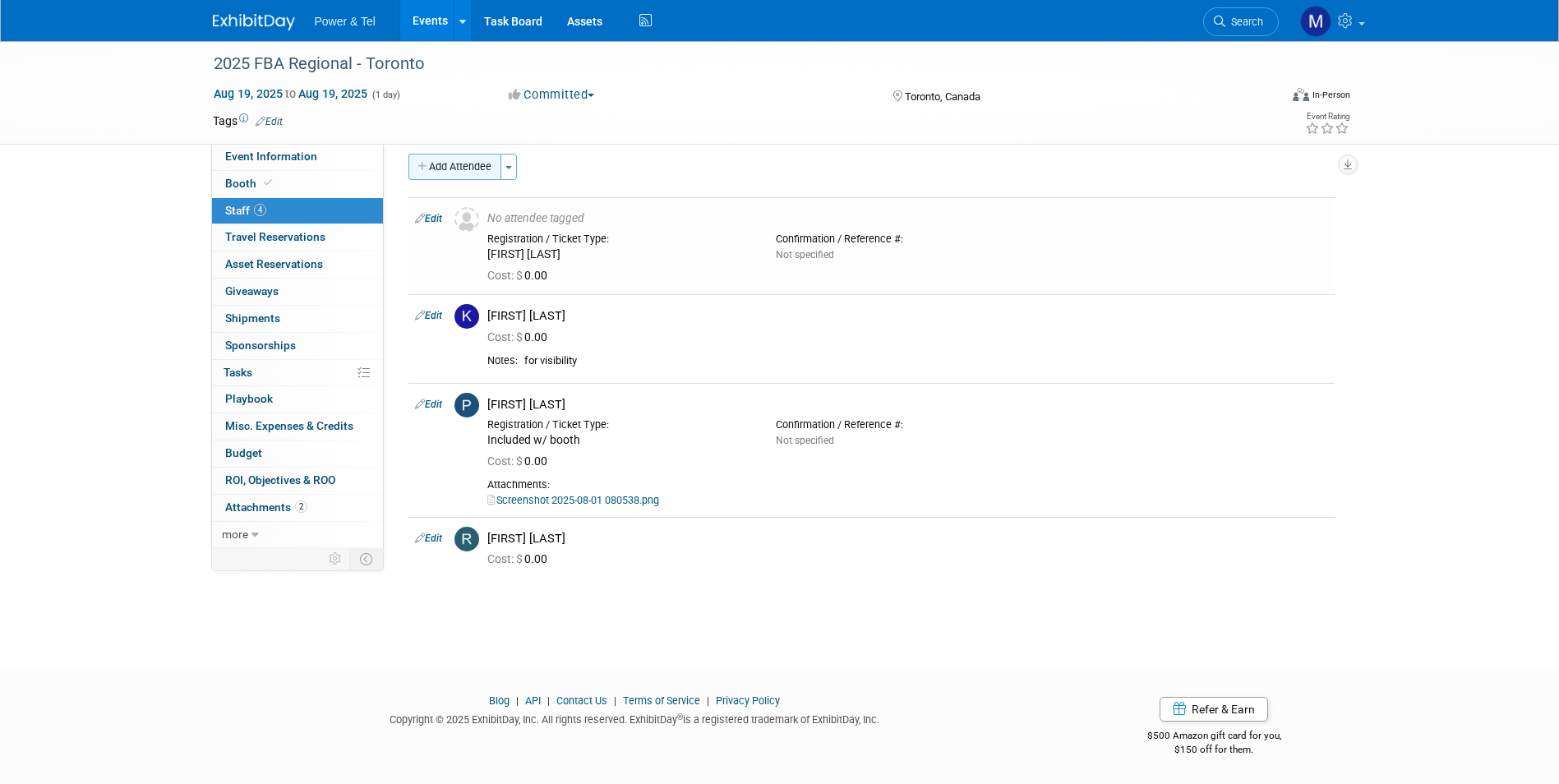 click on "Add Attendee" at bounding box center [454, 167] 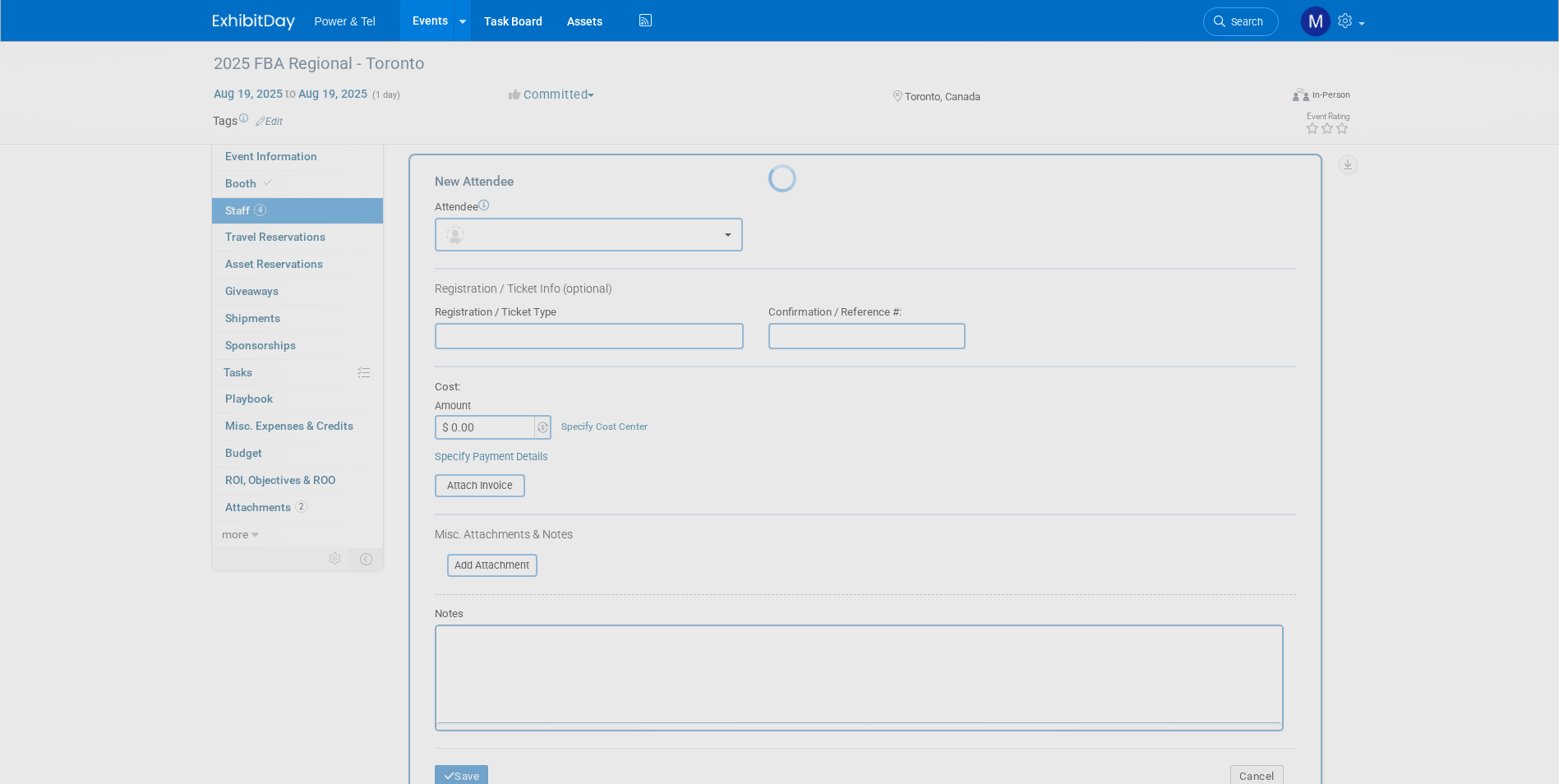 scroll, scrollTop: 0, scrollLeft: 0, axis: both 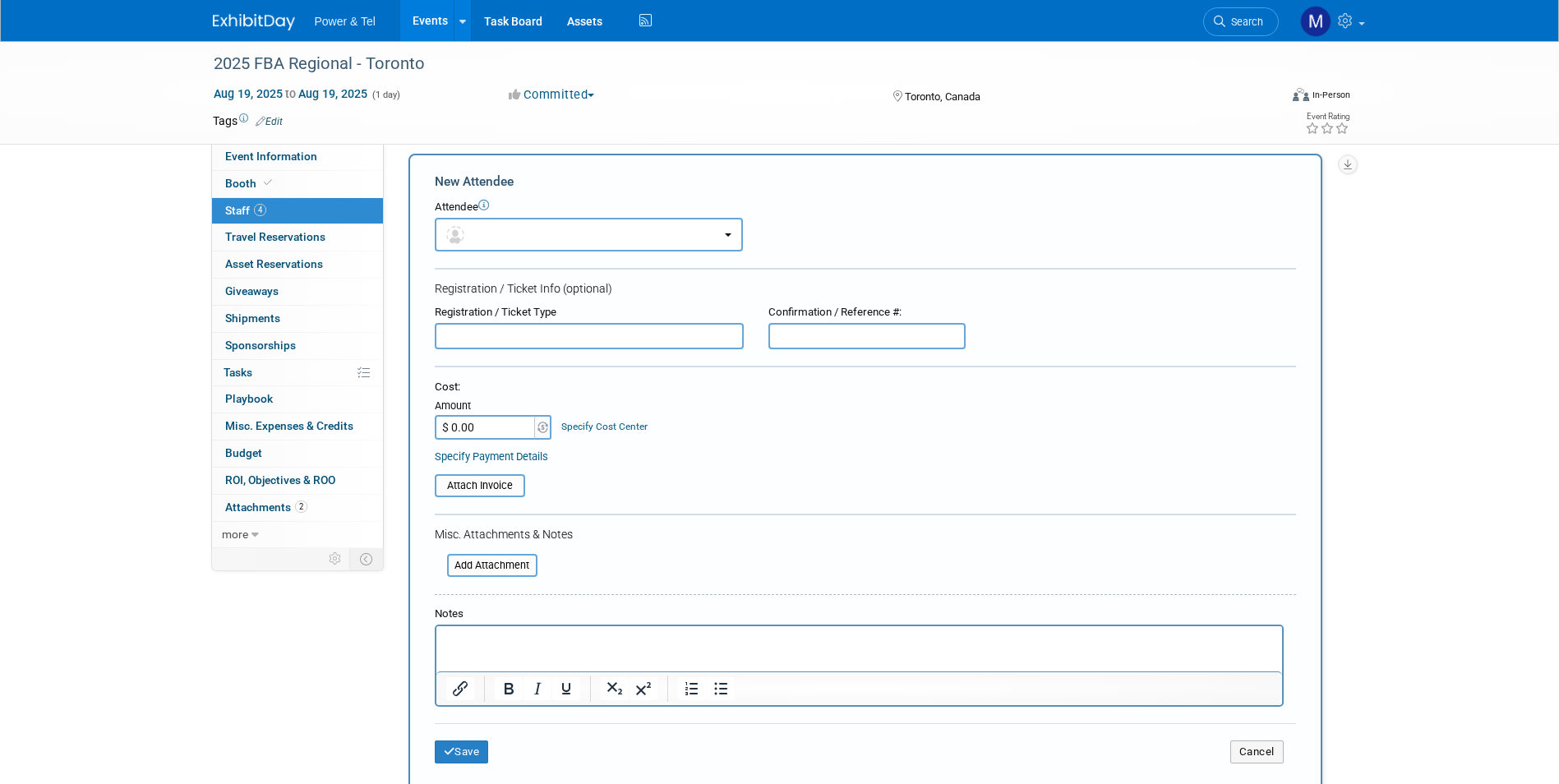 click at bounding box center (858, 638) 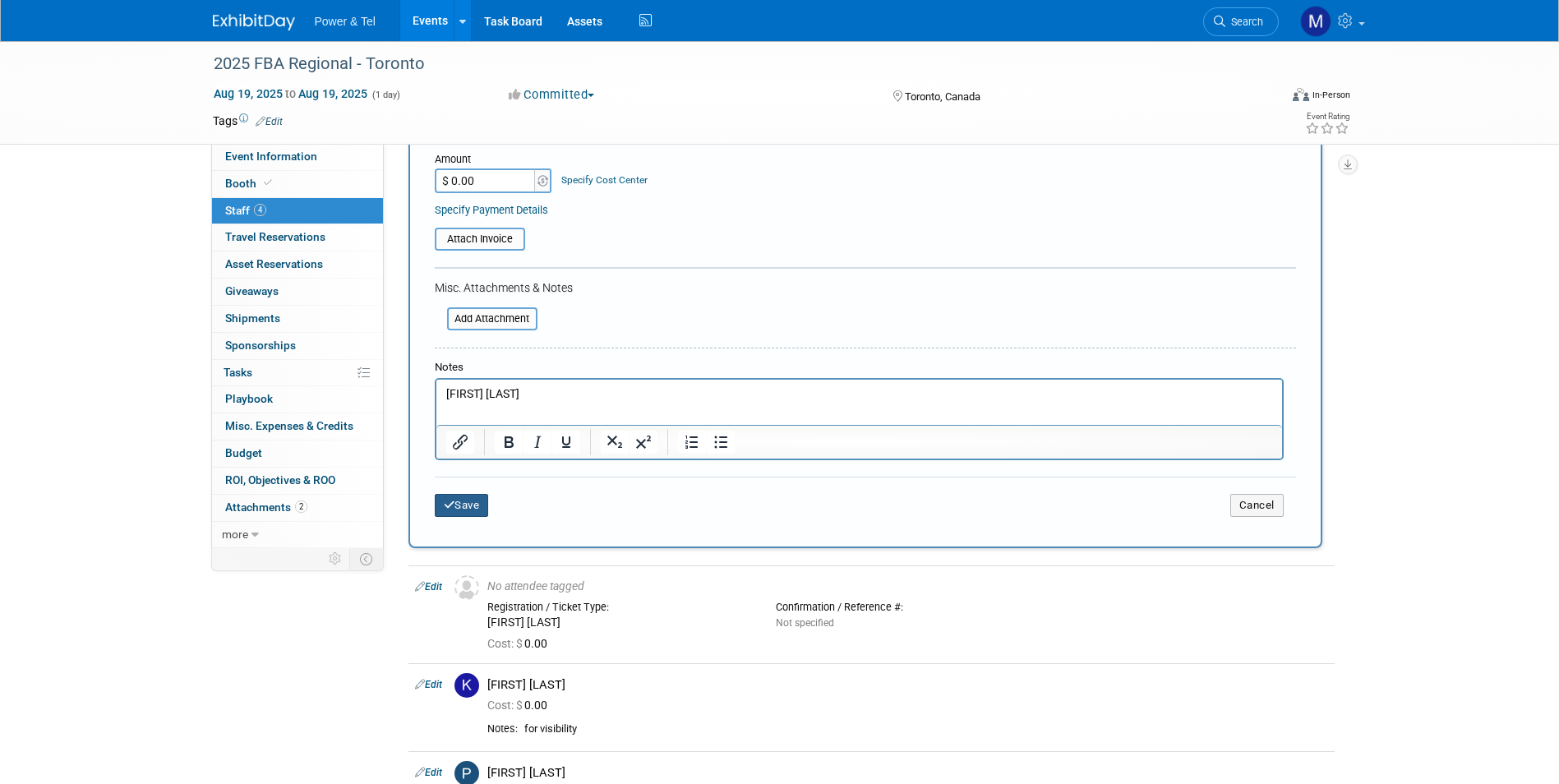 click on "Save" at bounding box center [462, 505] 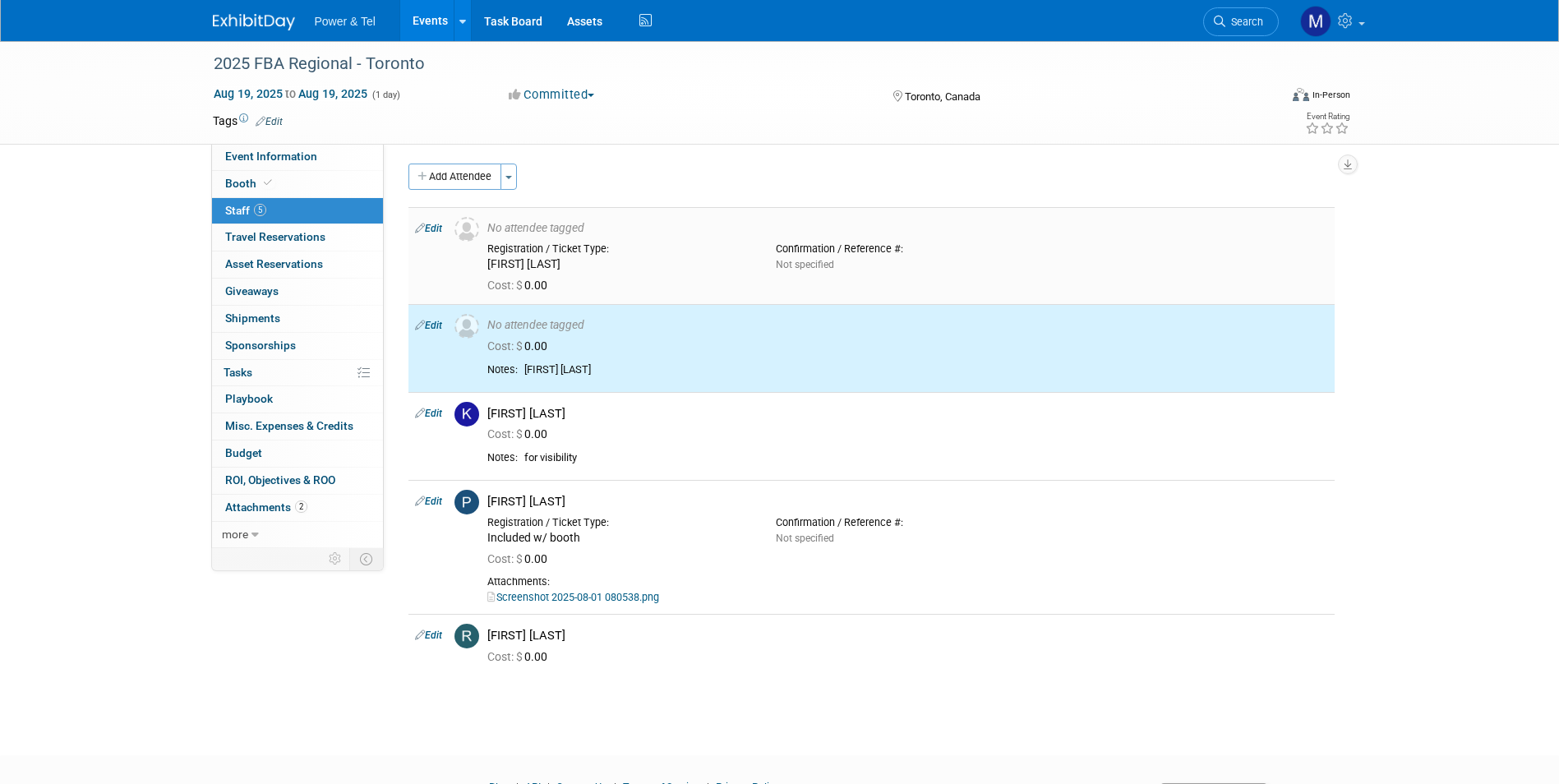scroll, scrollTop: 0, scrollLeft: 0, axis: both 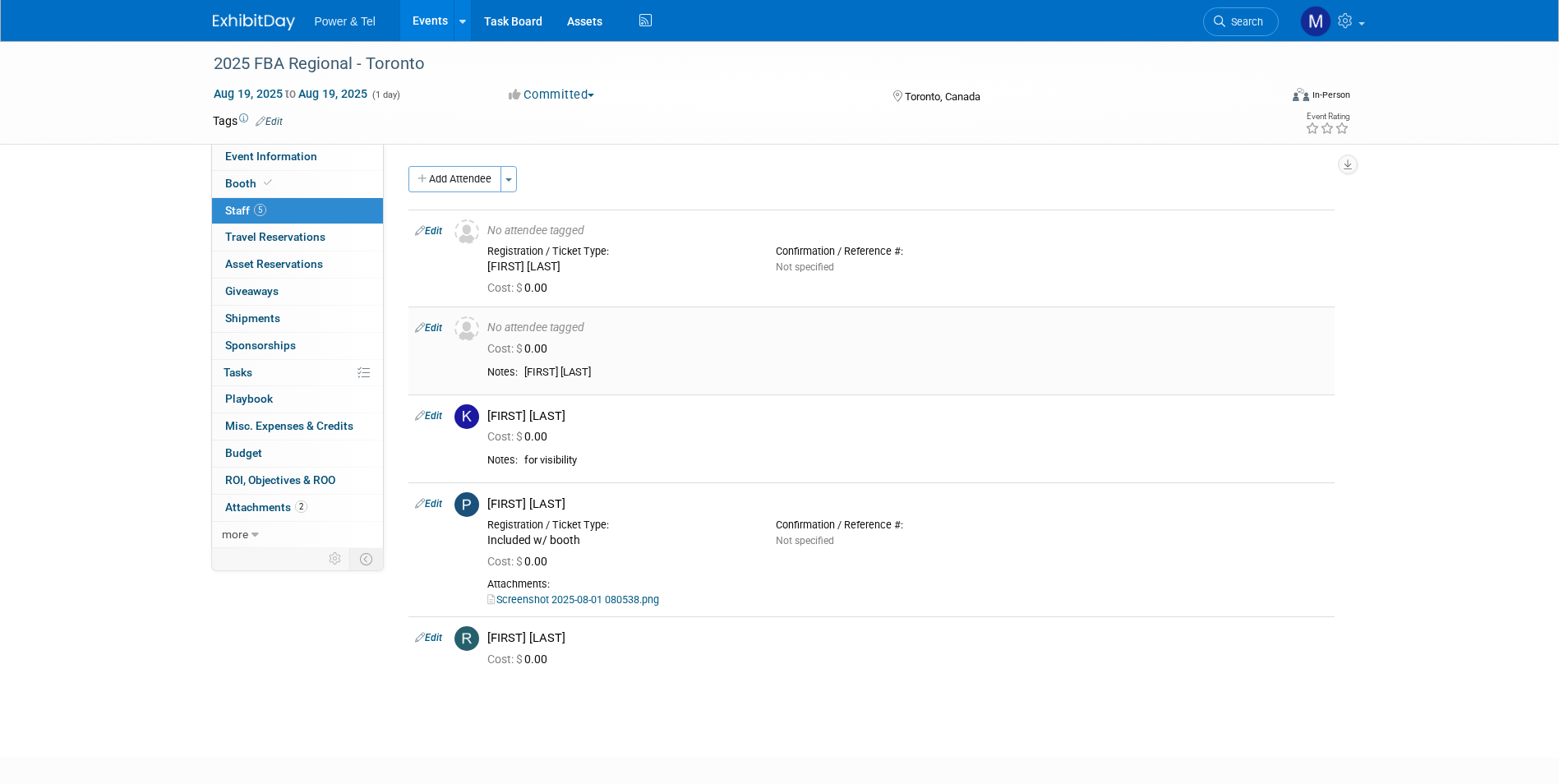 click on "Cost: $  0.00" at bounding box center (907, 347) 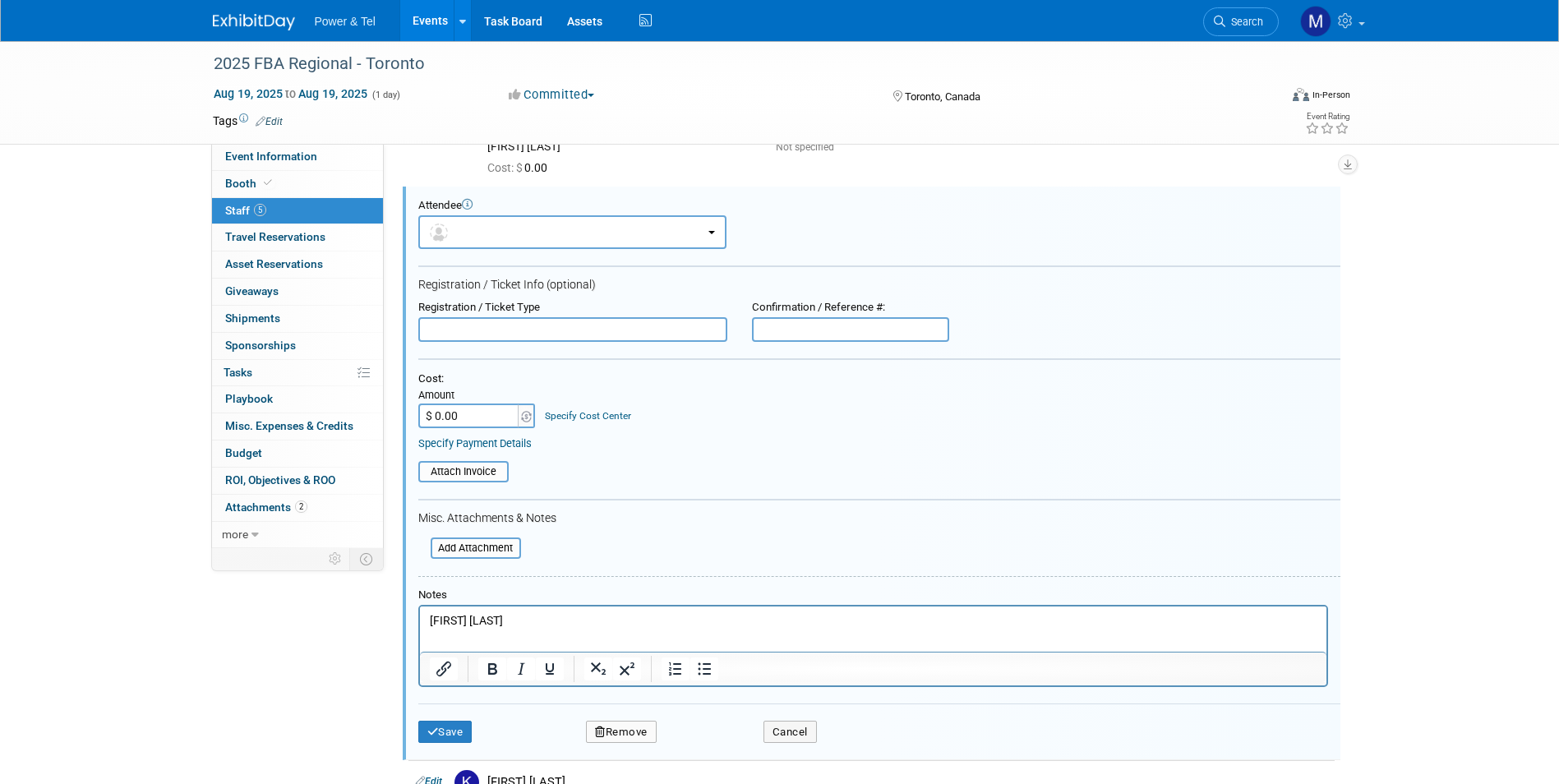 scroll, scrollTop: 0, scrollLeft: 0, axis: both 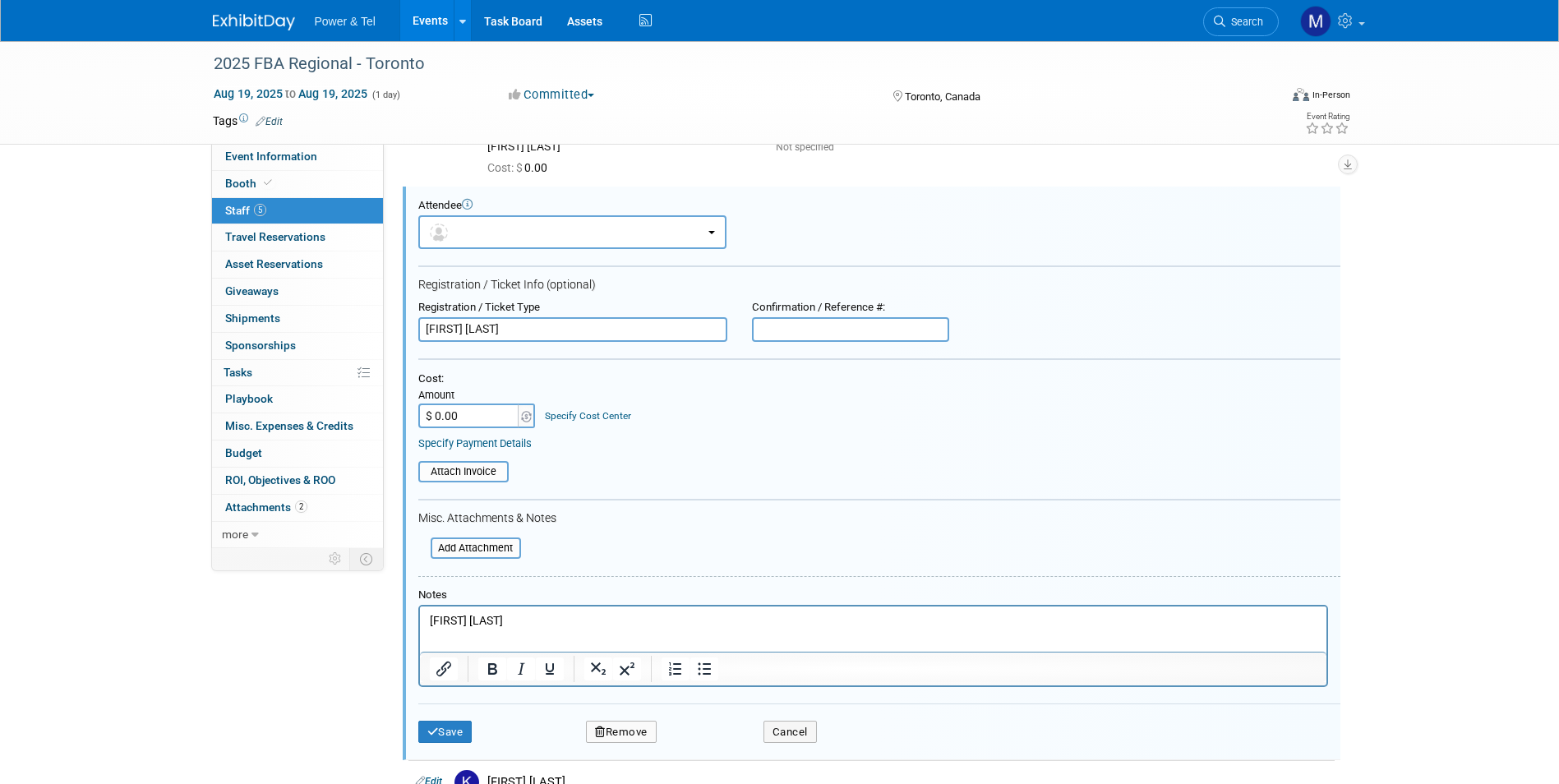 type on "Michelle Istanbul" 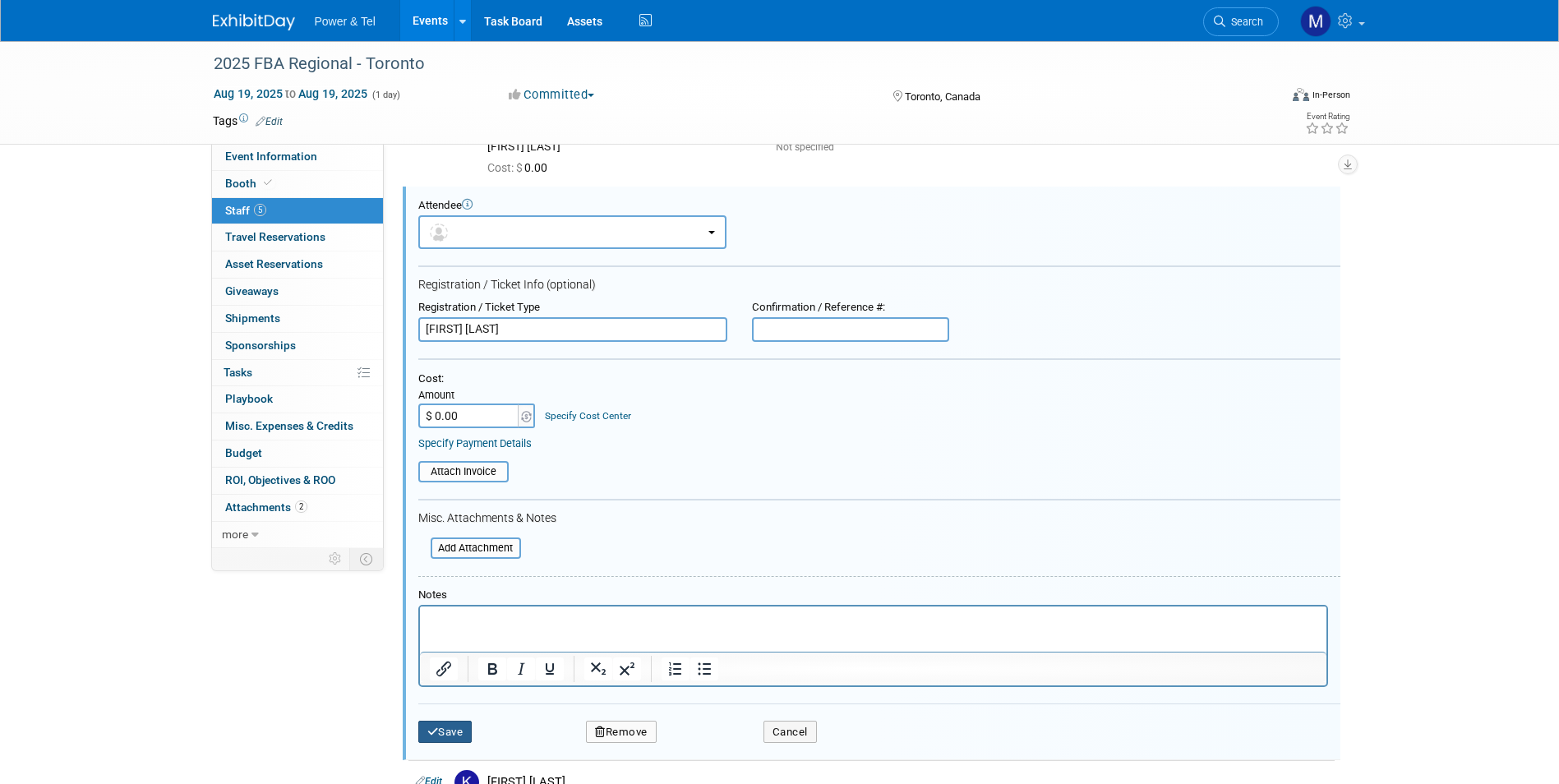 click on "Save" at bounding box center [445, 732] 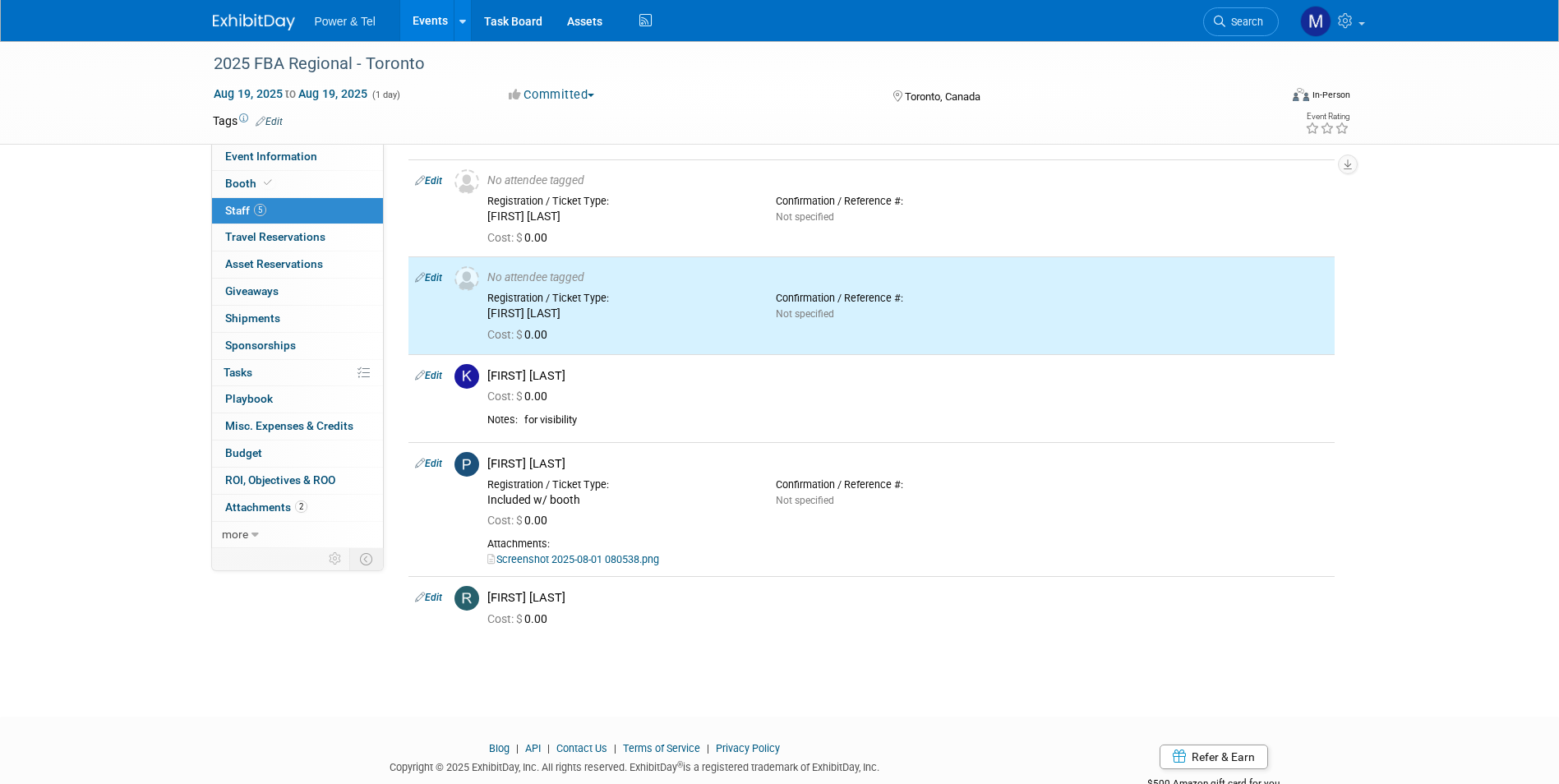 scroll, scrollTop: 0, scrollLeft: 0, axis: both 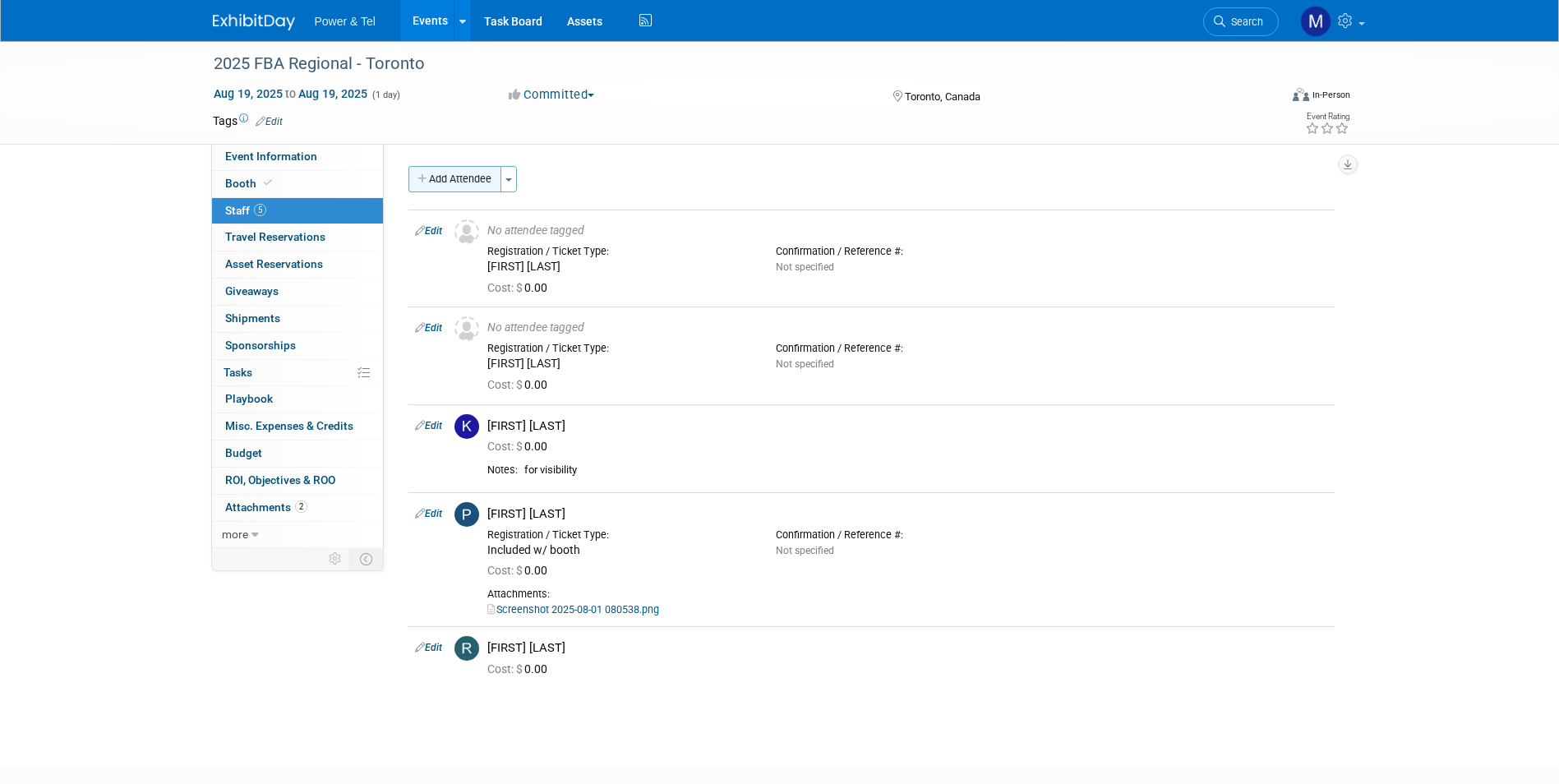 click on "Add Attendee" at bounding box center [454, 179] 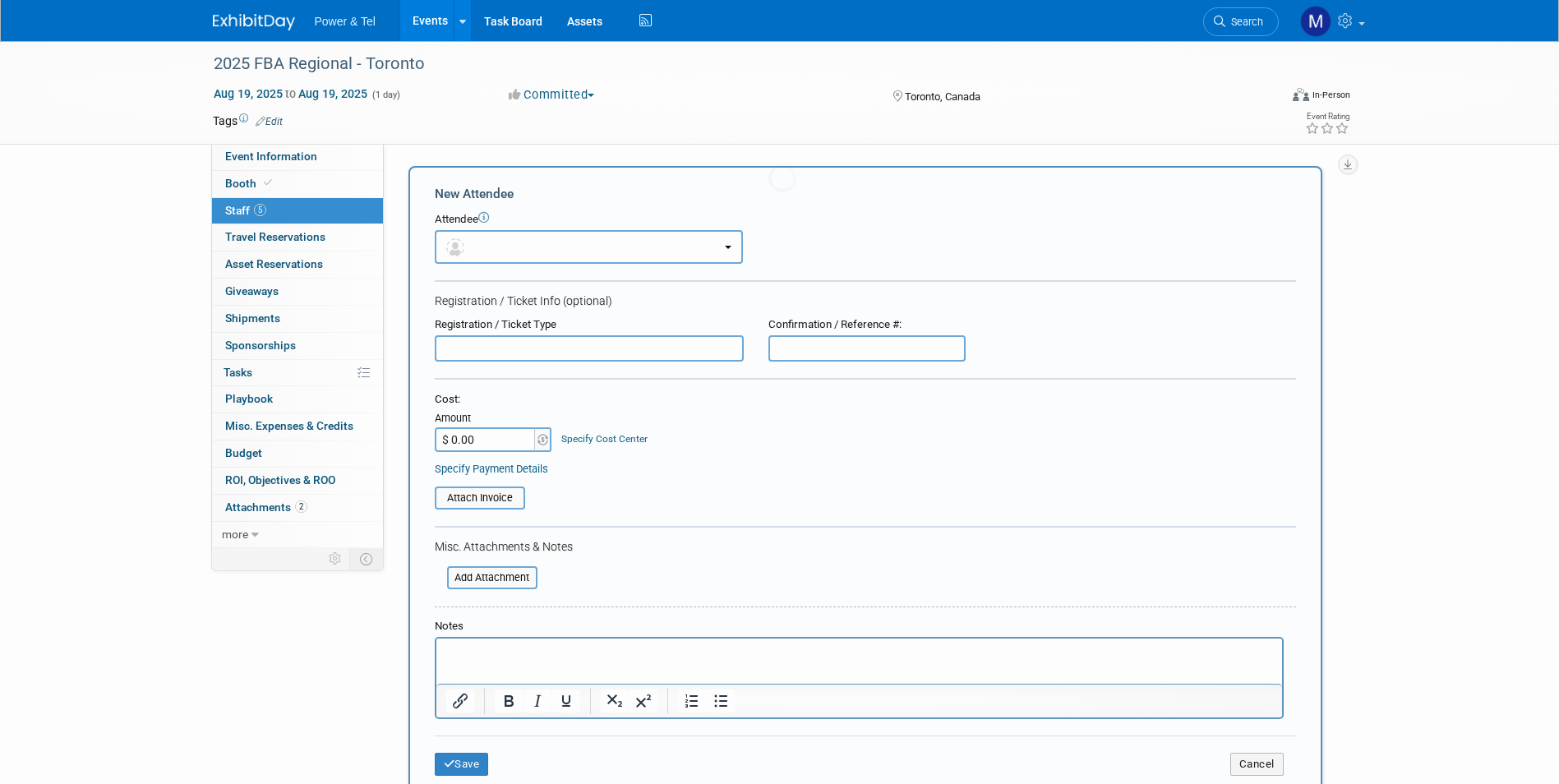 scroll, scrollTop: 0, scrollLeft: 0, axis: both 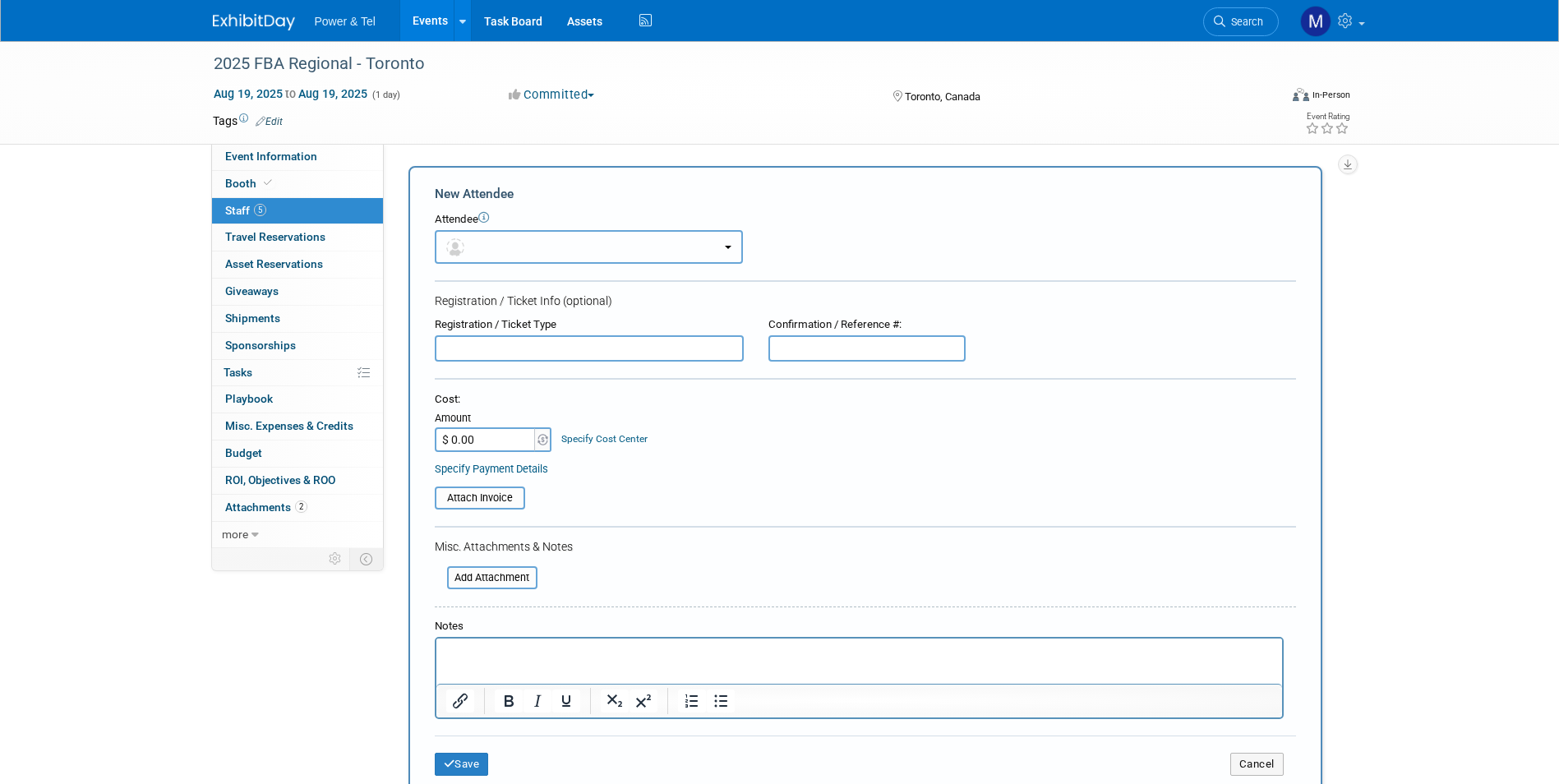 click at bounding box center (588, 247) 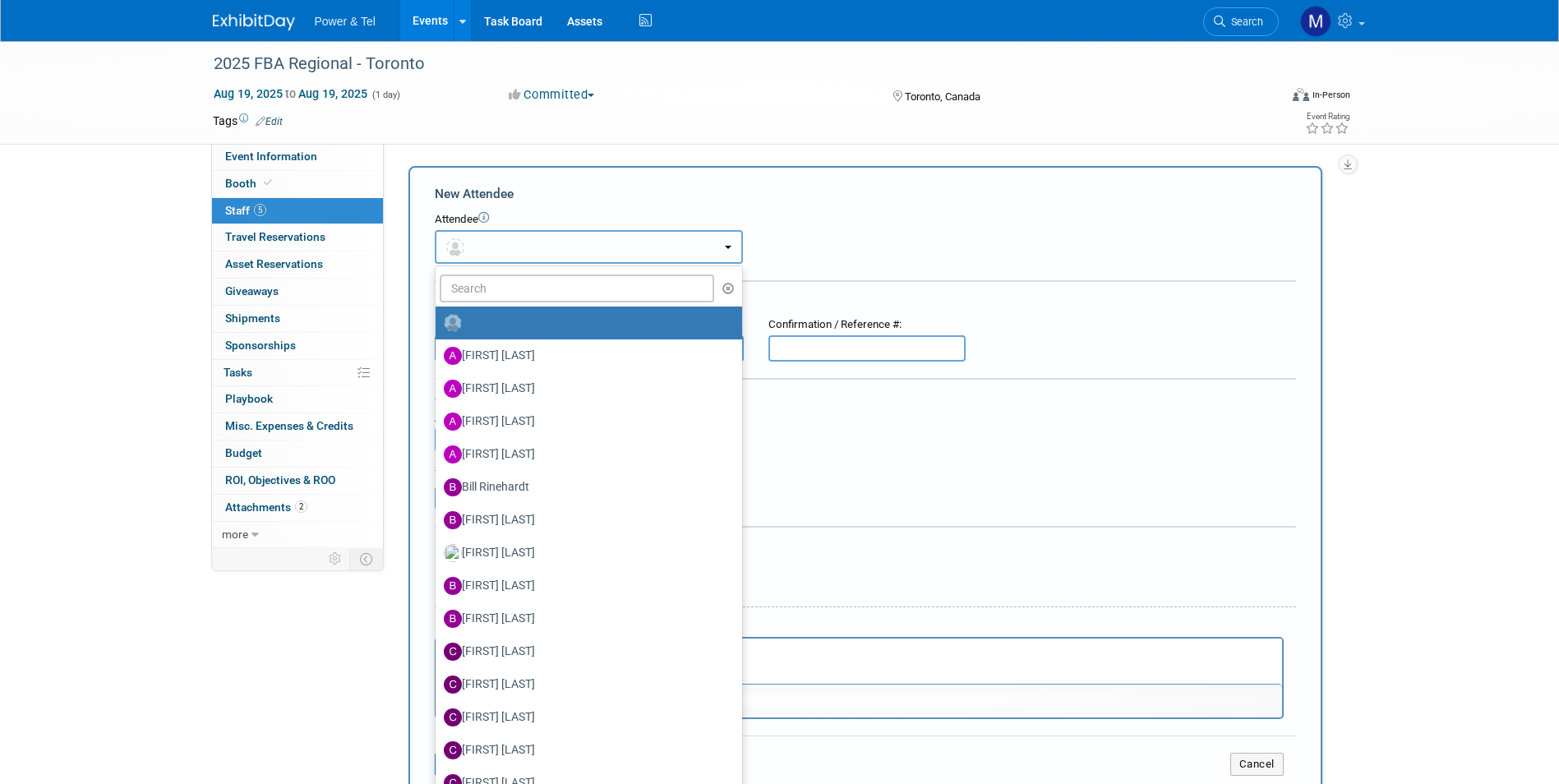 click at bounding box center (588, 247) 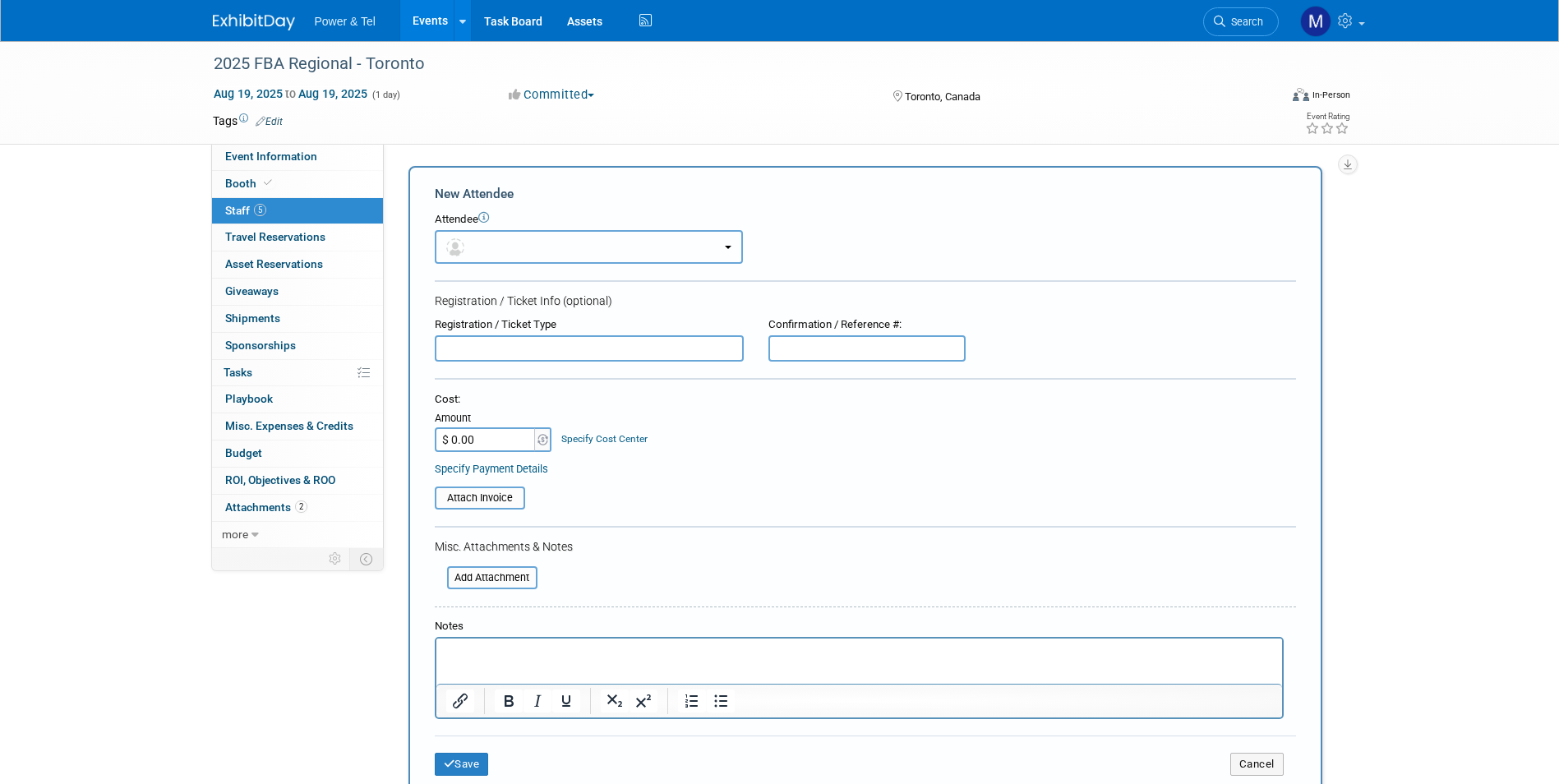 click at bounding box center [588, 247] 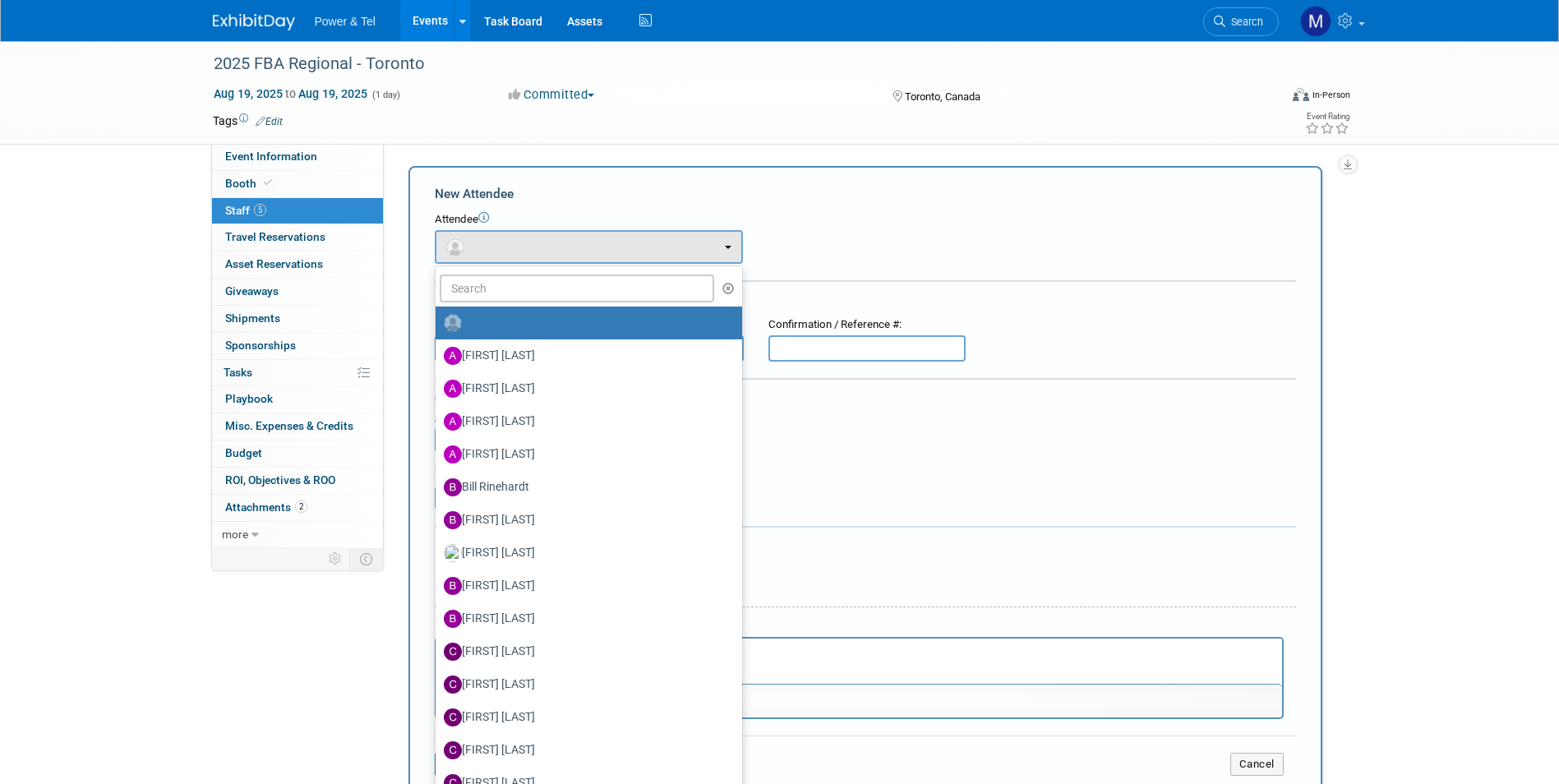 click on "New Attendee
Attendee
<img src="https://www.exhibitday.com/Images/Unassigned-User-Icon.png" style="width: 22px; height: 22px; border-radius: 11px; margin-top: 2px; margin-bottom: 2px; margin-left: 0px;" />
X" at bounding box center (865, 487) 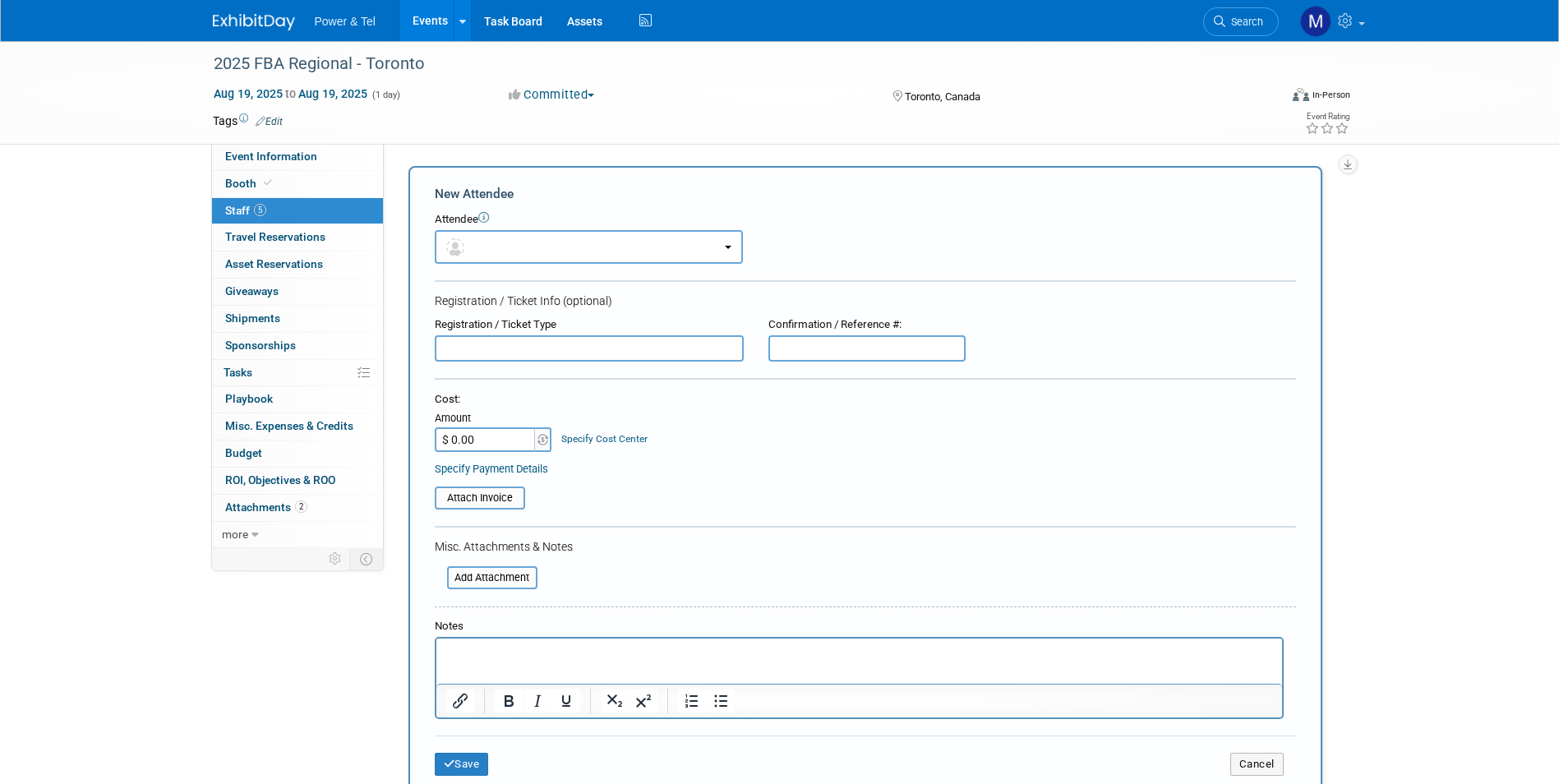 click at bounding box center [589, 348] 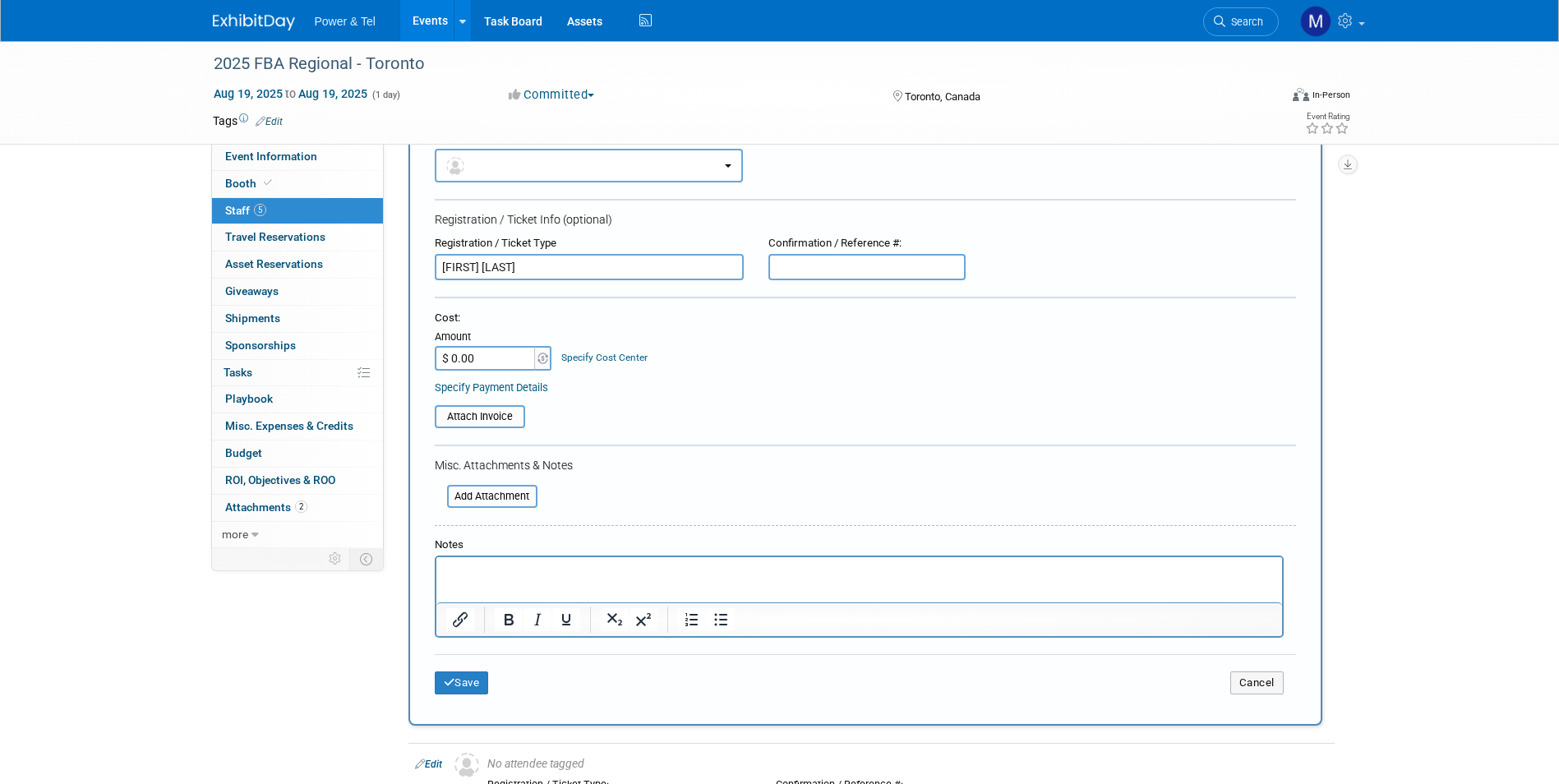 scroll, scrollTop: 247, scrollLeft: 0, axis: vertical 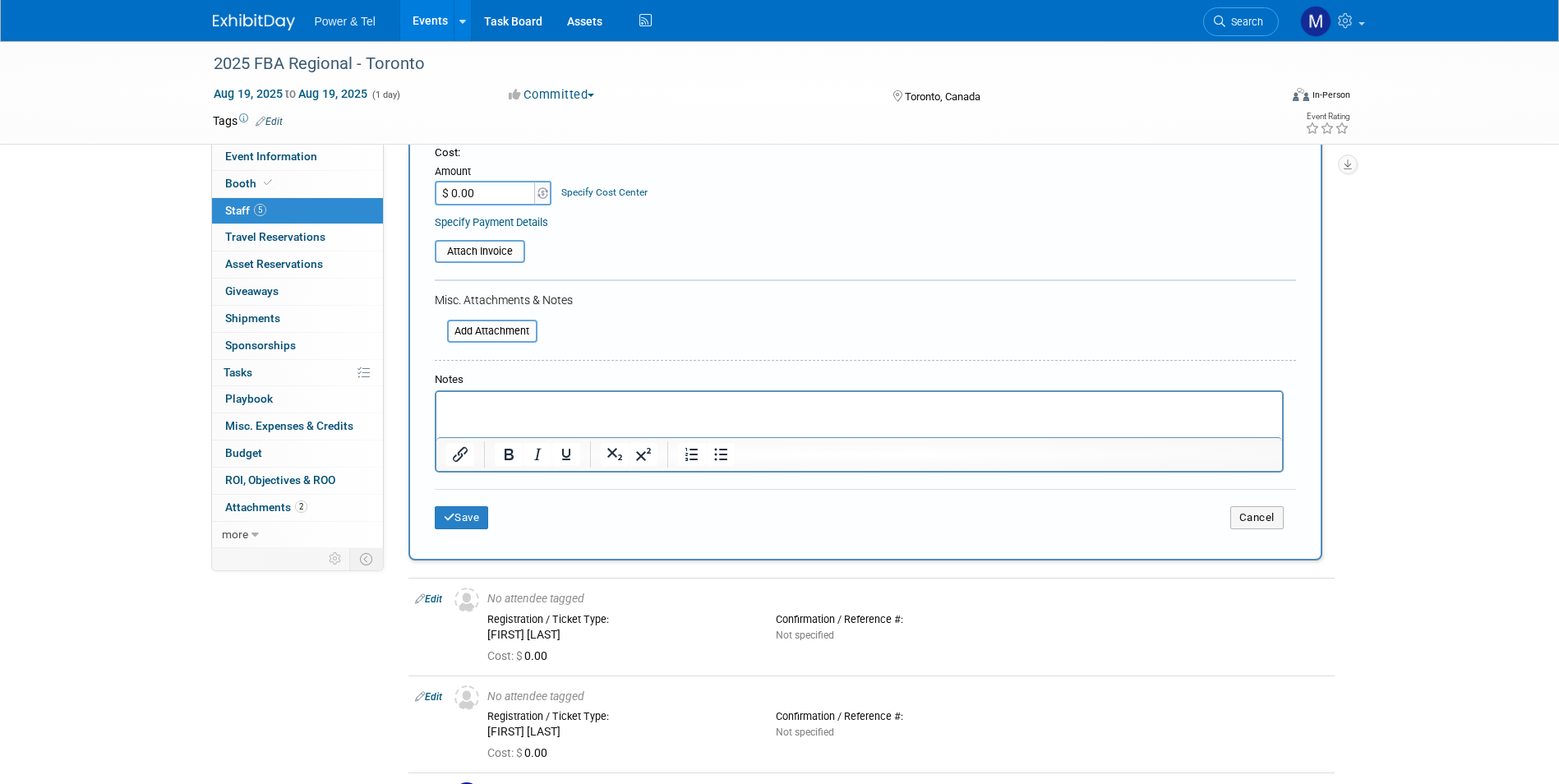 type on "Bruce Roszell" 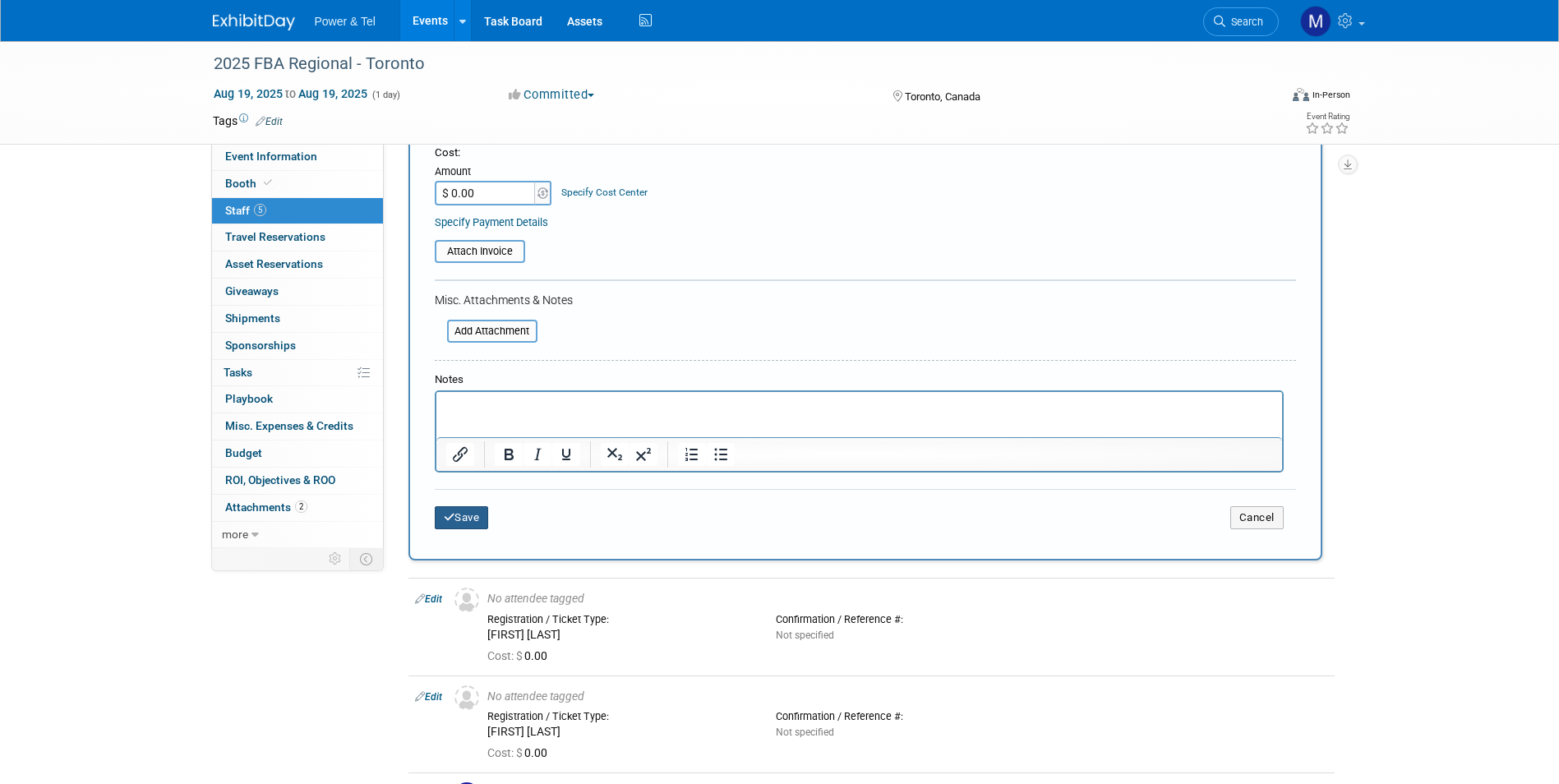 click on "Save" at bounding box center [462, 518] 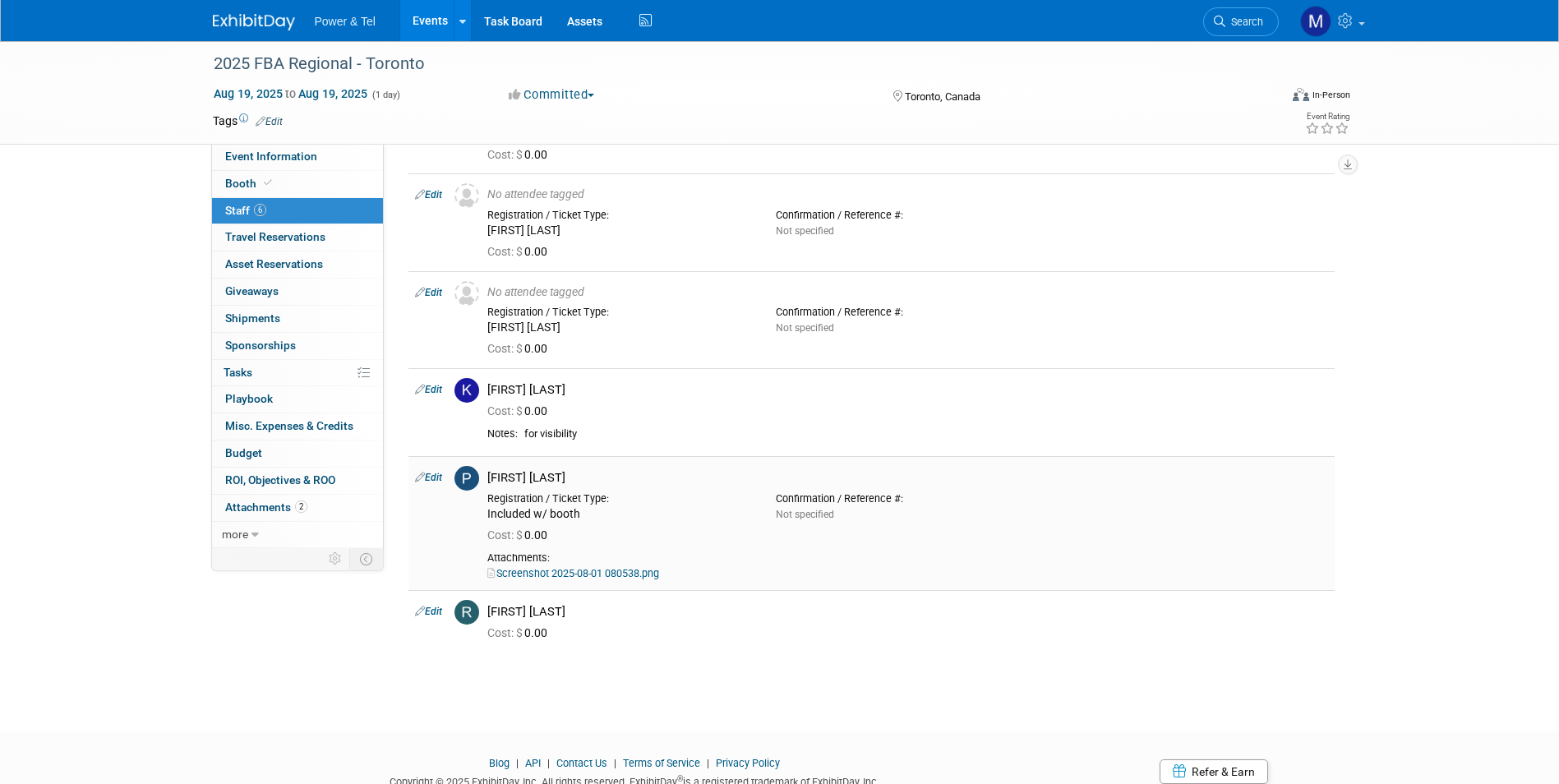 scroll, scrollTop: 164, scrollLeft: 0, axis: vertical 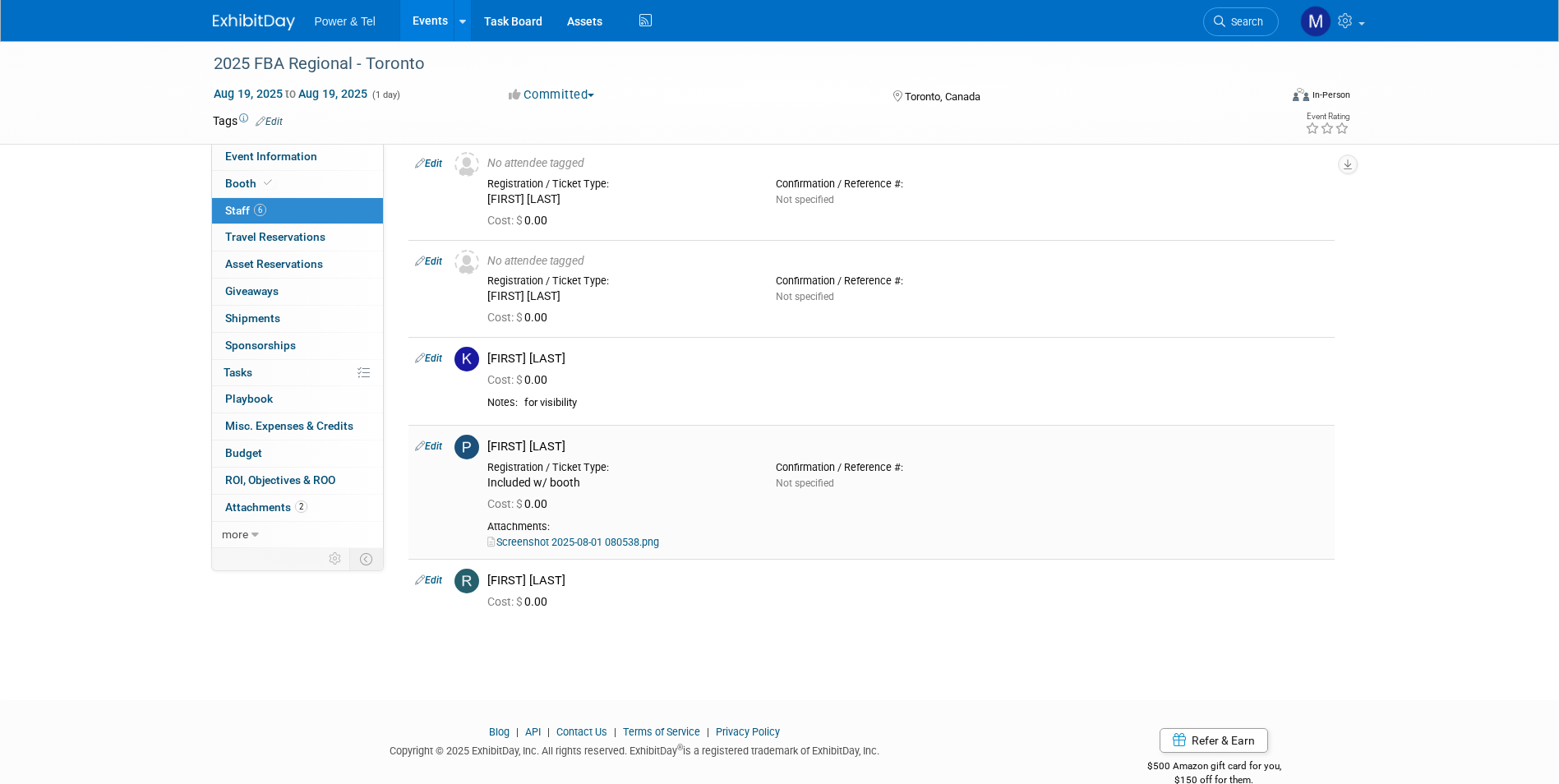 click on "Screenshot 2025-08-01 080538.png" at bounding box center (573, 542) 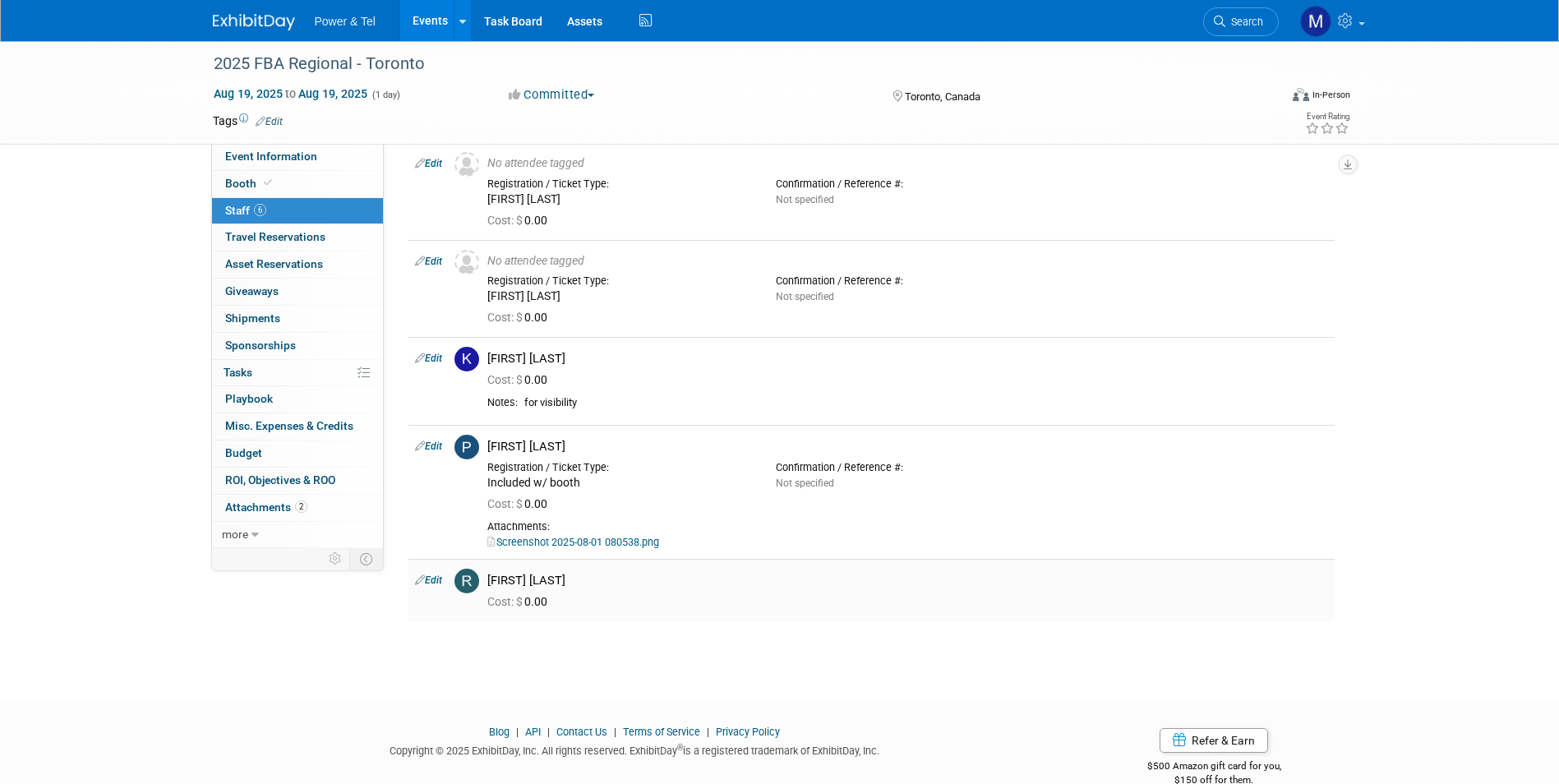 click on "[FIRST] [LAST]" at bounding box center [907, 580] 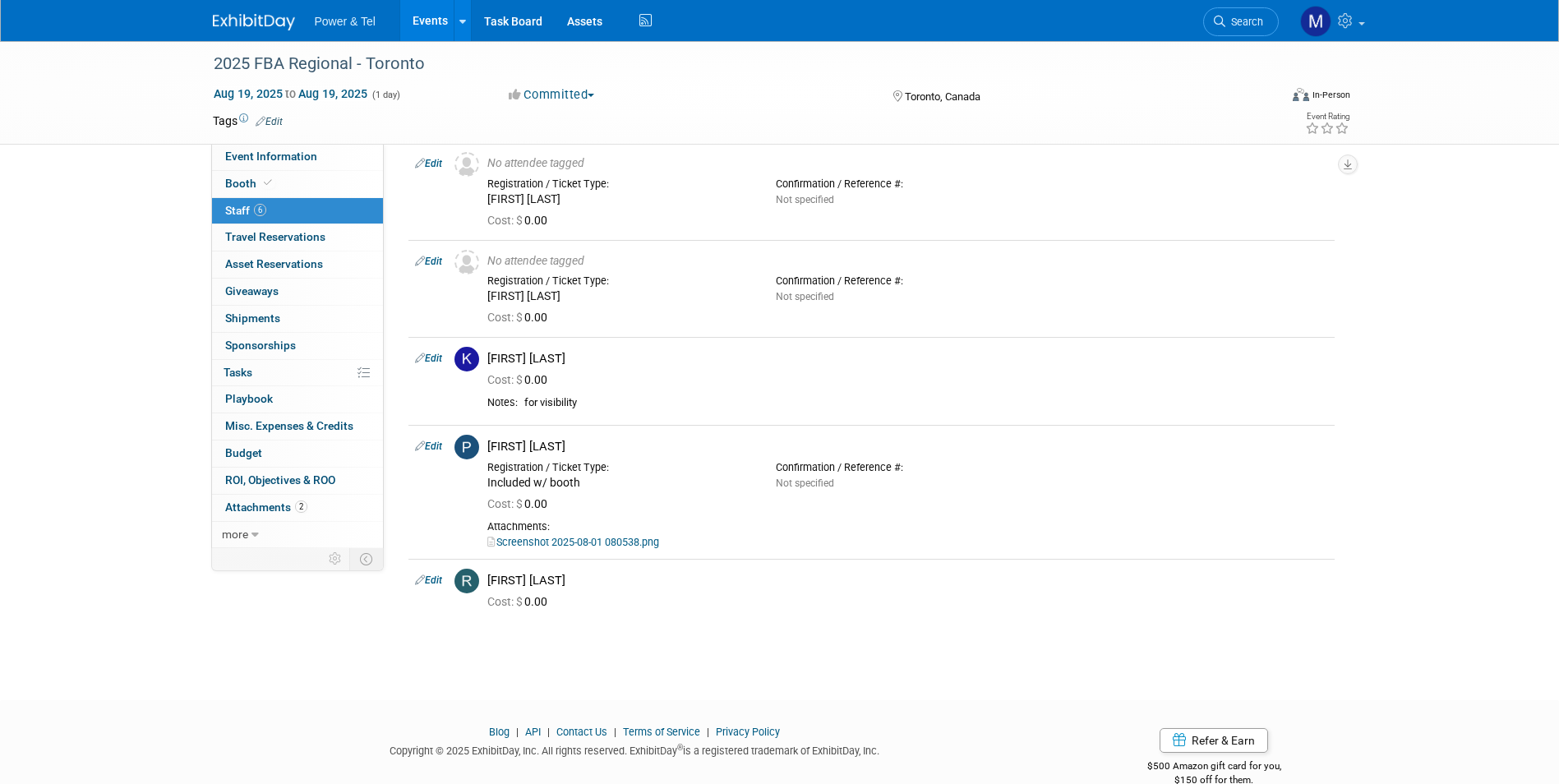 click on "Edit" at bounding box center [428, 580] 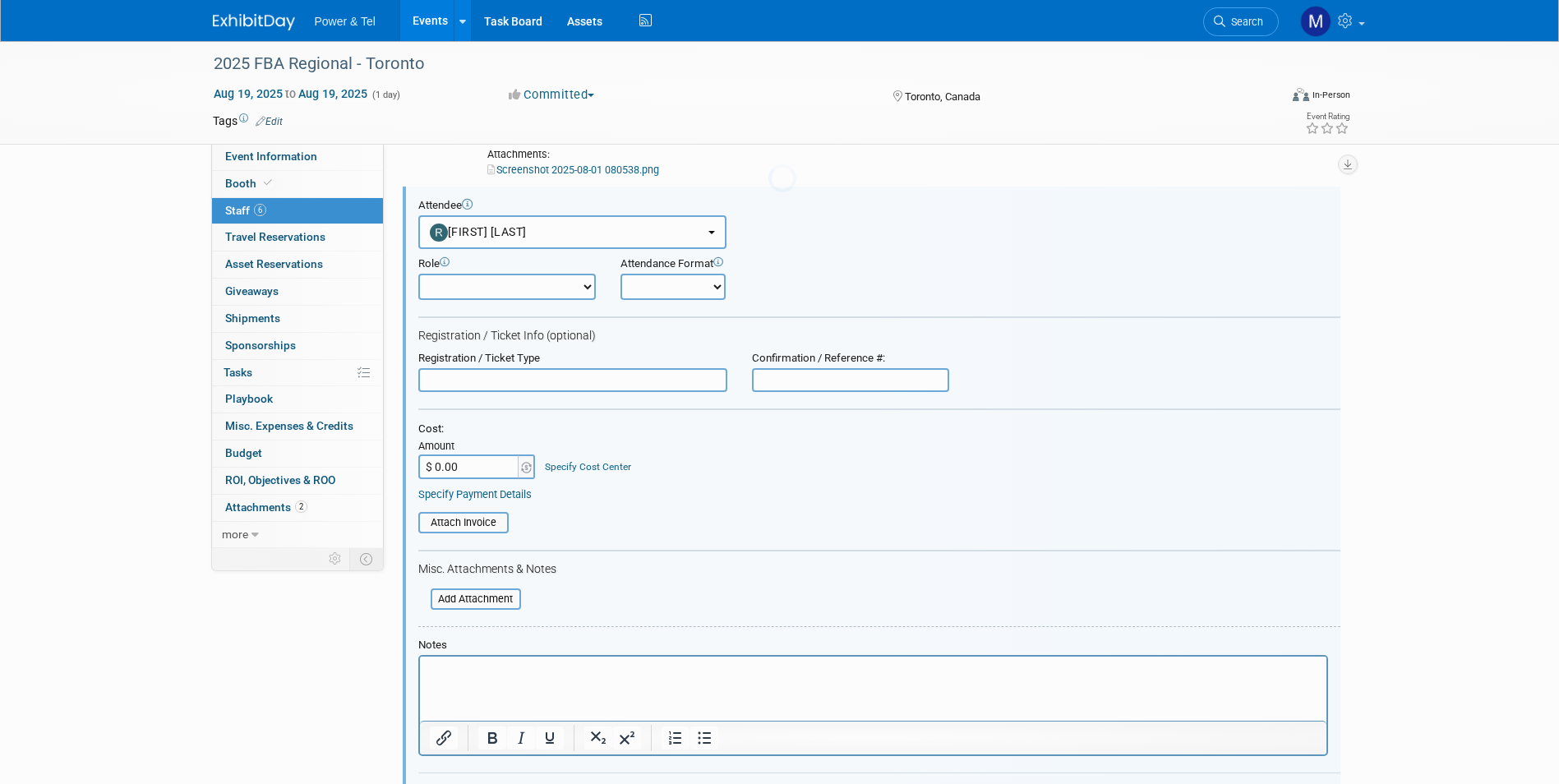 scroll, scrollTop: 0, scrollLeft: 0, axis: both 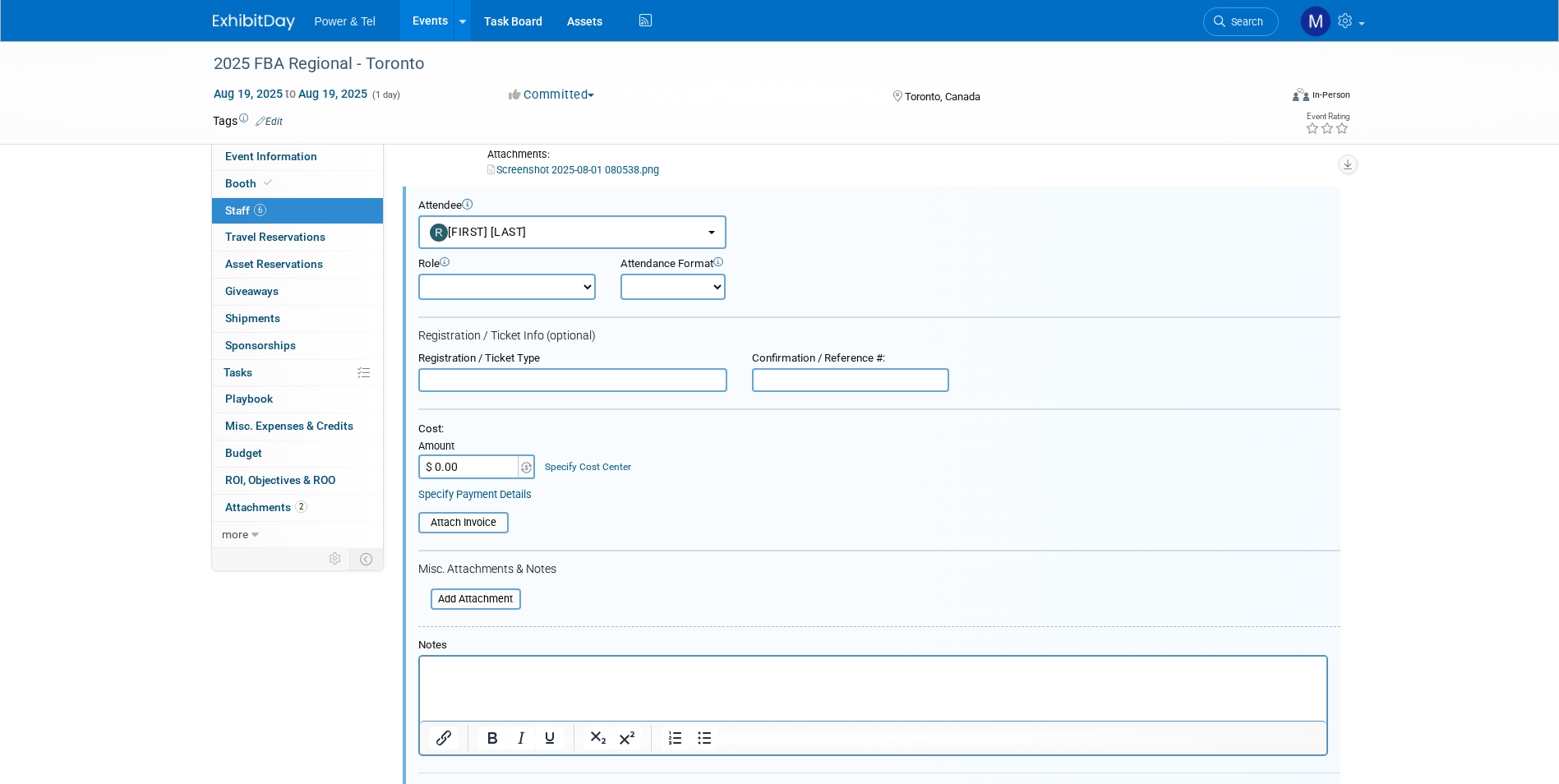 drag, startPoint x: 457, startPoint y: 284, endPoint x: 468, endPoint y: 302, distance: 21.095023 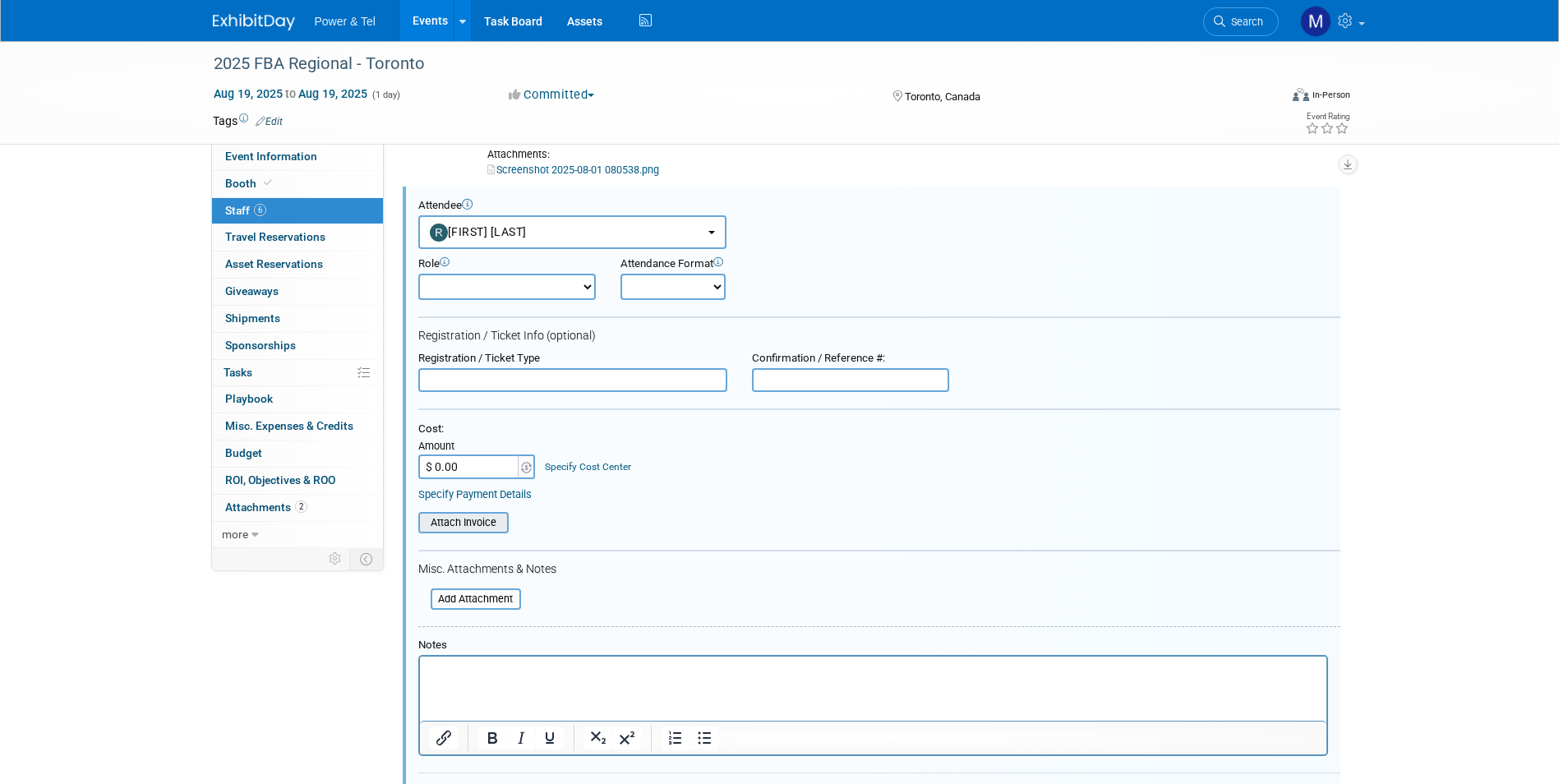 click at bounding box center (409, 523) 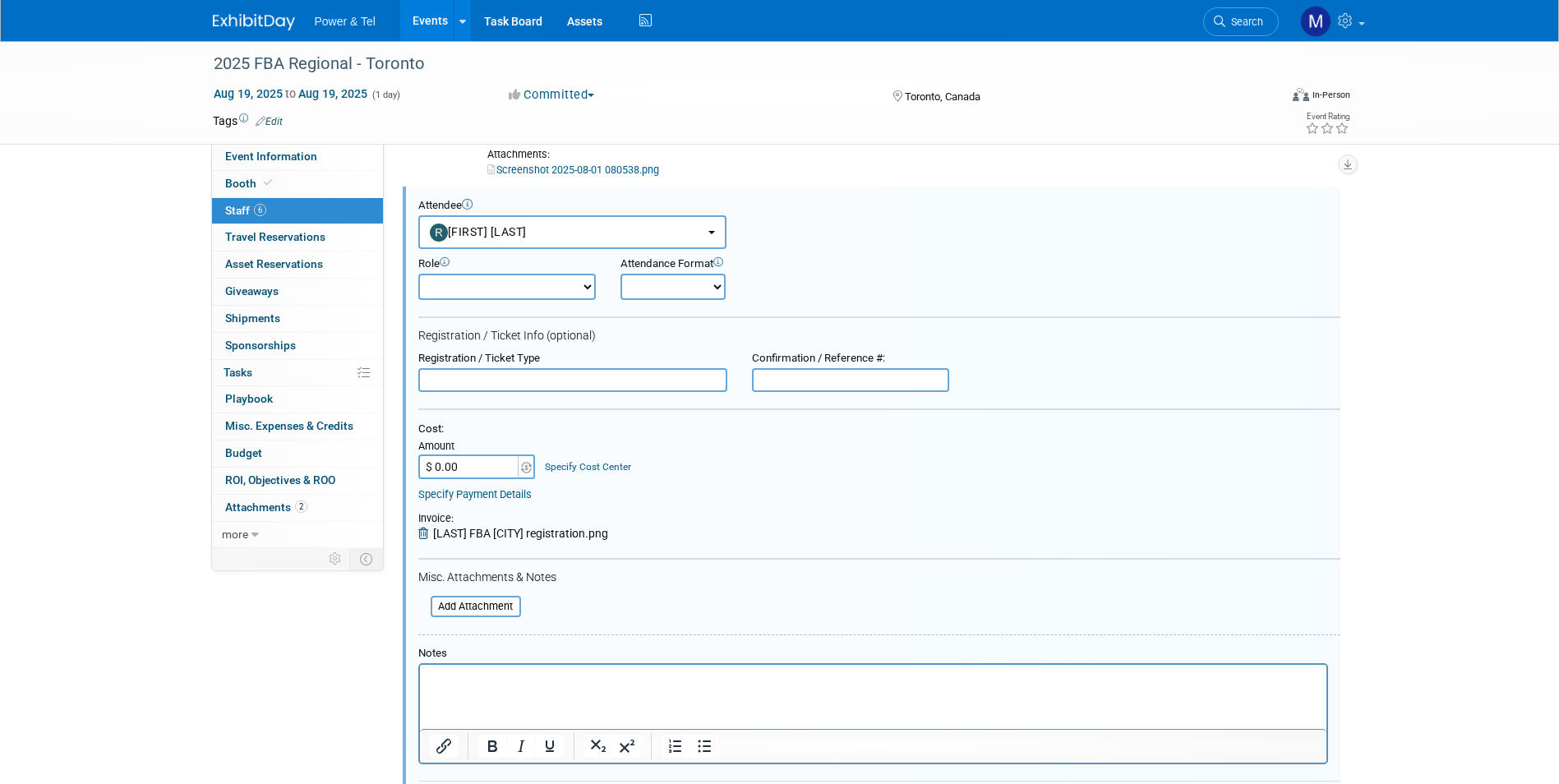 click on "Notes" at bounding box center [873, 653] 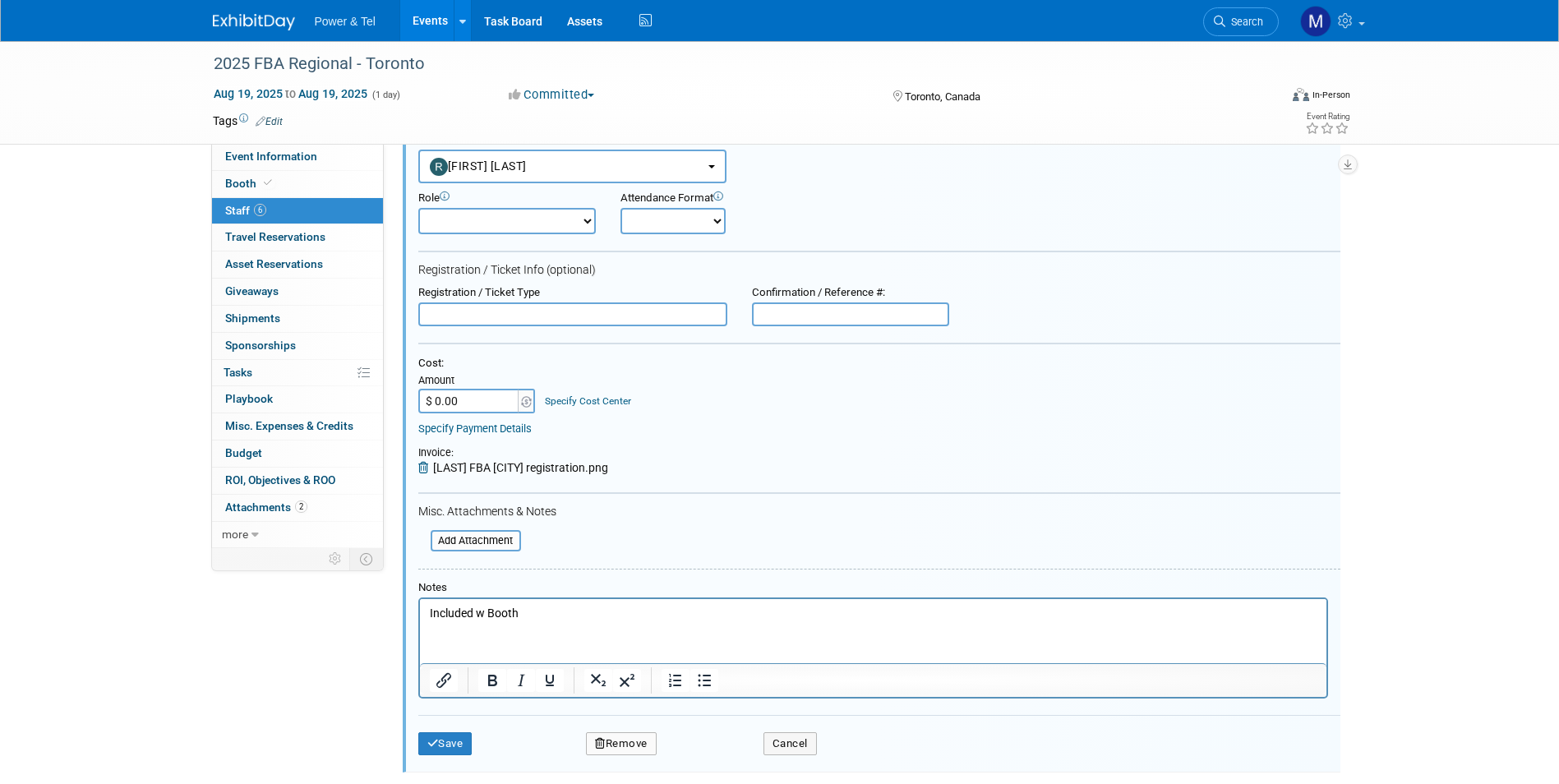 scroll, scrollTop: 701, scrollLeft: 0, axis: vertical 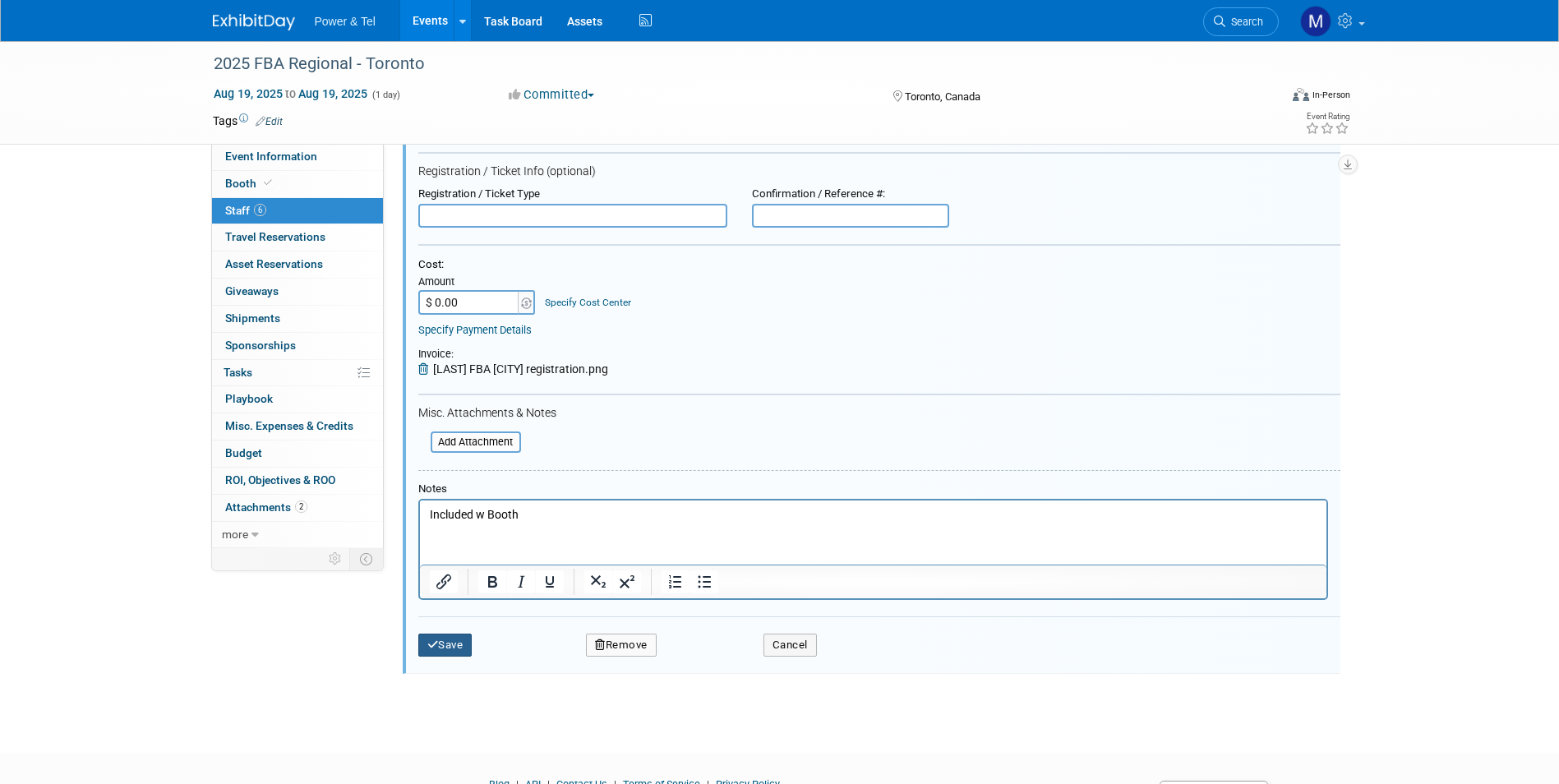 click on "Save" at bounding box center (445, 645) 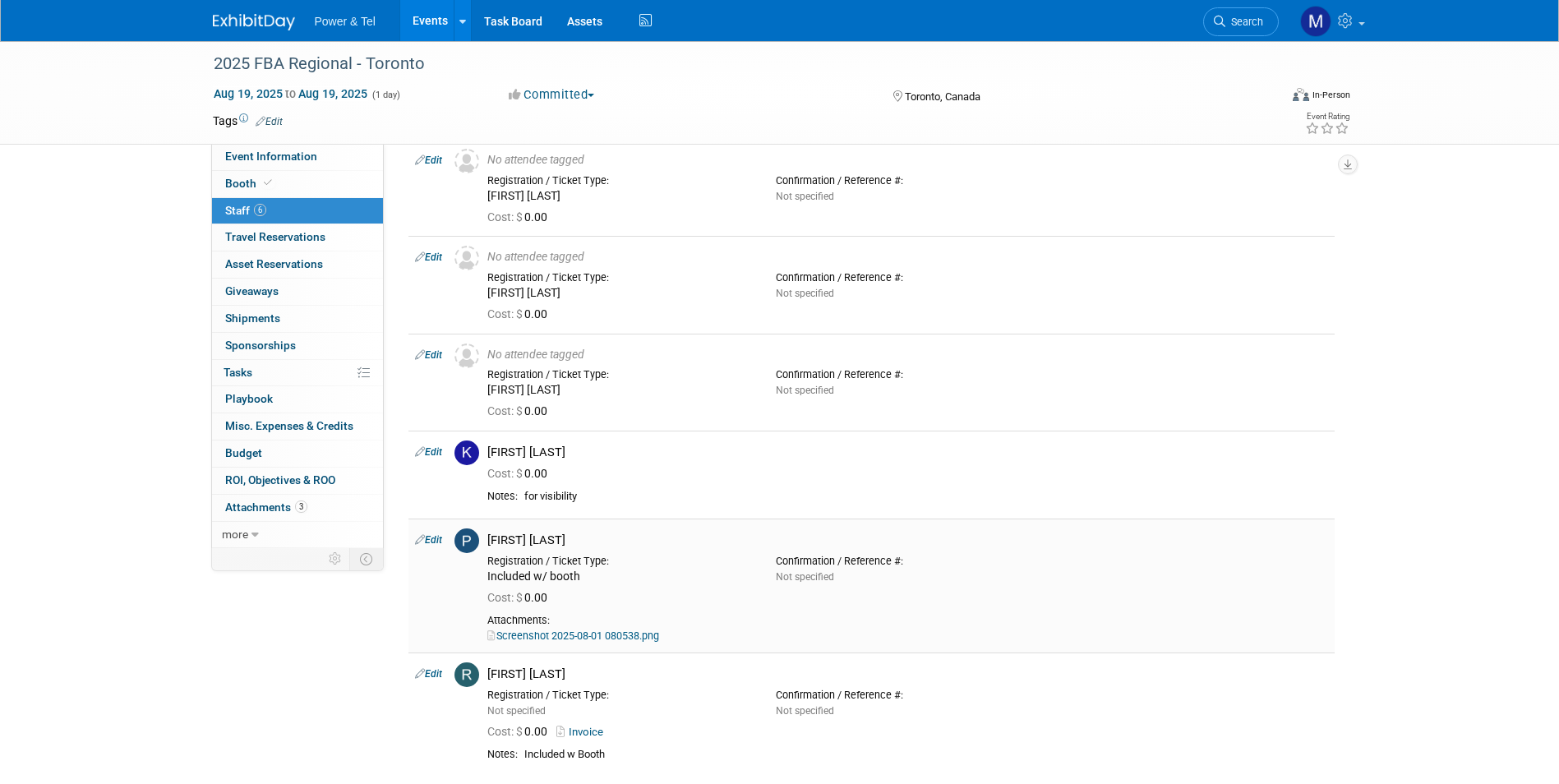 scroll, scrollTop: 0, scrollLeft: 0, axis: both 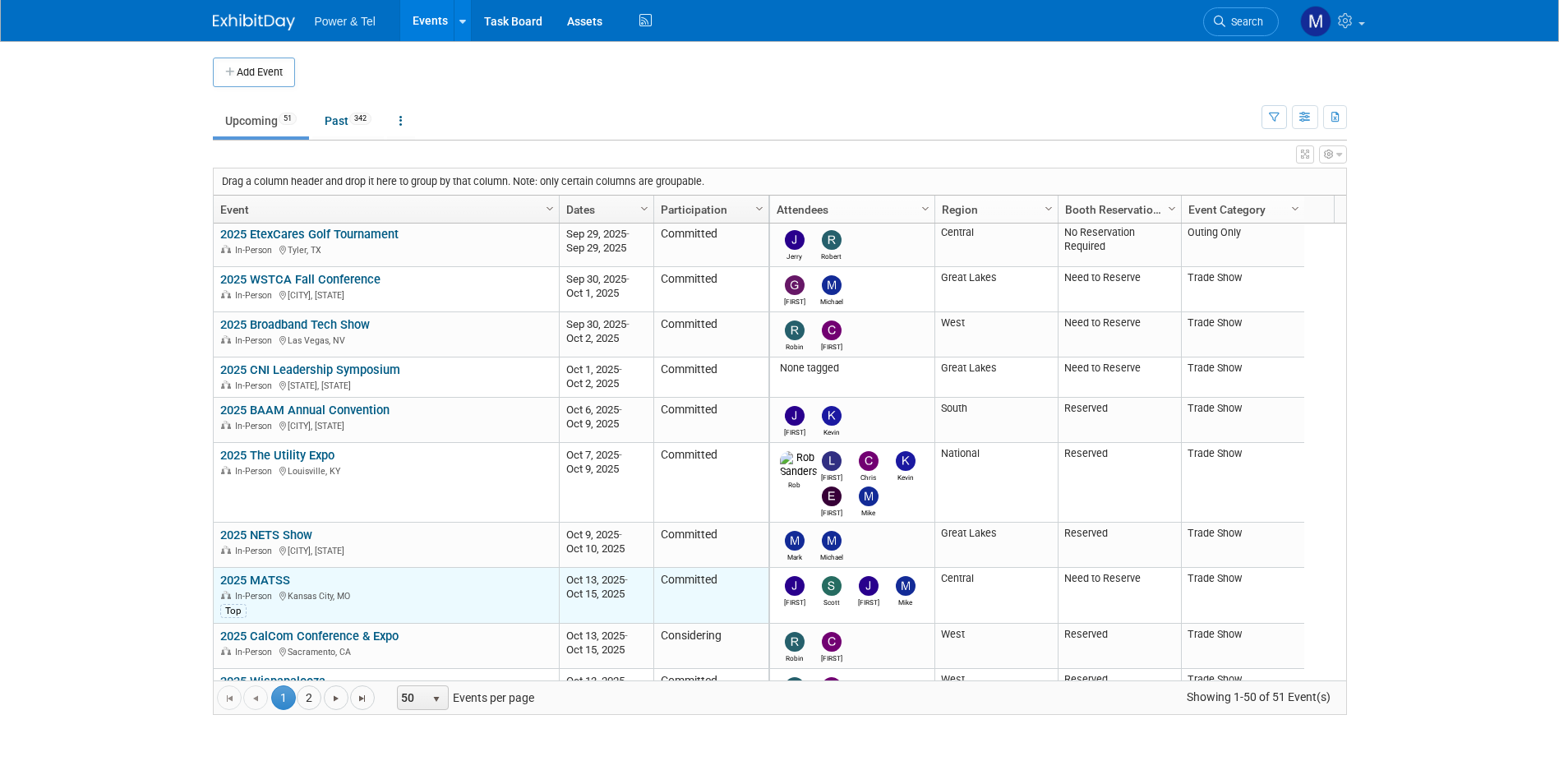 click on "2025 MATSS" at bounding box center (255, 580) 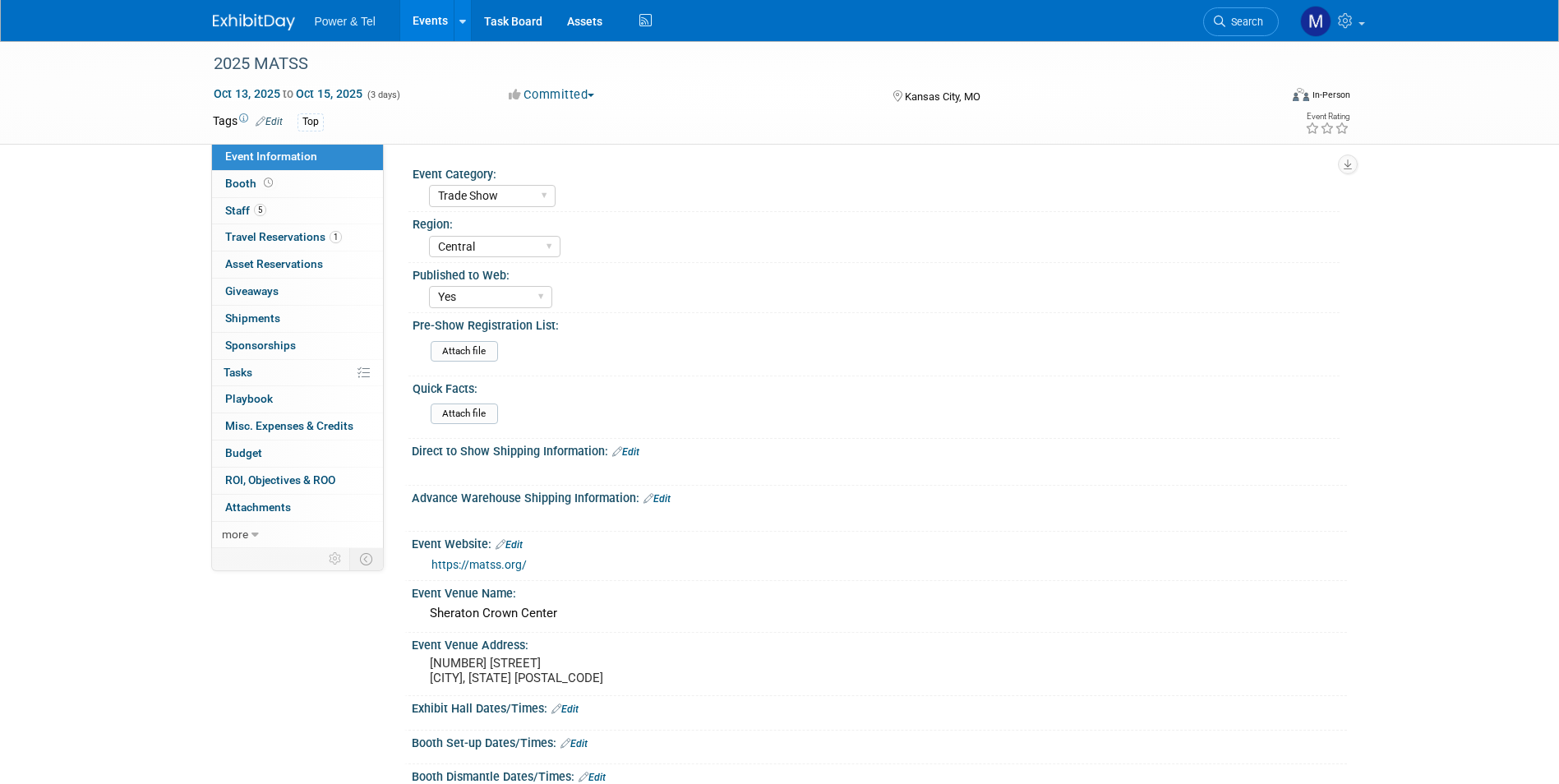 select on "Trade Show" 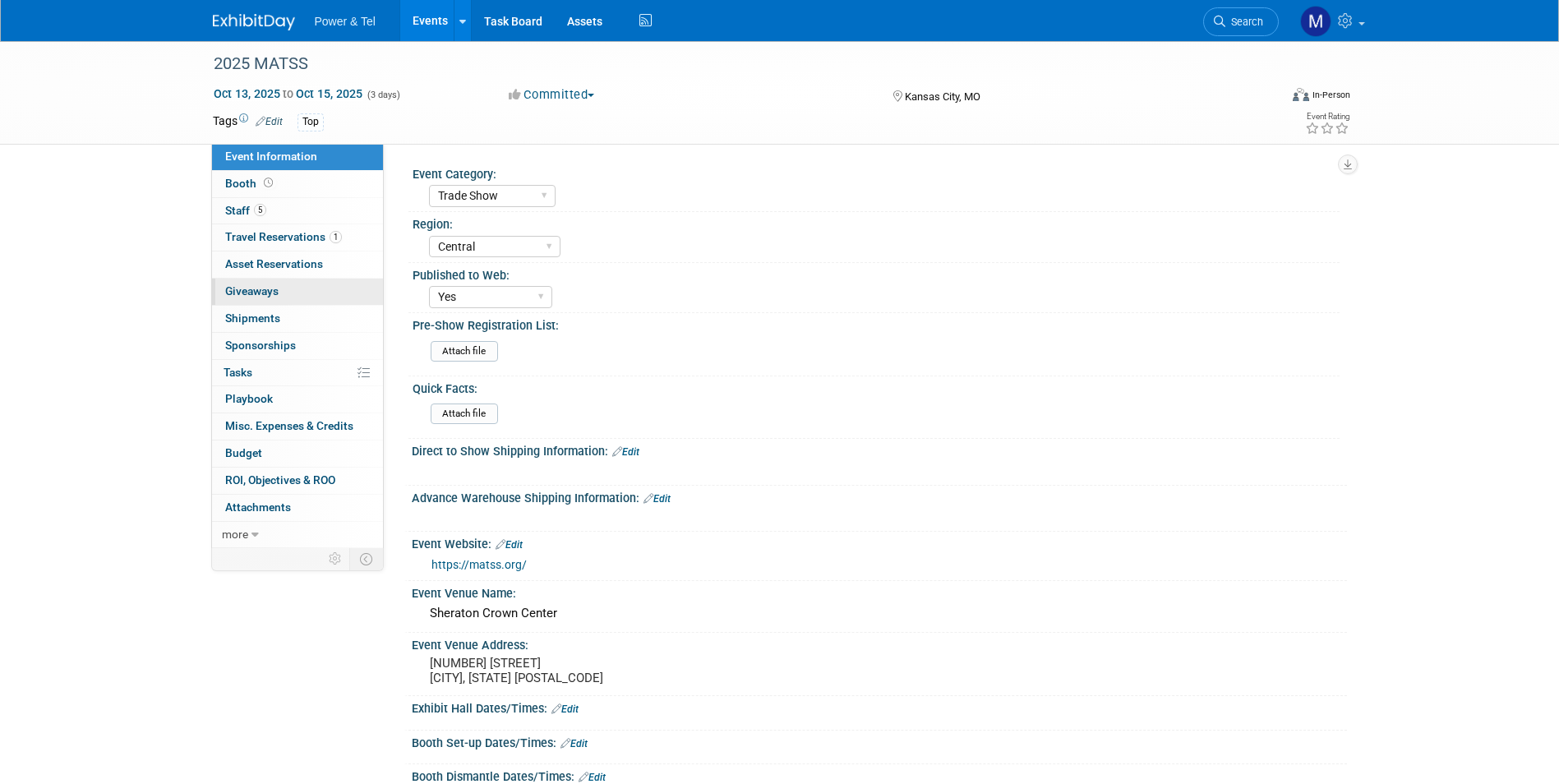 scroll, scrollTop: 0, scrollLeft: 0, axis: both 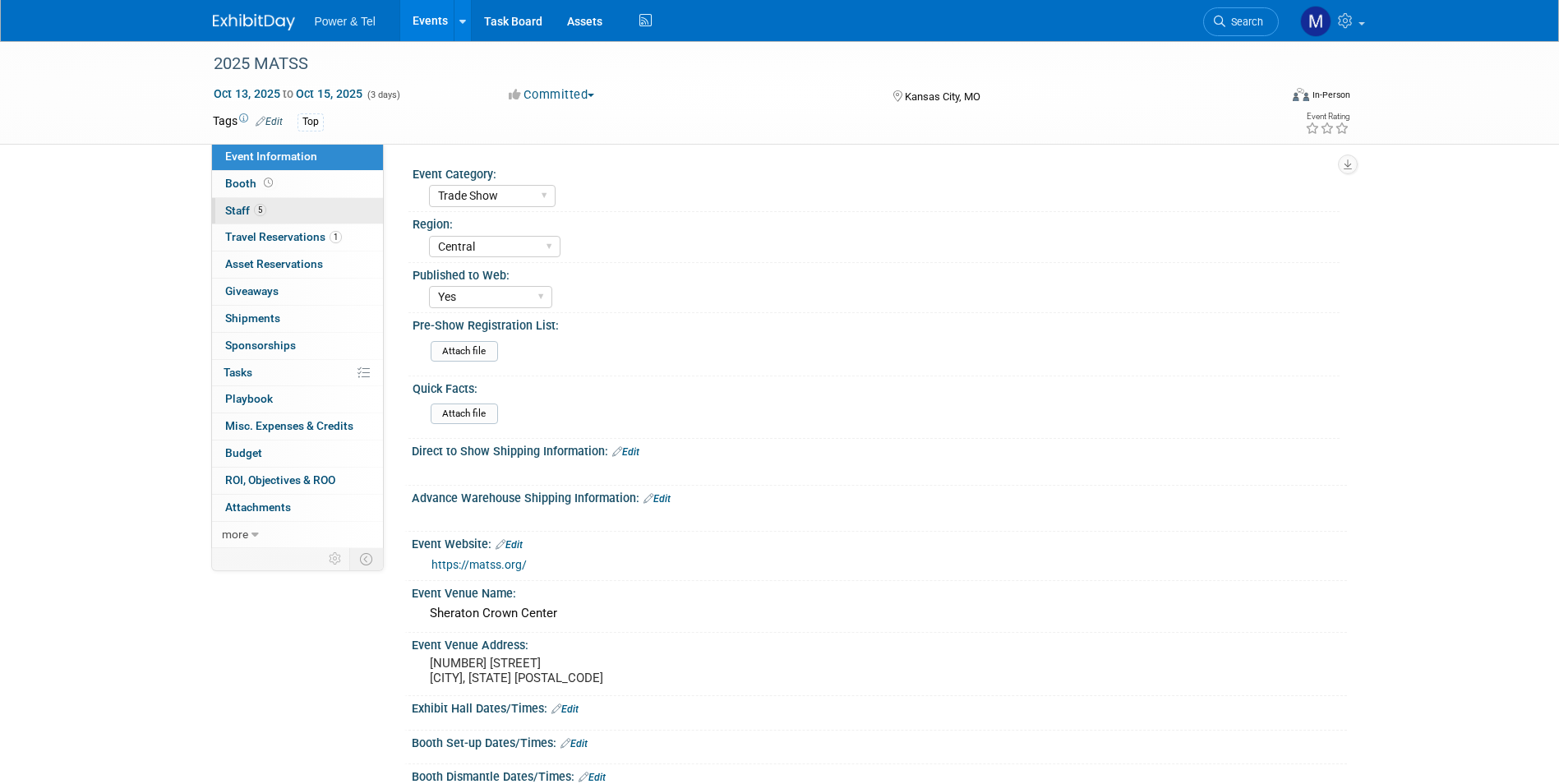 click on "5
Staff 5" at bounding box center [298, 211] 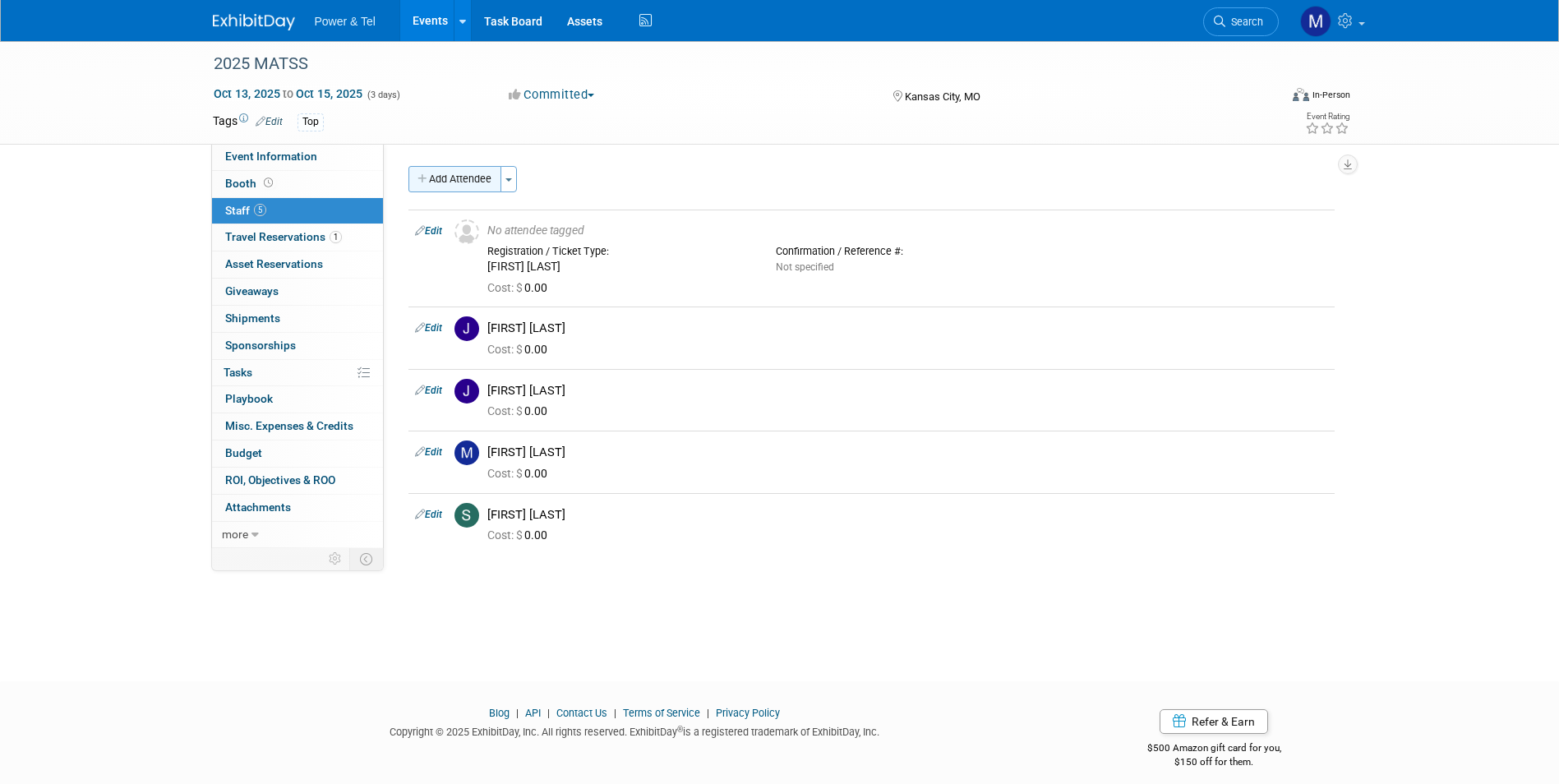 click on "Add Attendee" at bounding box center (454, 179) 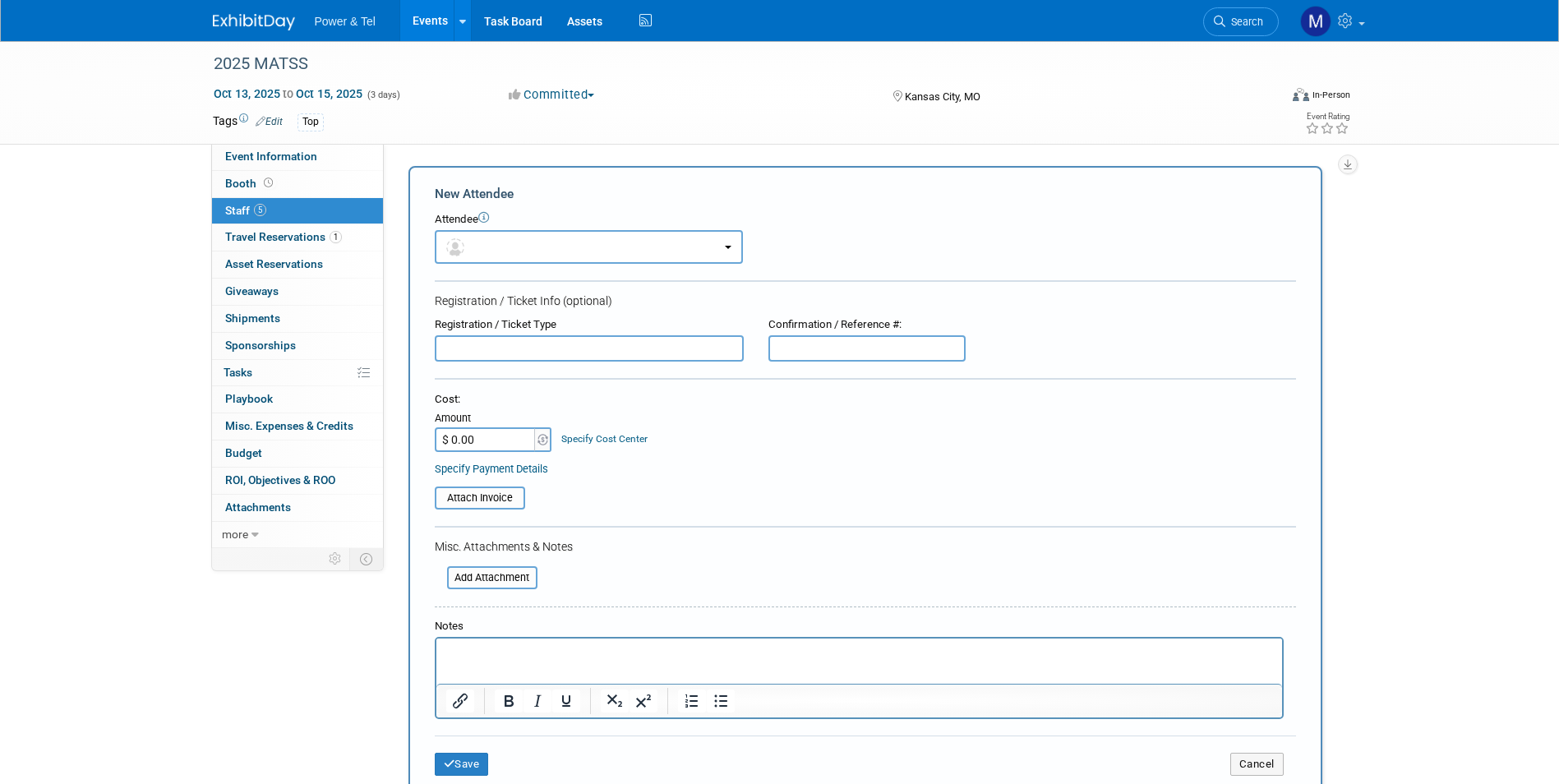 scroll, scrollTop: 0, scrollLeft: 0, axis: both 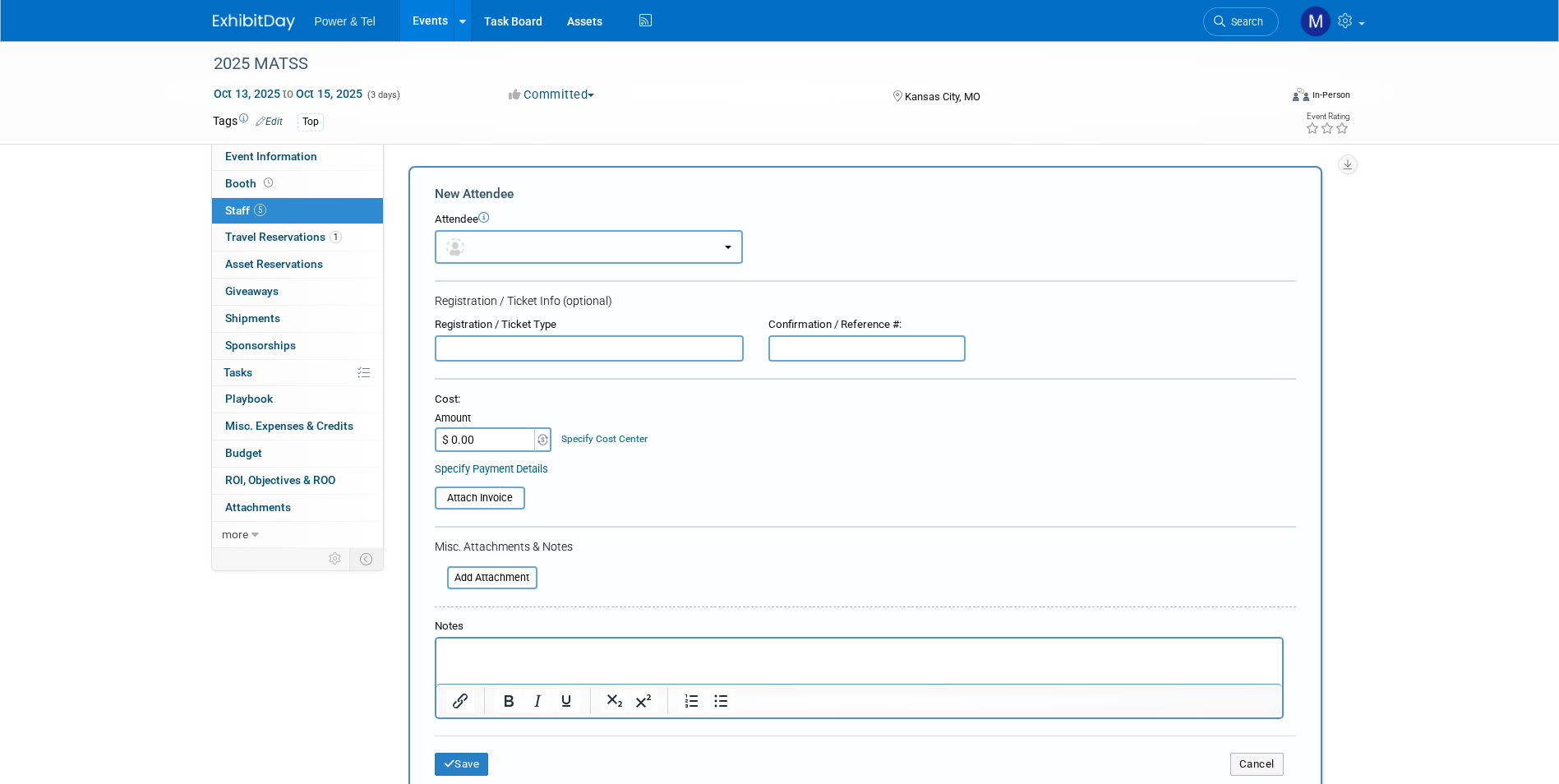 click at bounding box center (588, 247) 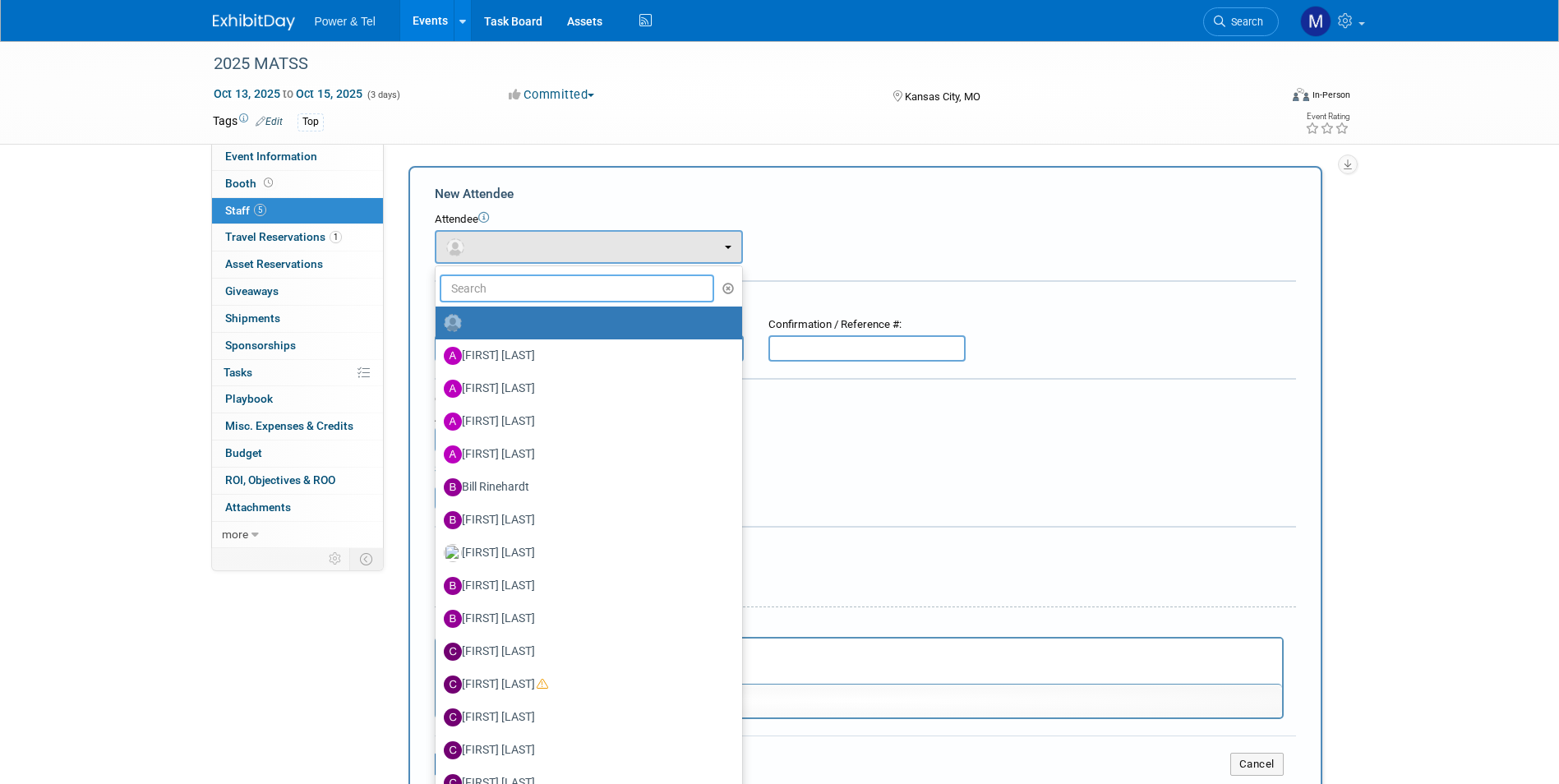 click at bounding box center [577, 288] 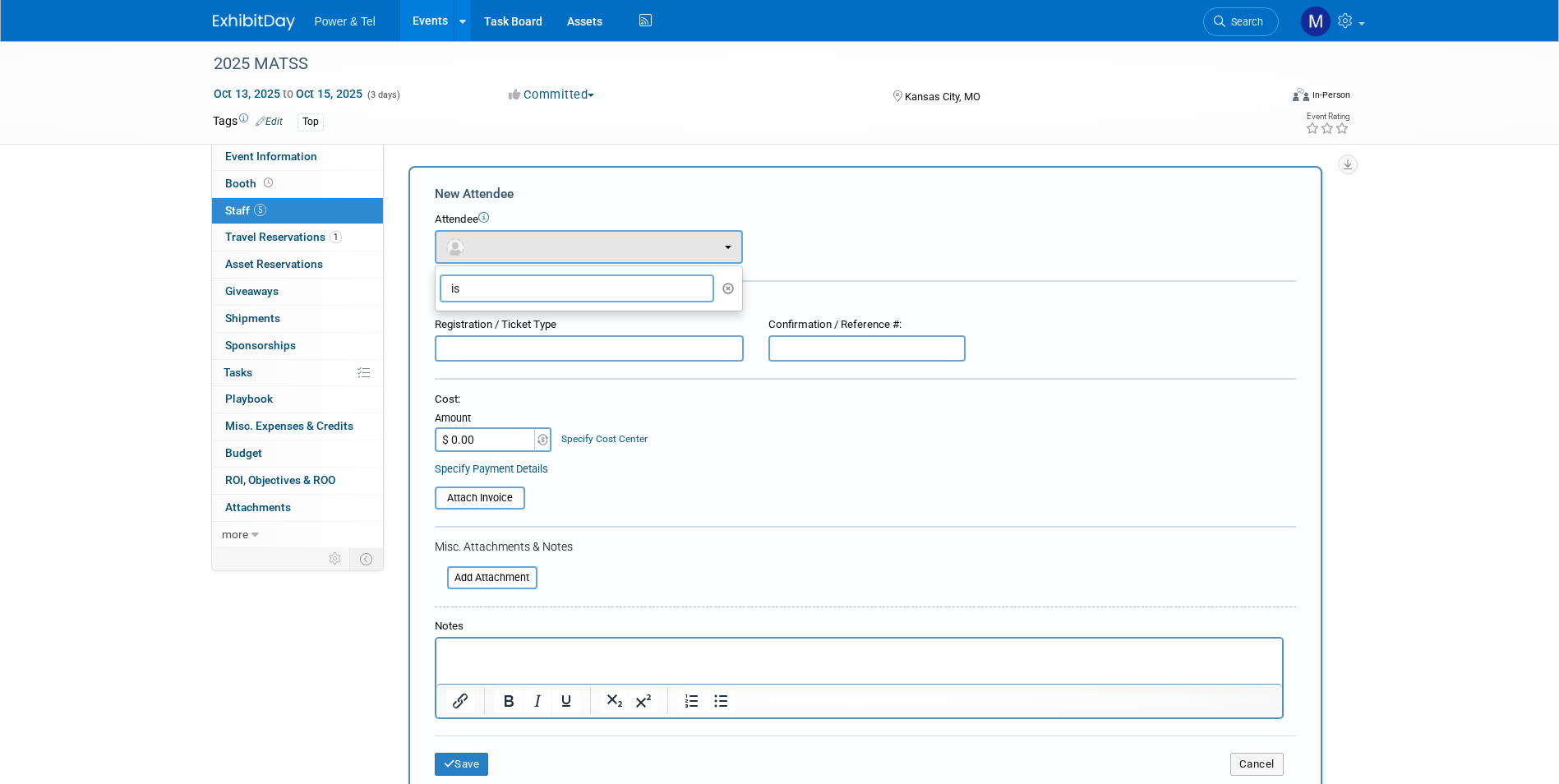 type on "i" 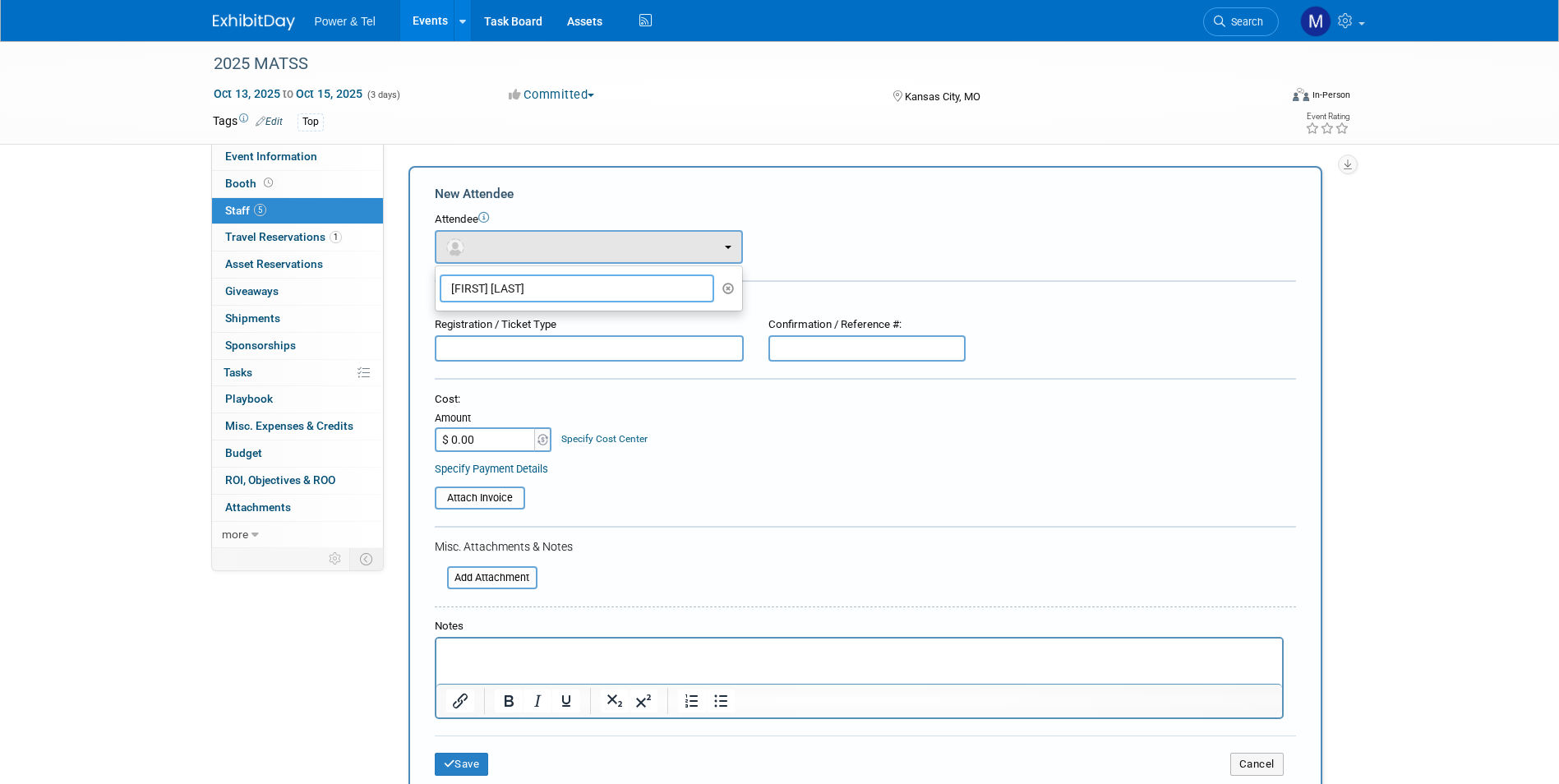 type on "[FIRST] [LAST]" 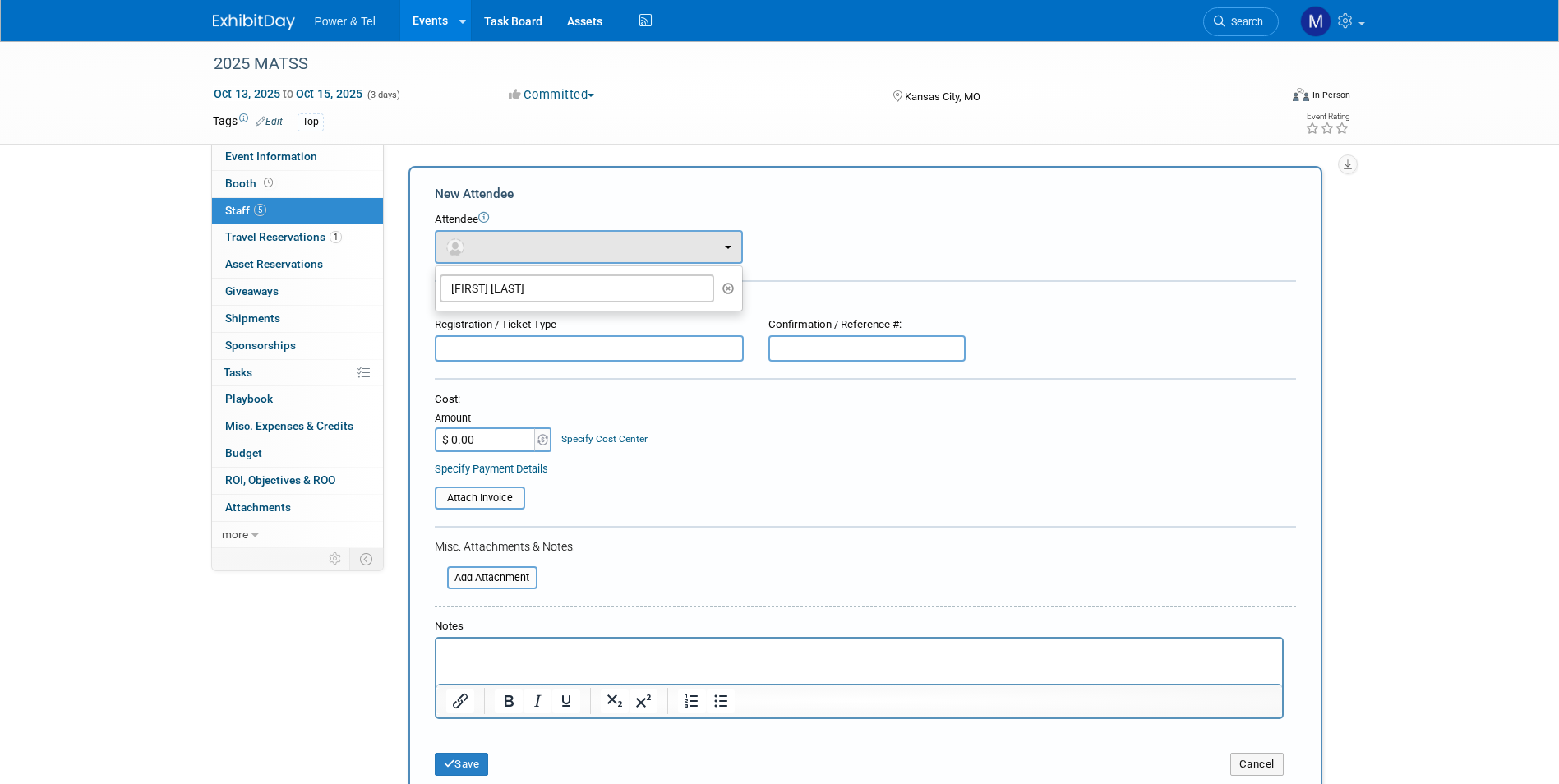 click on "Specify Cost Center" at bounding box center [604, 431] 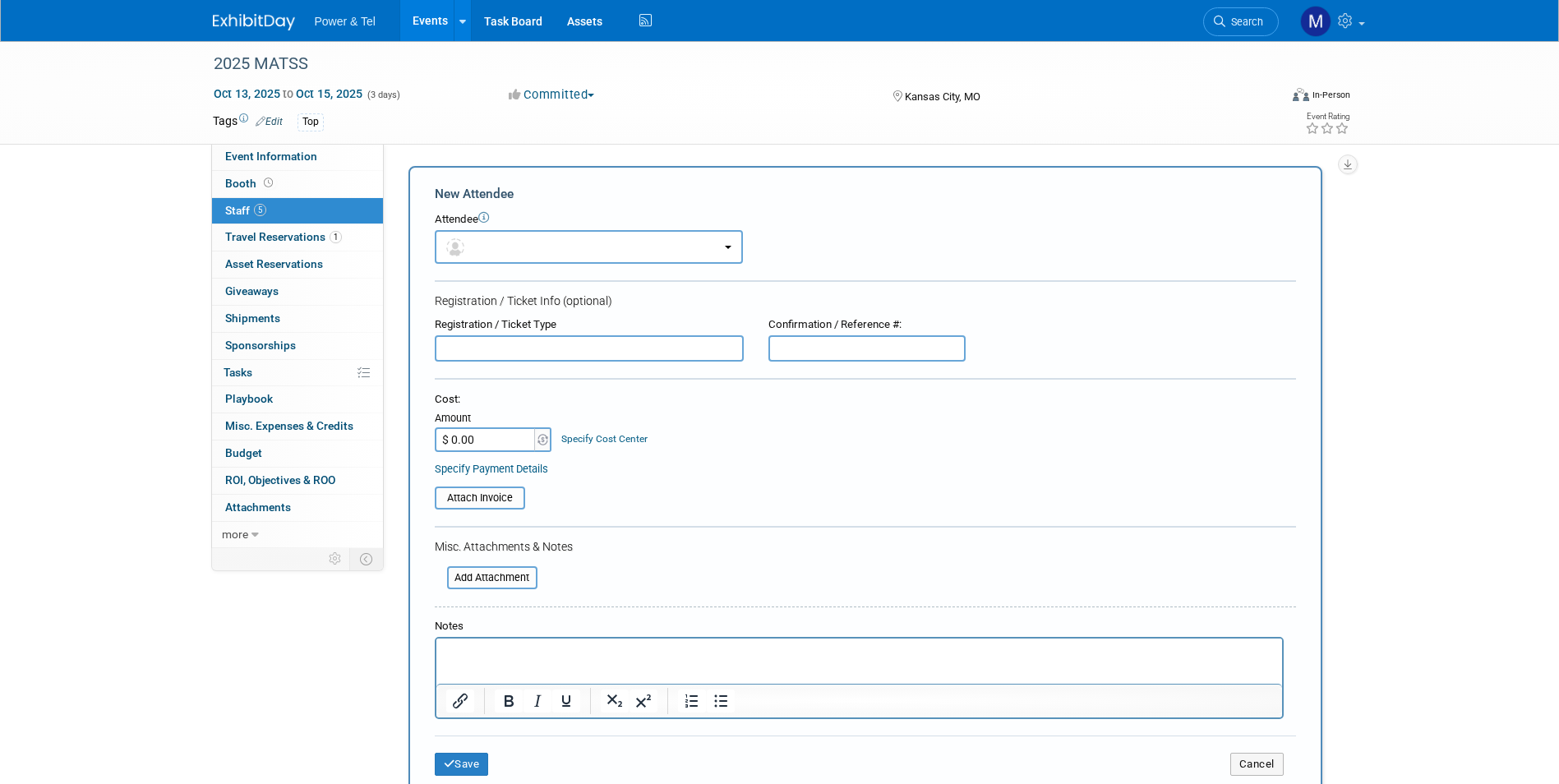 drag, startPoint x: 603, startPoint y: 269, endPoint x: 619, endPoint y: 253, distance: 22.627417 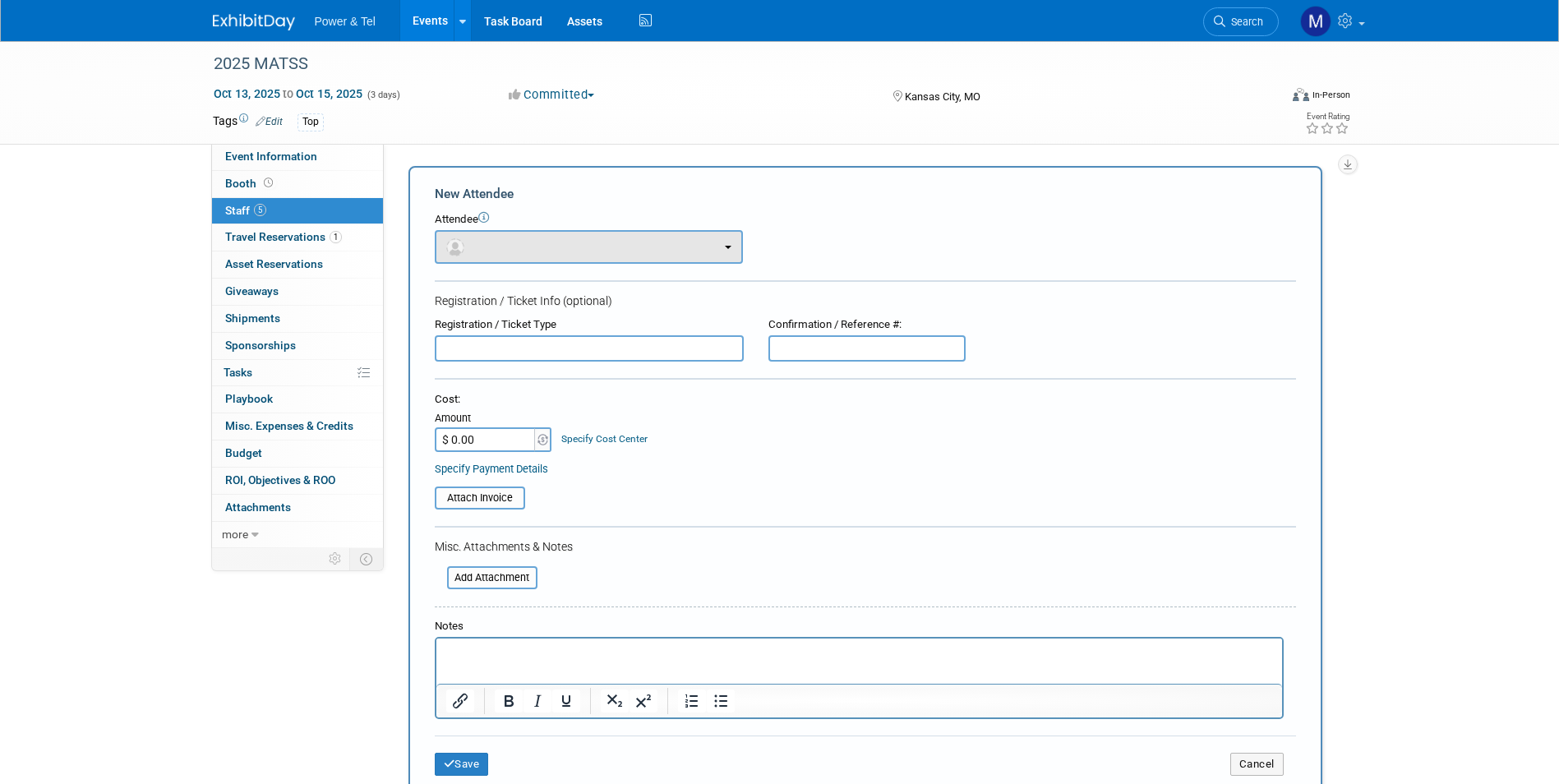 click on "New Attendee
Attendee
<img src="https://www.exhibitday.com/Images/Unassigned-User-Icon.png" style="width: 22px; height: 22px; border-radius: 11px; margin-top: 2px; margin-bottom: 2px; margin-left: 0px;" />
X" at bounding box center (865, 487) 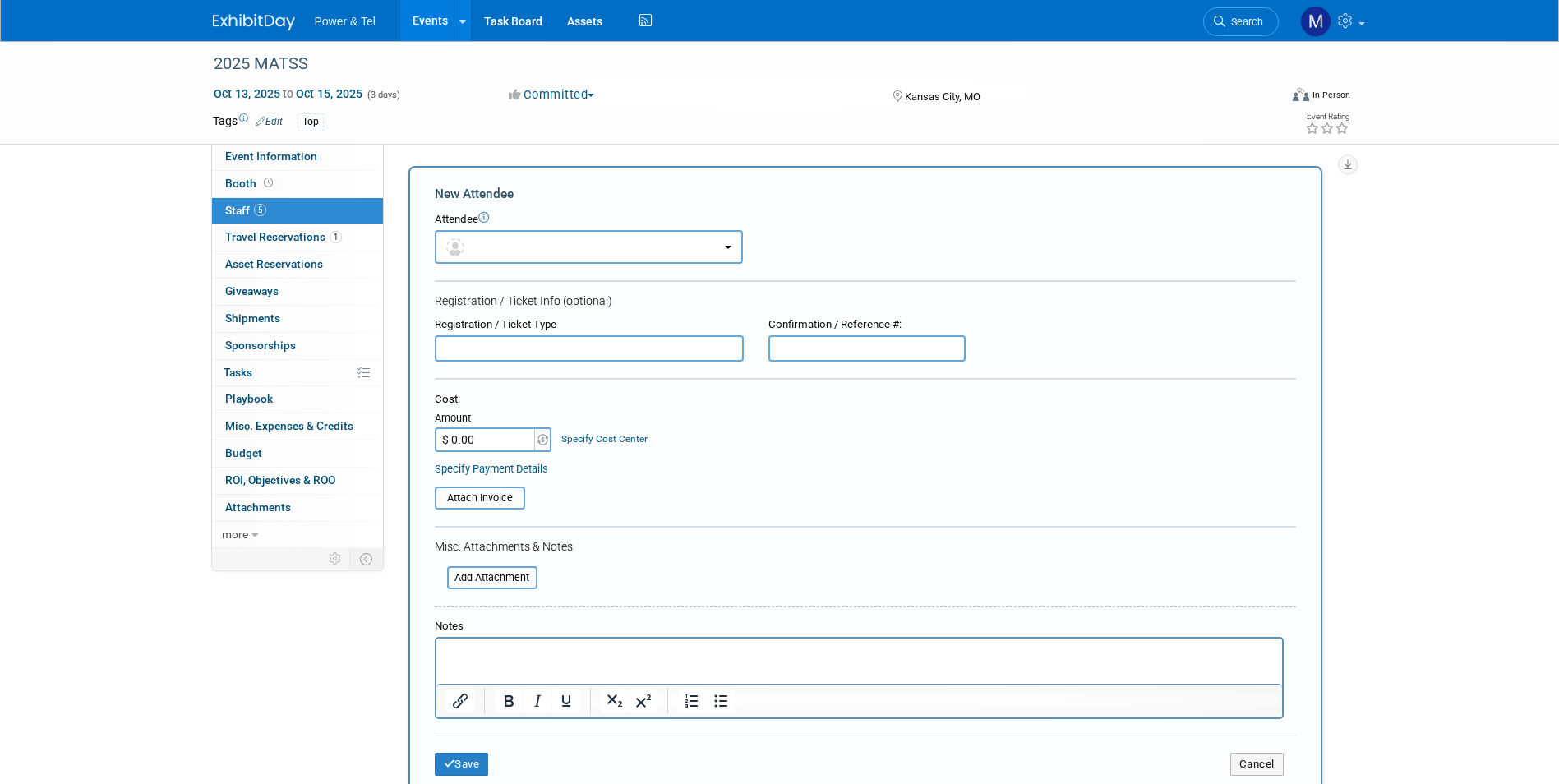 click on "Registration / Ticket Type" at bounding box center (589, 325) 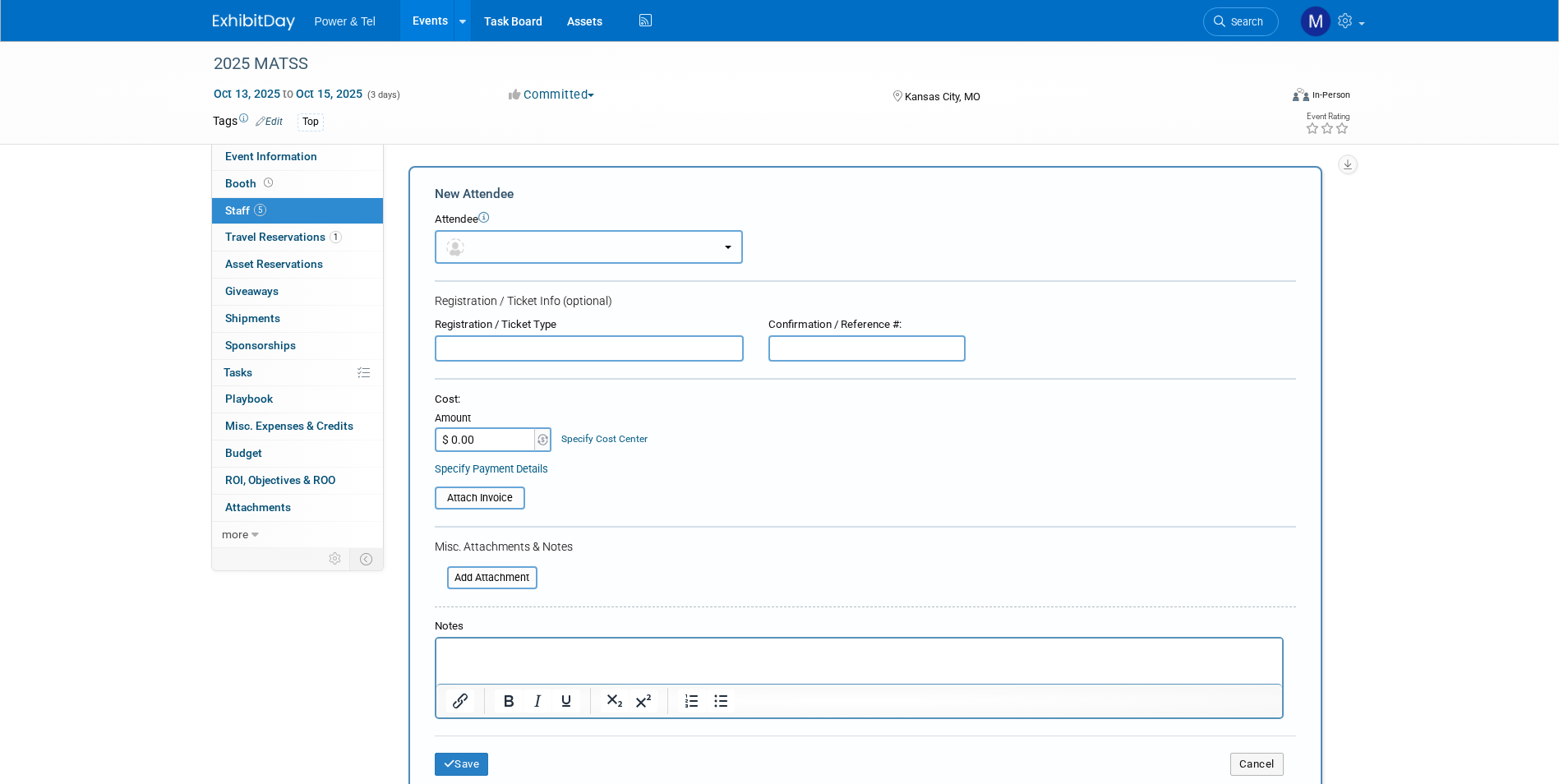 click at bounding box center (588, 247) 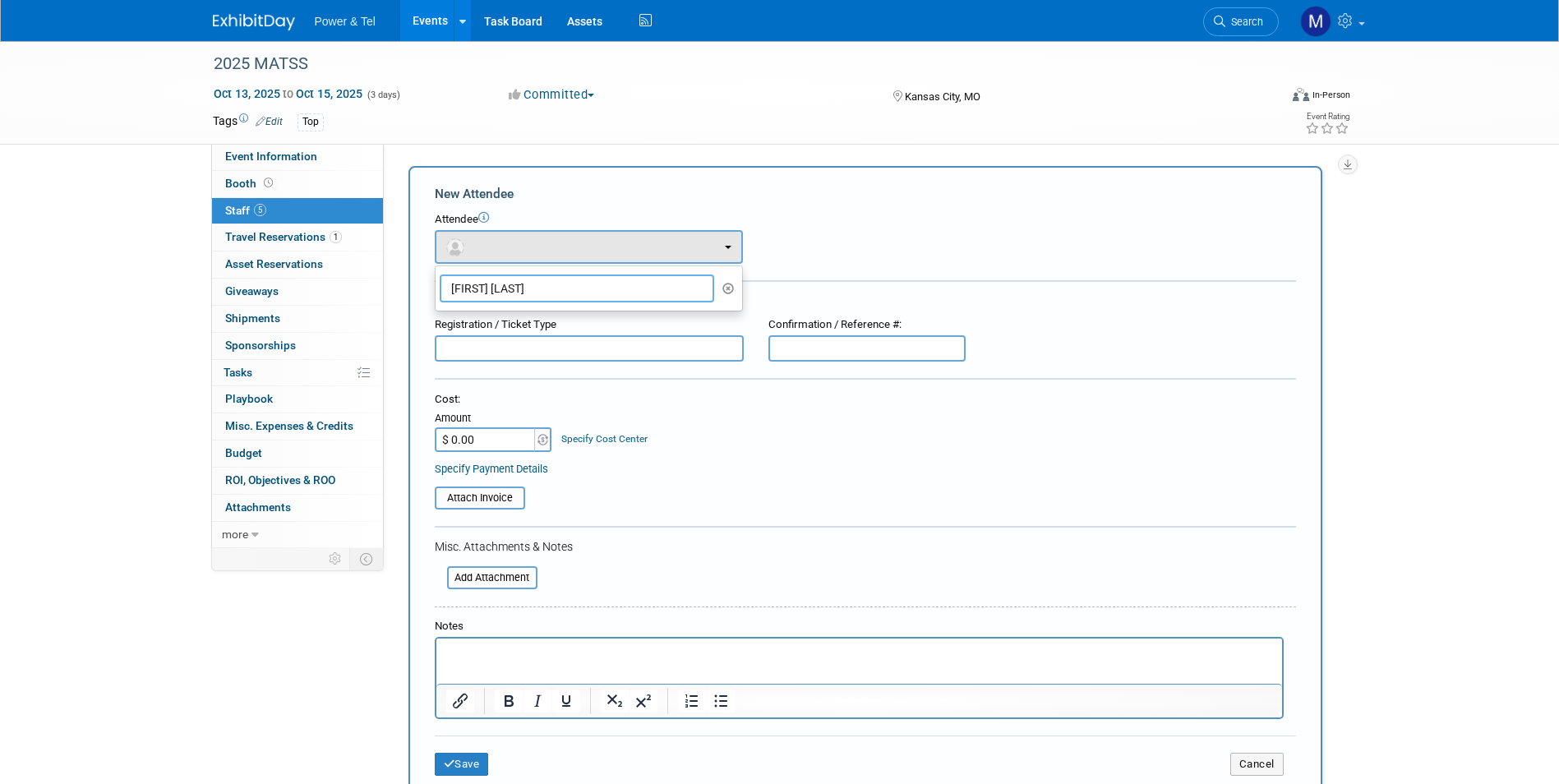 click on "[FIRST] [LAST]" at bounding box center (577, 288) 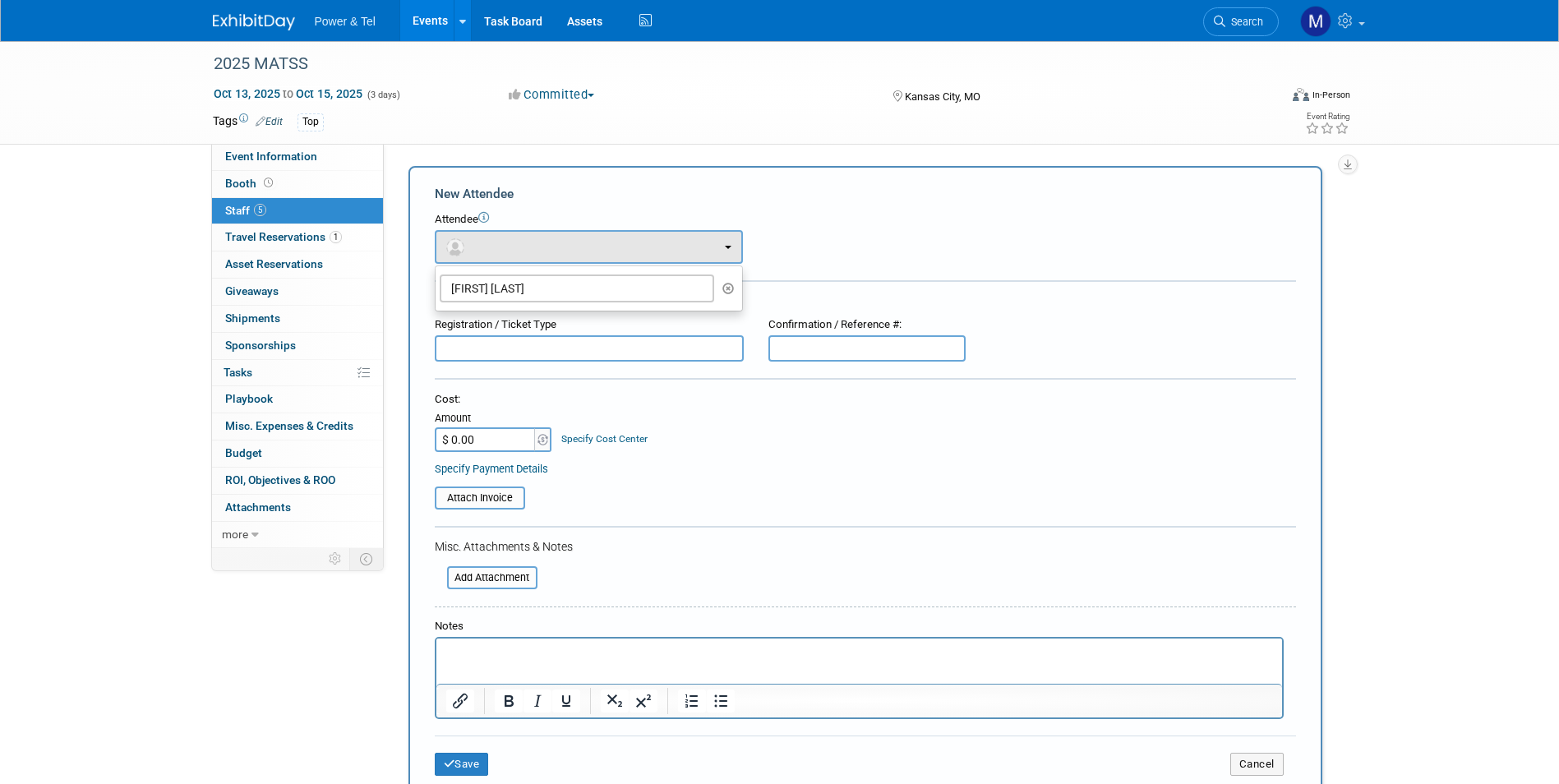 click at bounding box center (589, 348) 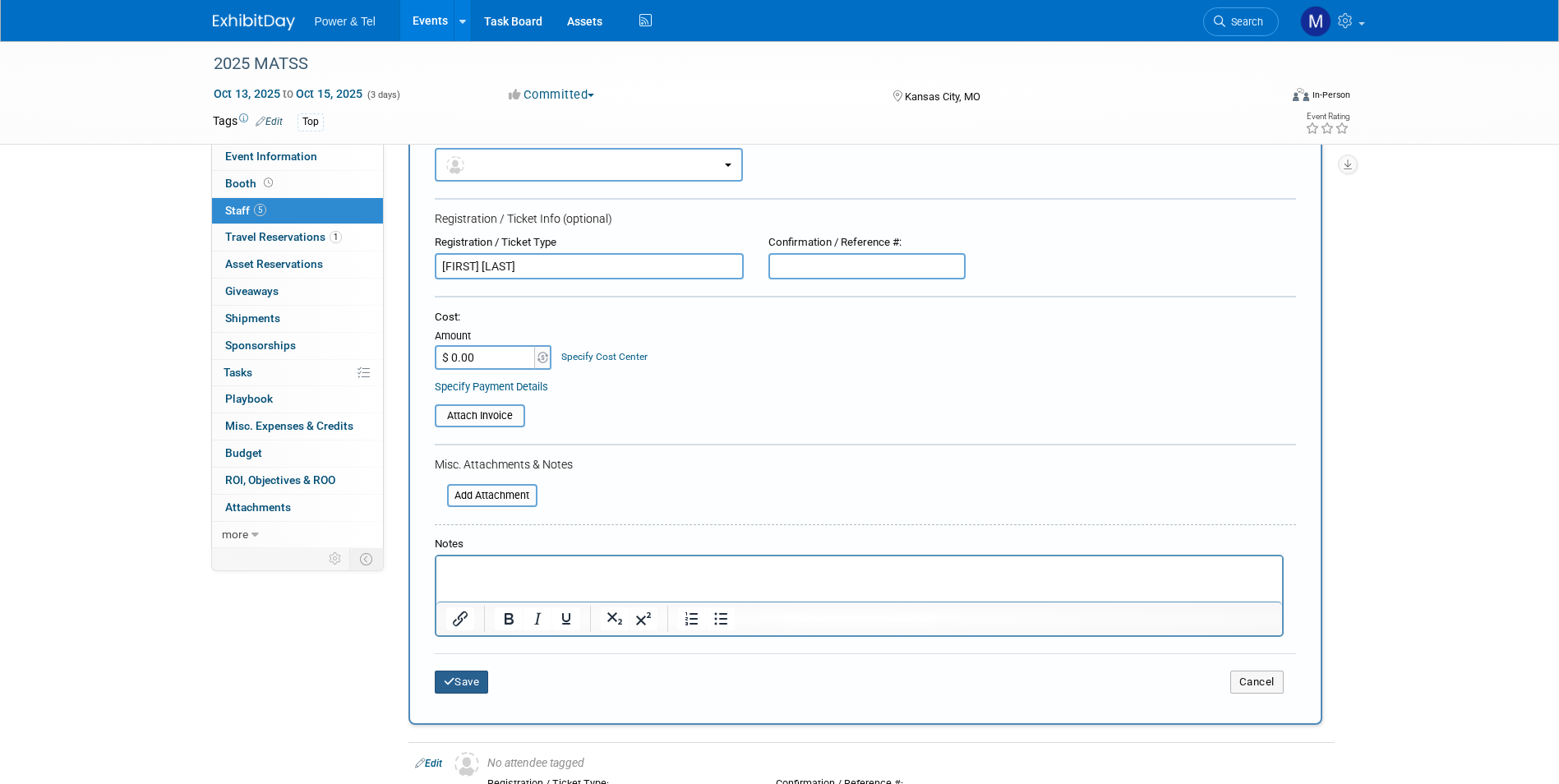 type on "[FIRST] [LAST]" 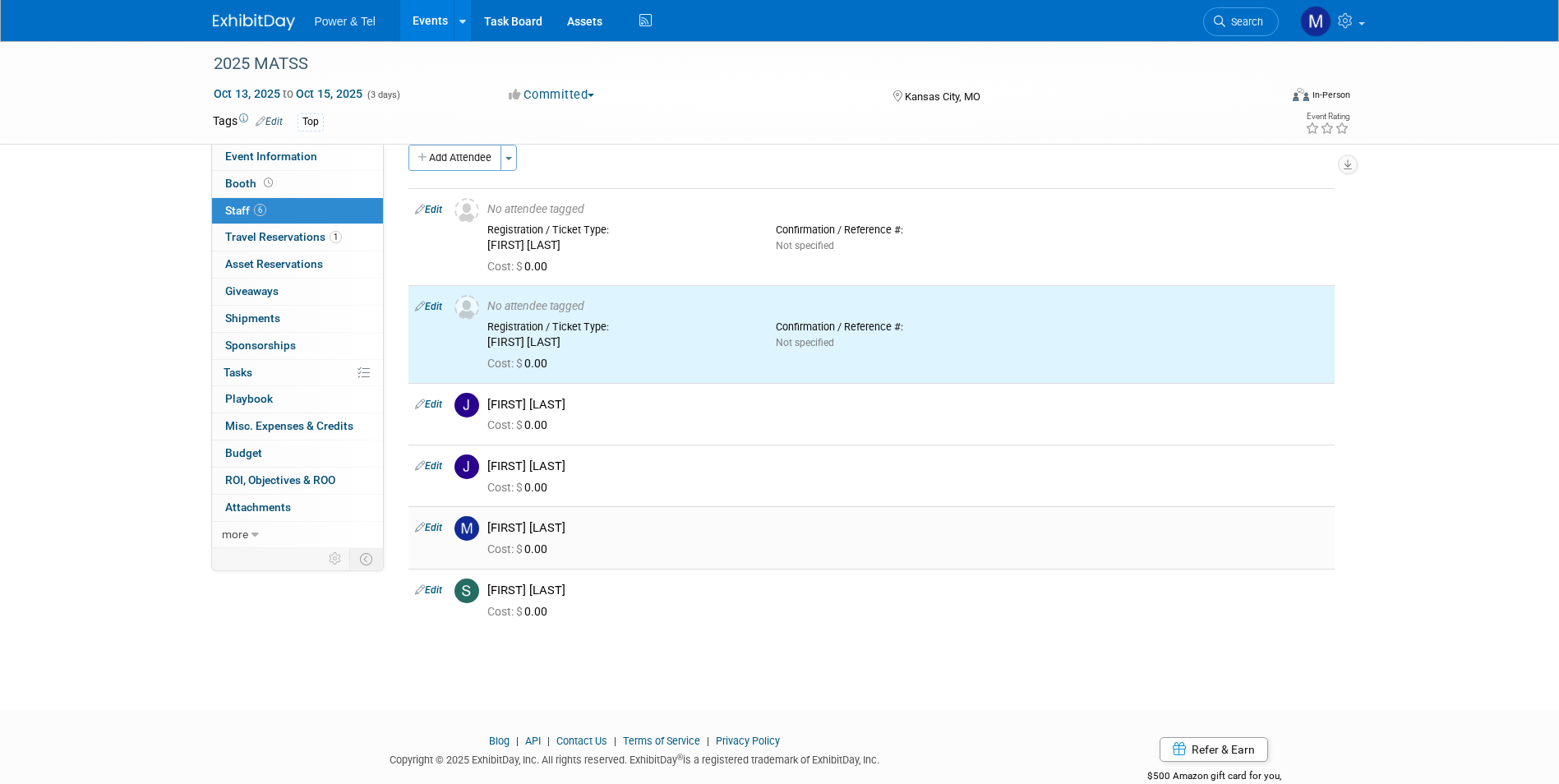 scroll, scrollTop: 0, scrollLeft: 0, axis: both 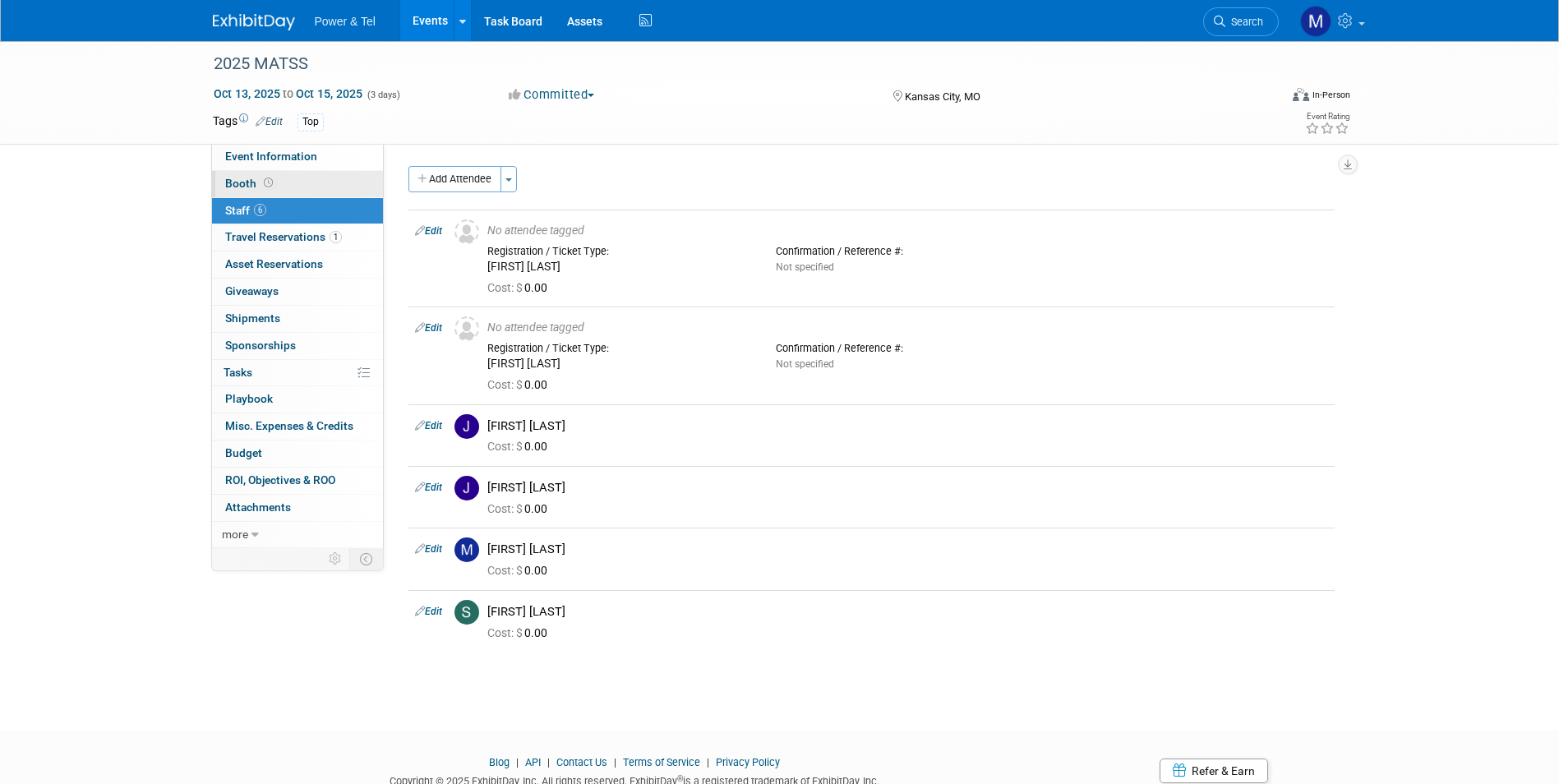 click on "Booth" at bounding box center (298, 184) 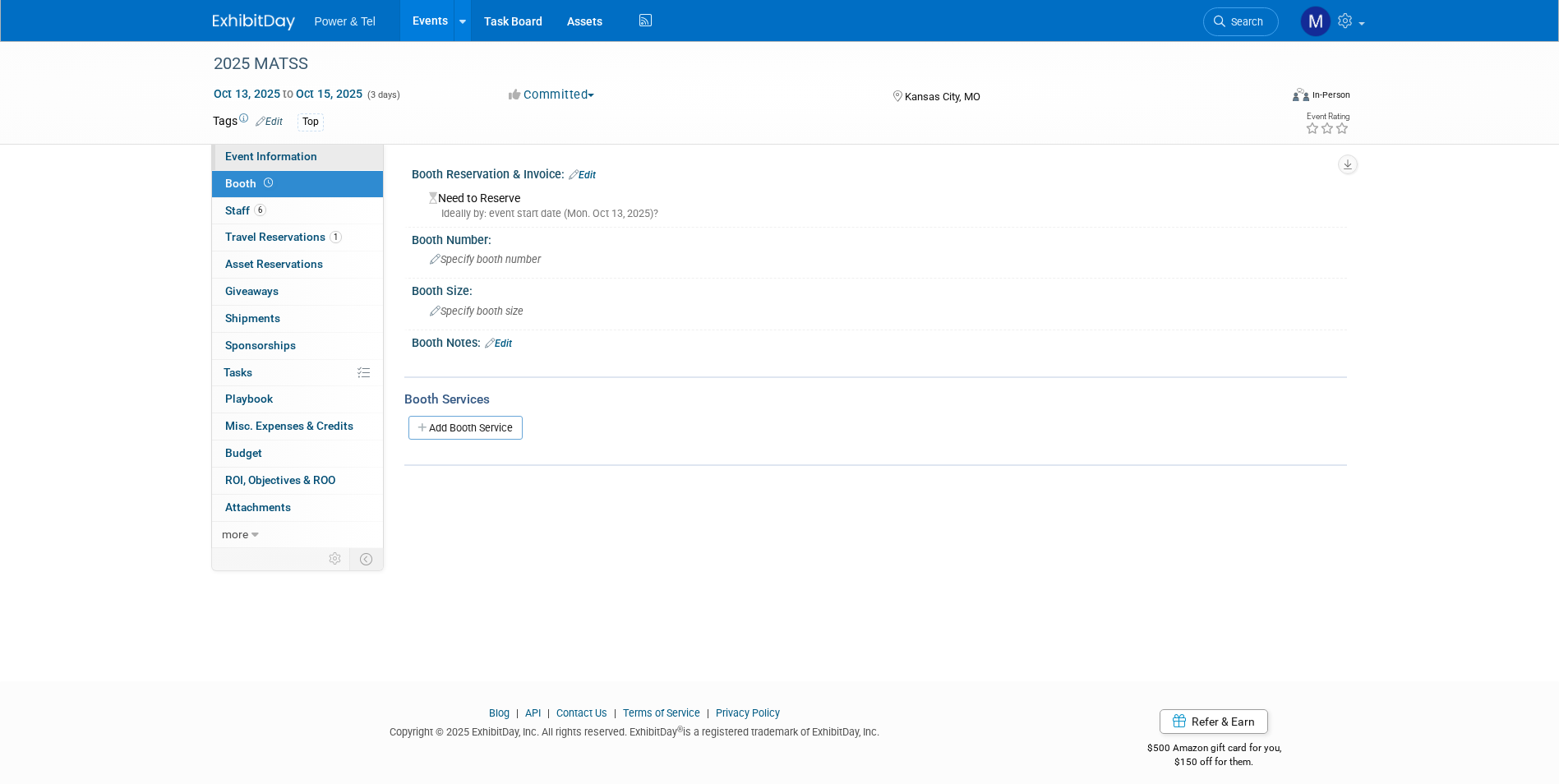 click on "Event Information" at bounding box center [271, 156] 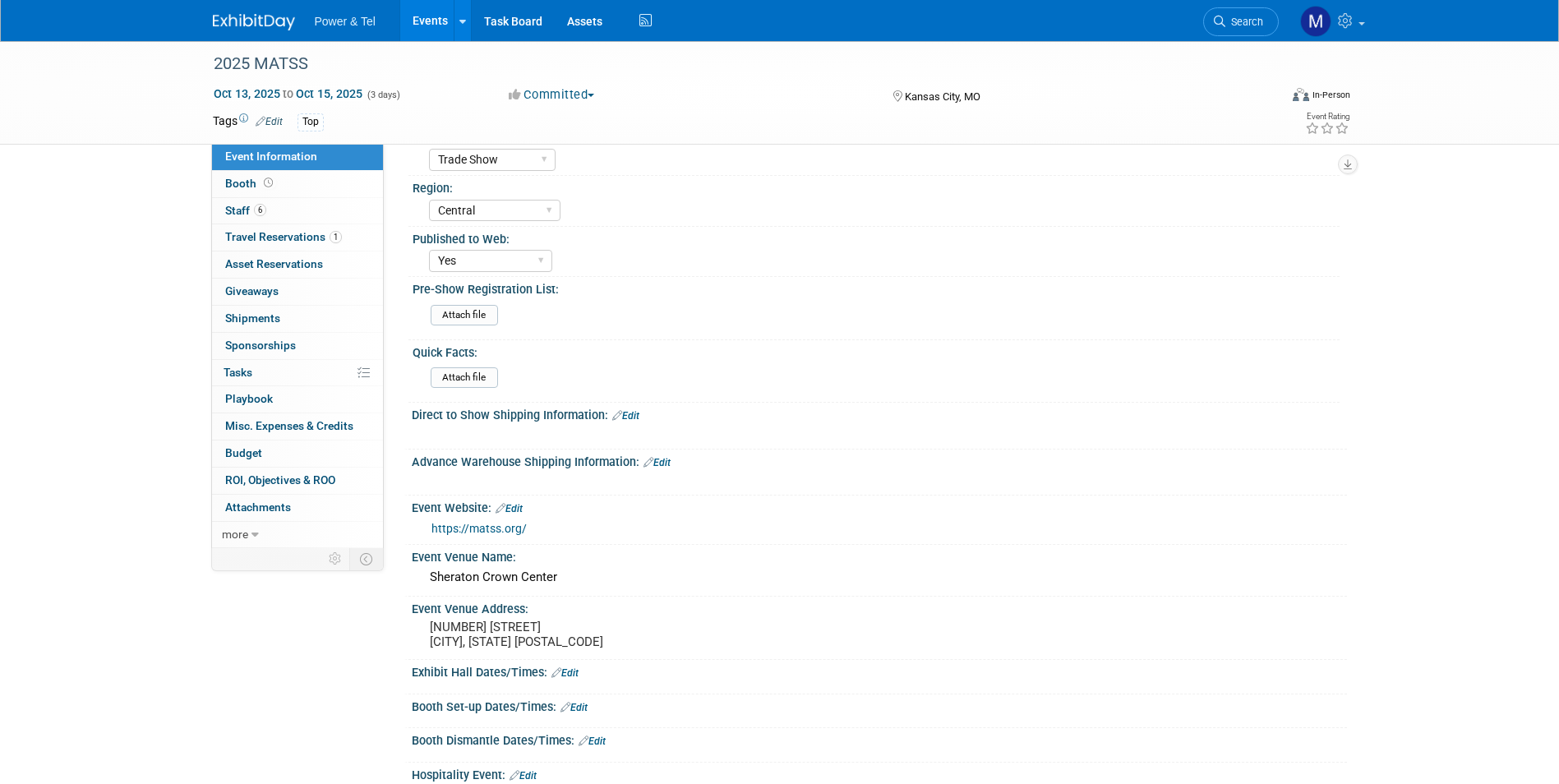 scroll, scrollTop: 0, scrollLeft: 0, axis: both 